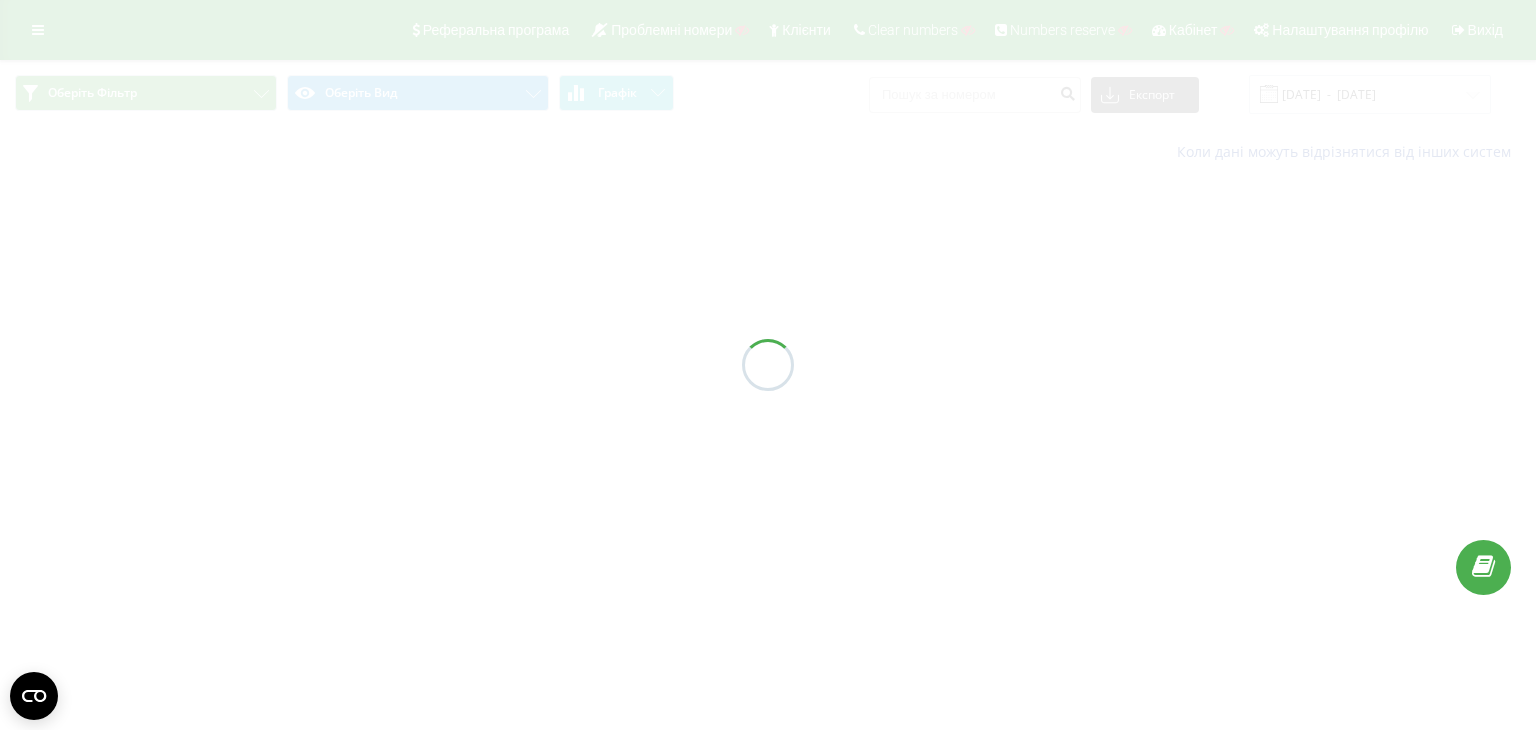 scroll, scrollTop: 0, scrollLeft: 0, axis: both 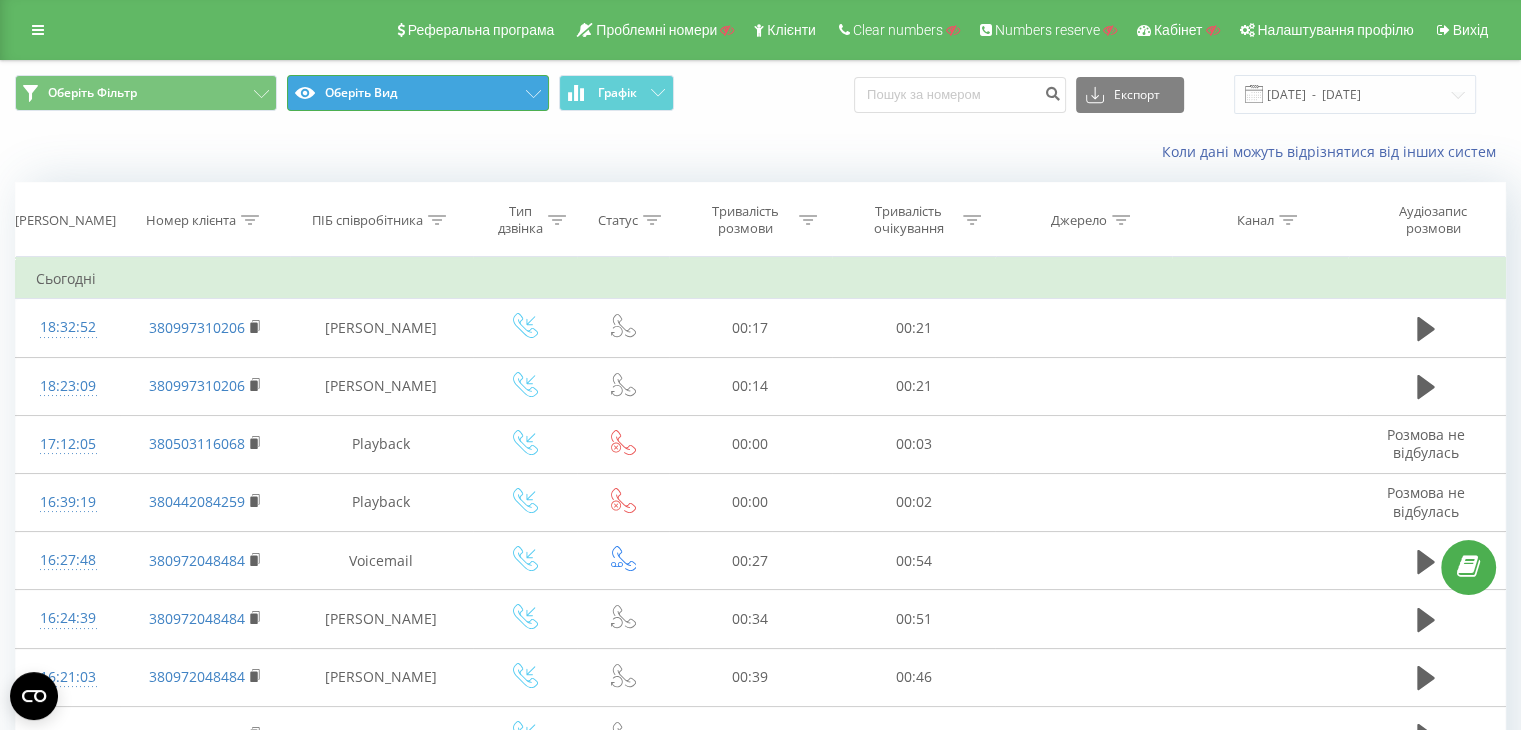 click on "Оберіть Вид" at bounding box center [418, 93] 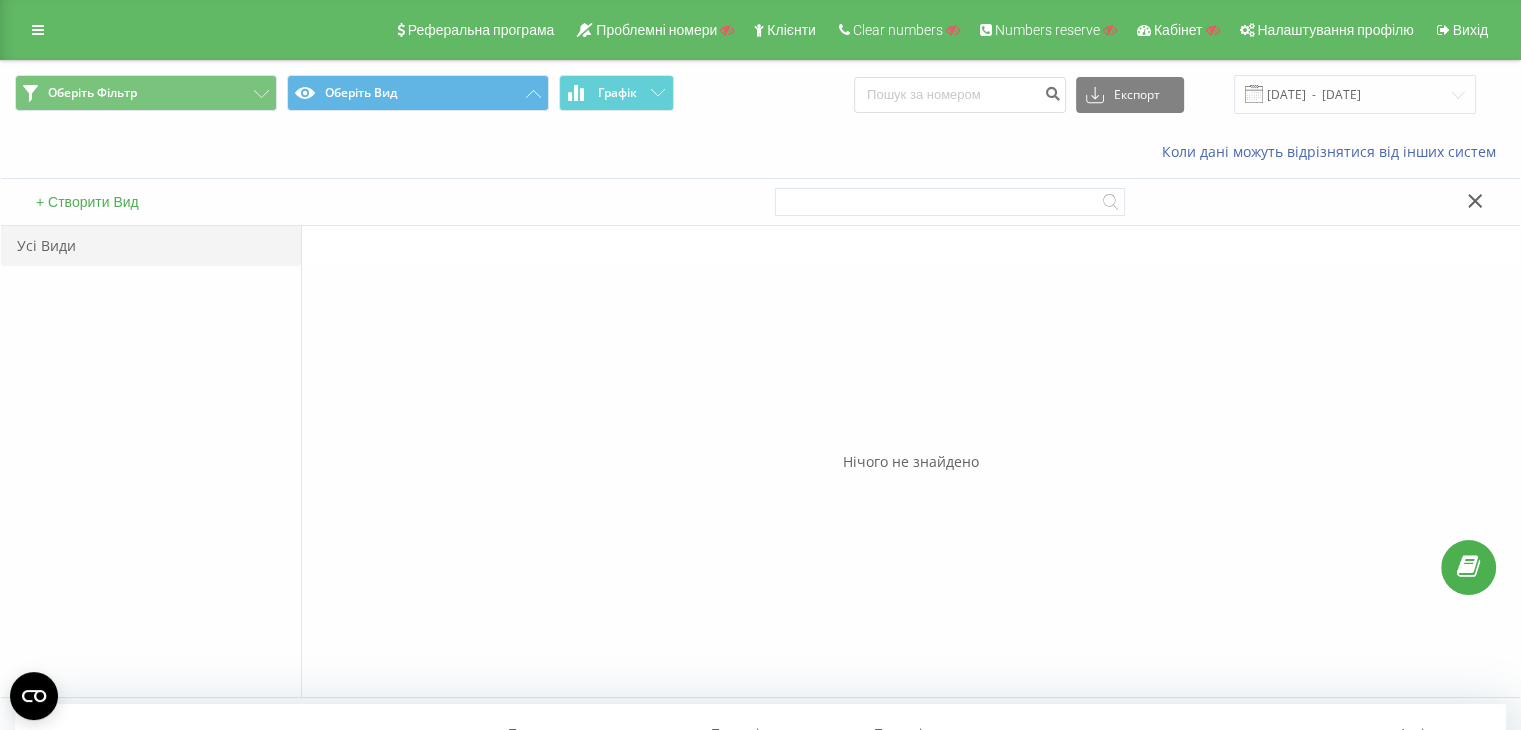 click on "+ Створити Вид" at bounding box center (87, 202) 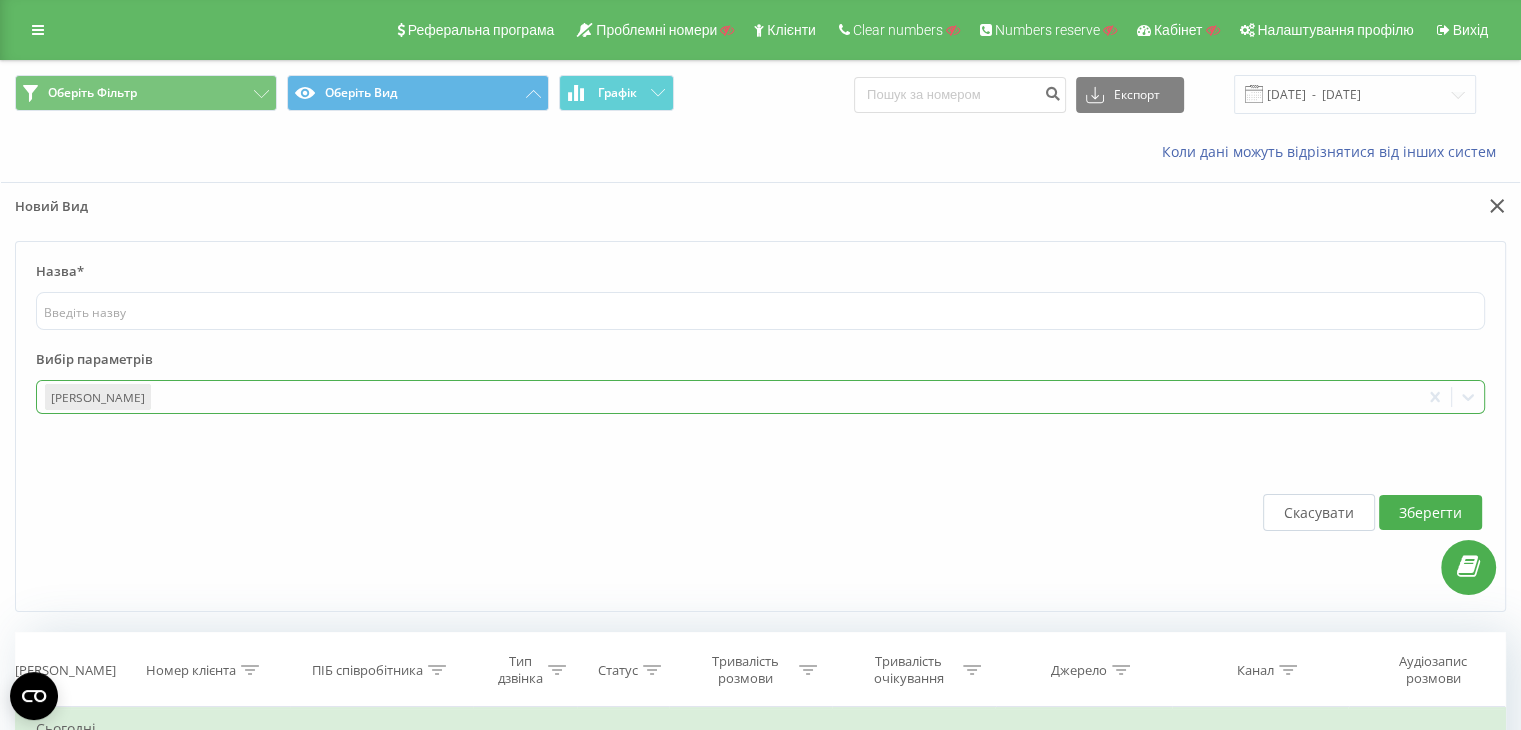 click at bounding box center (783, 397) 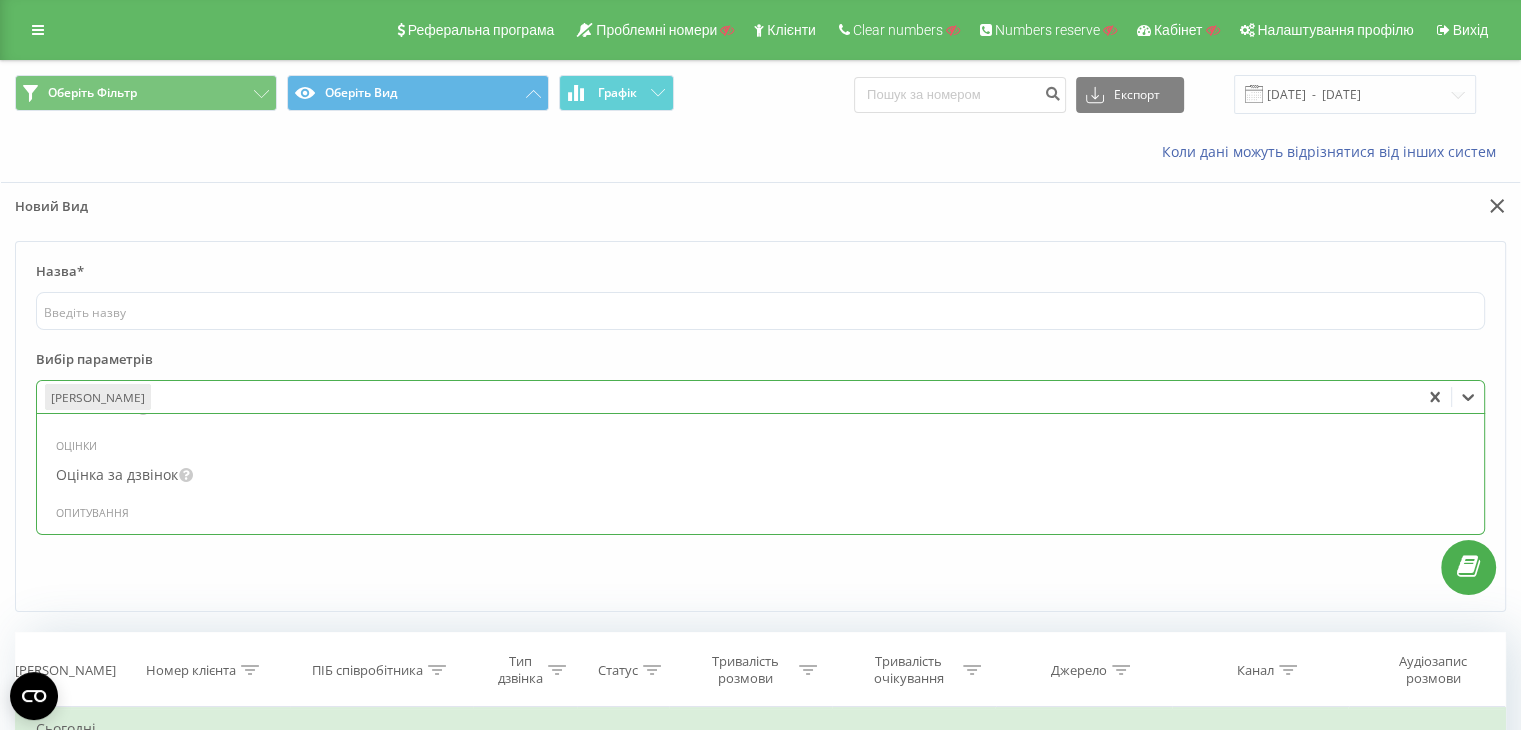 scroll, scrollTop: 2467, scrollLeft: 0, axis: vertical 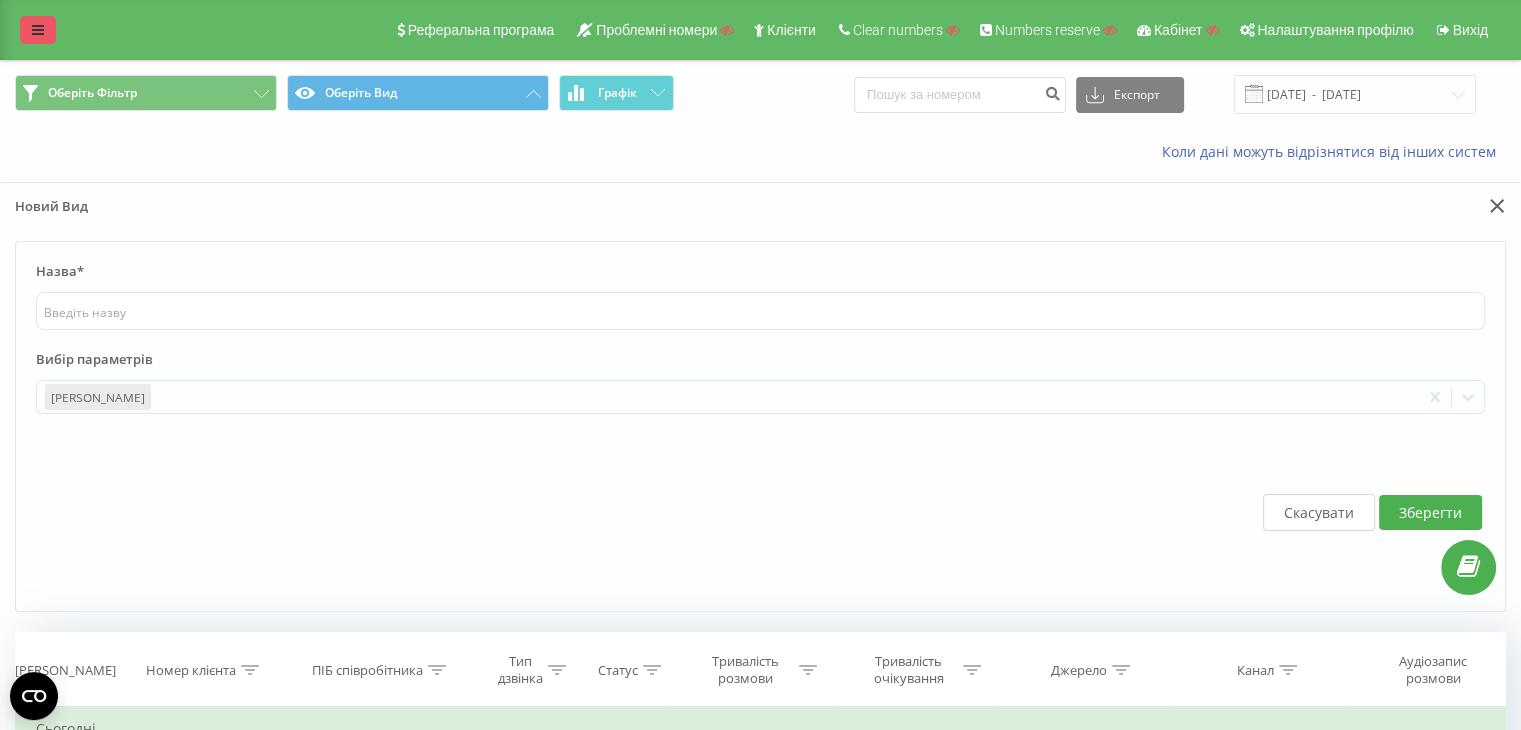 click at bounding box center [38, 30] 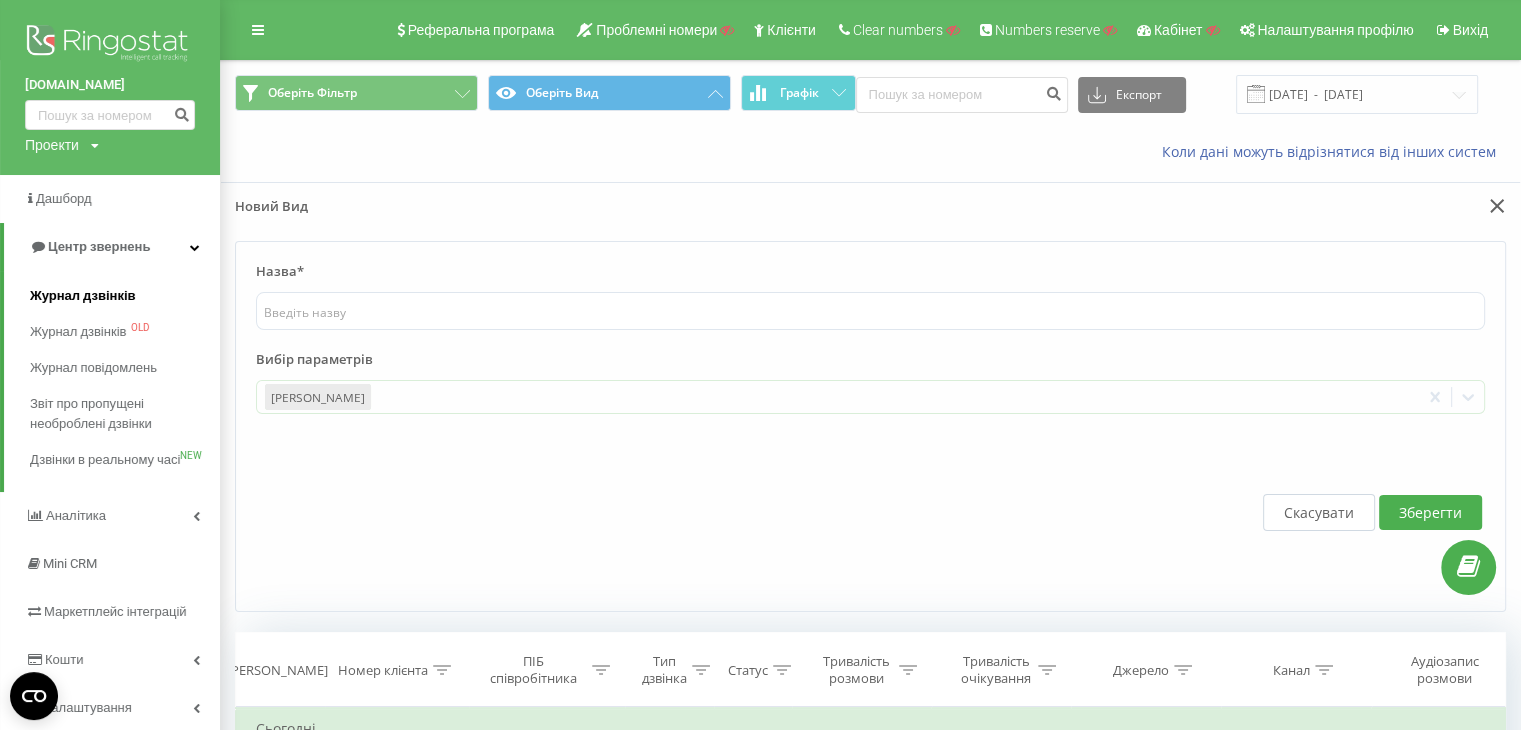 click on "Журнал дзвінків" at bounding box center [83, 296] 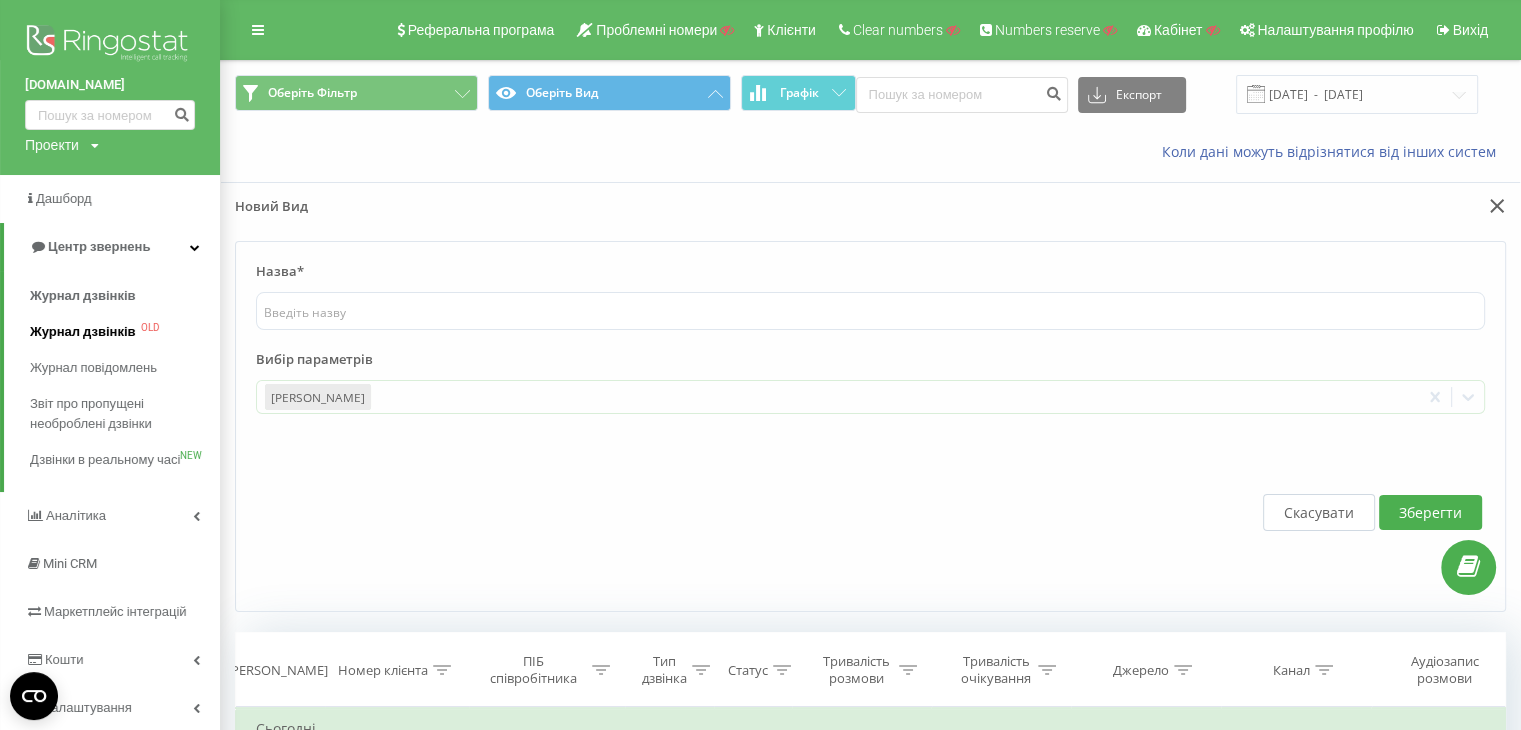 click on "Журнал дзвінків" at bounding box center [83, 332] 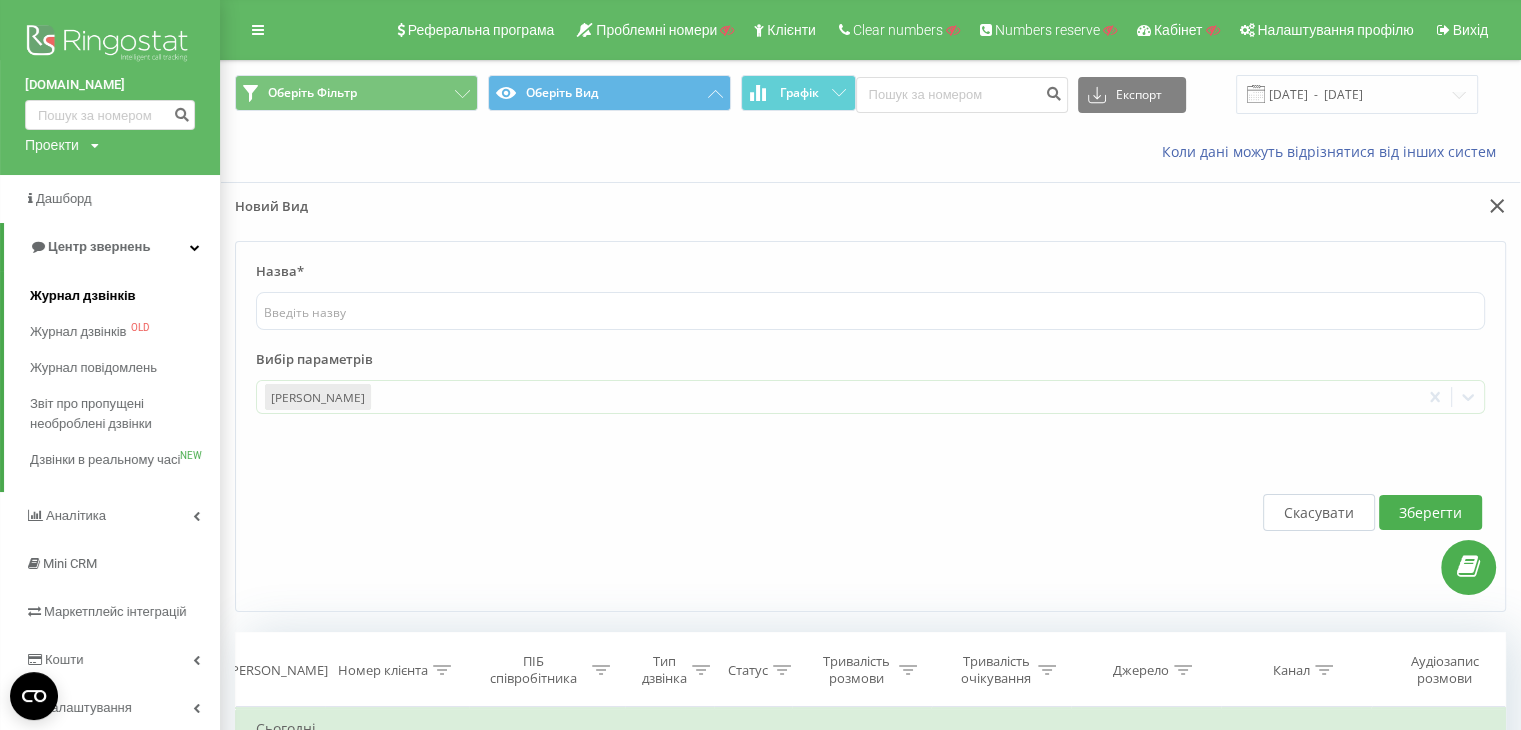 click on "Журнал дзвінків" at bounding box center (83, 296) 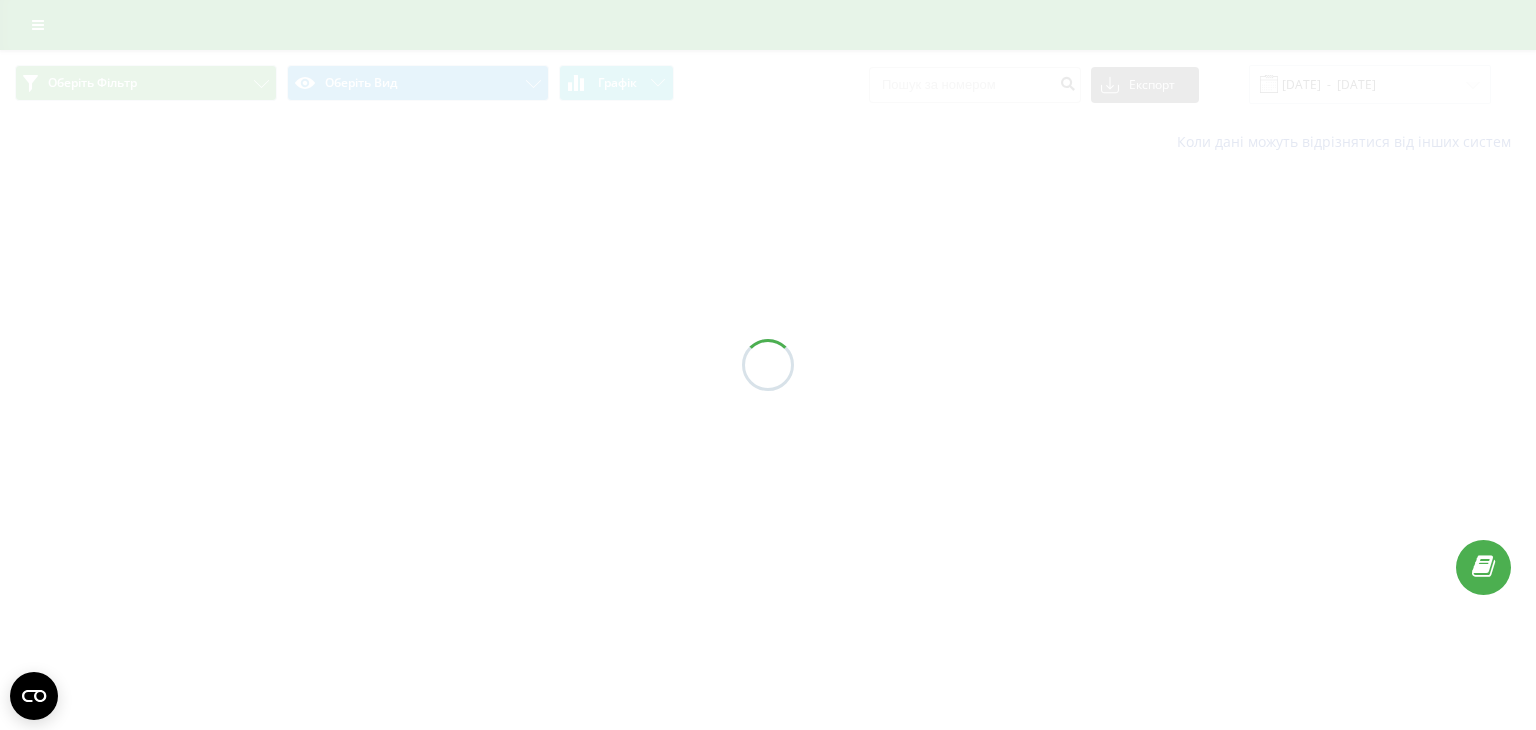scroll, scrollTop: 0, scrollLeft: 0, axis: both 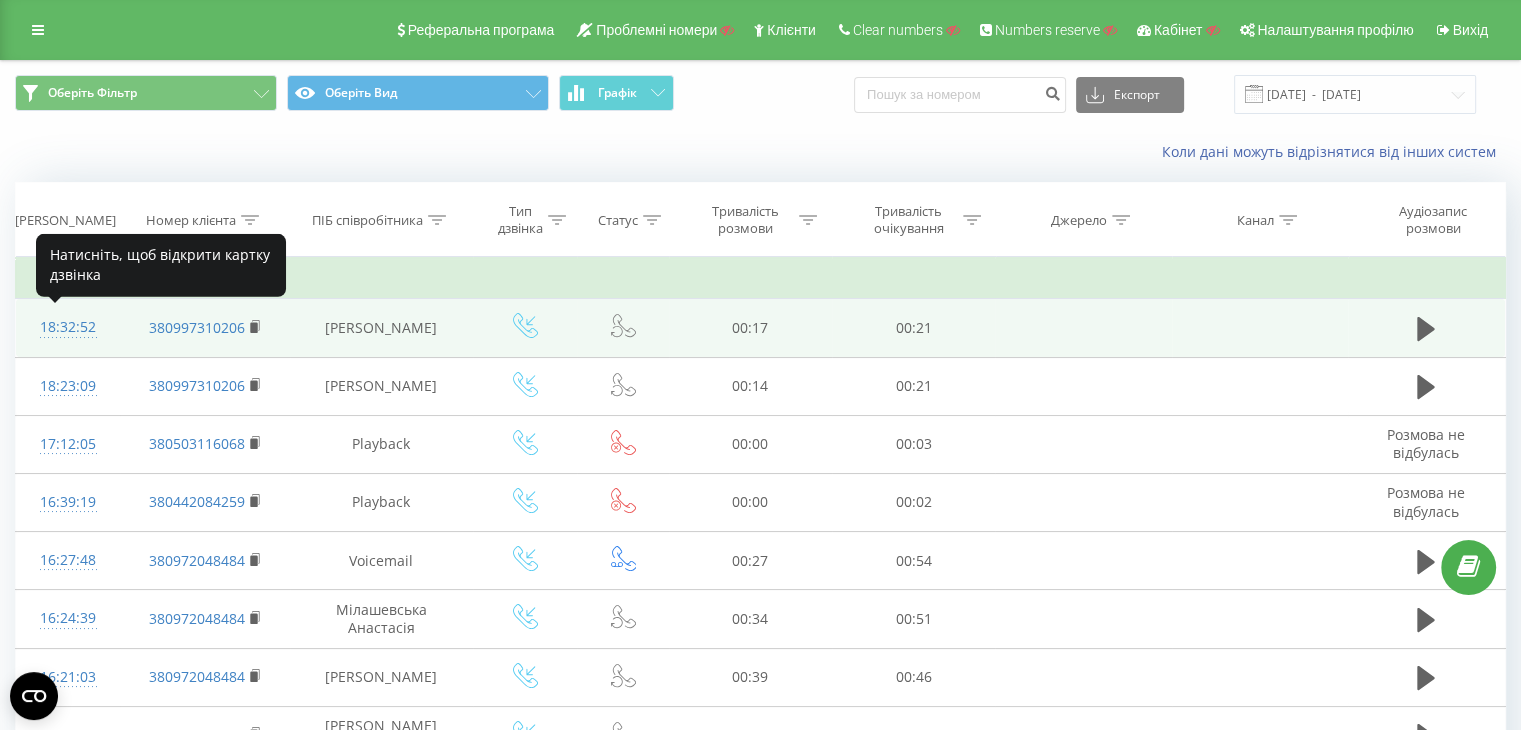 click on "18:32:52" at bounding box center [68, 327] 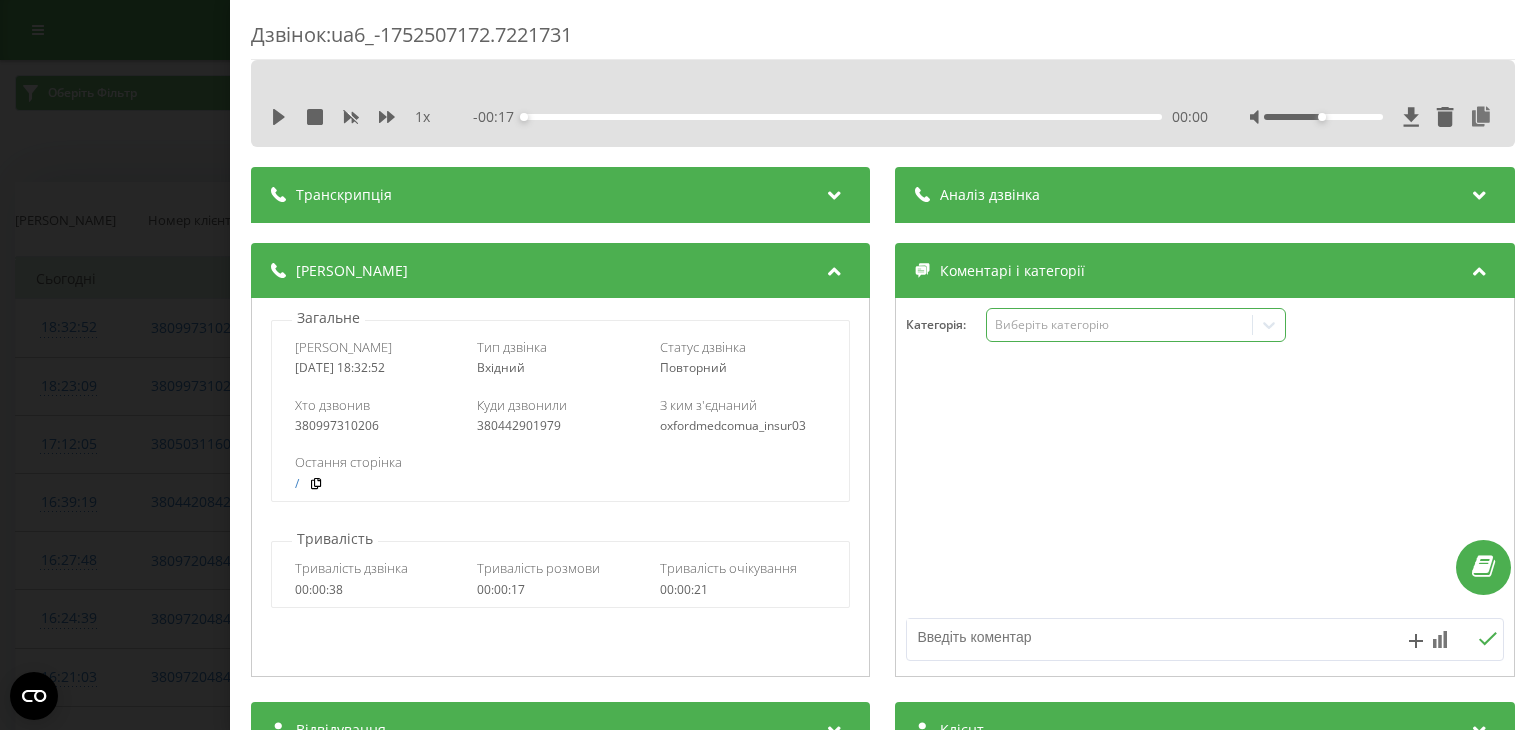 click on "Виберіть категорію" at bounding box center (1120, 325) 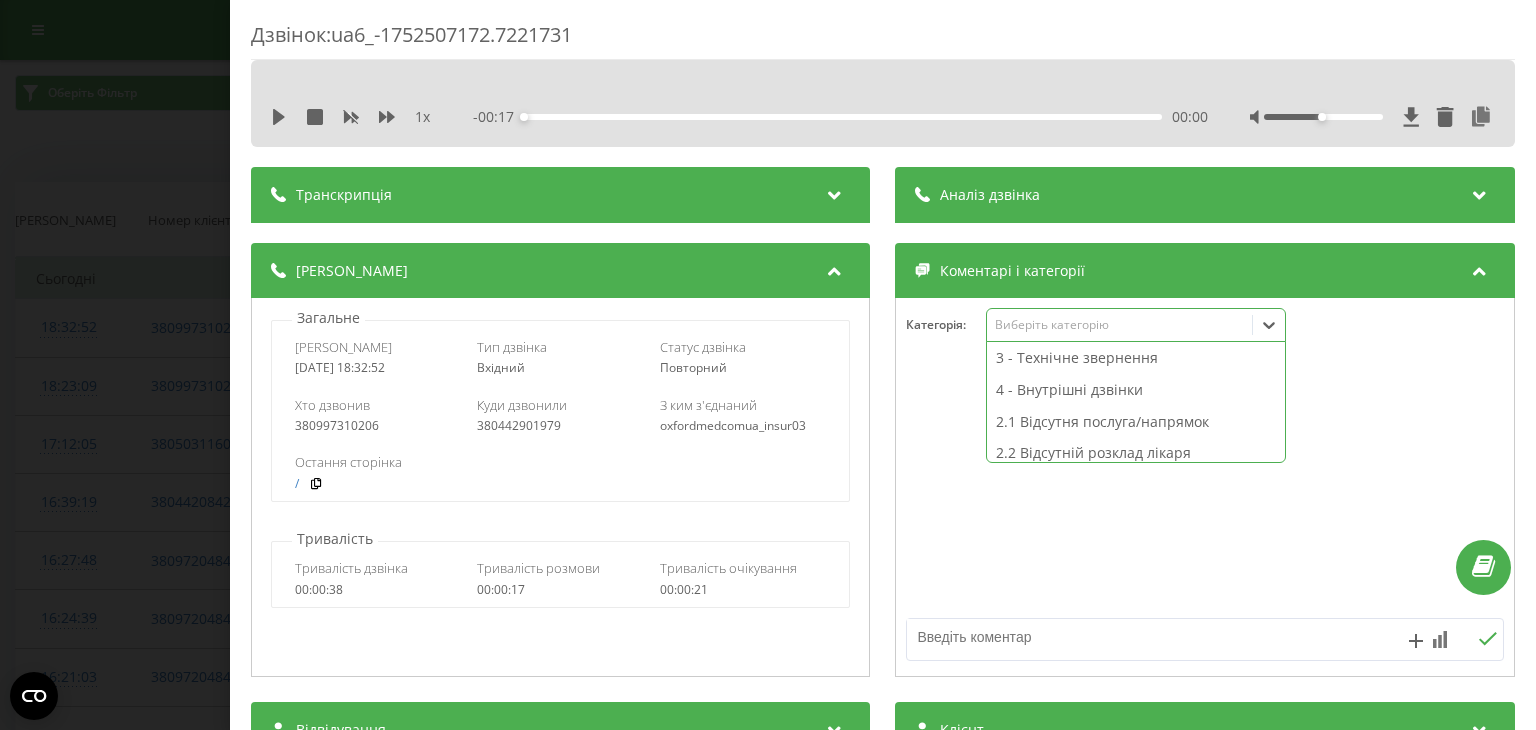 scroll, scrollTop: 100, scrollLeft: 0, axis: vertical 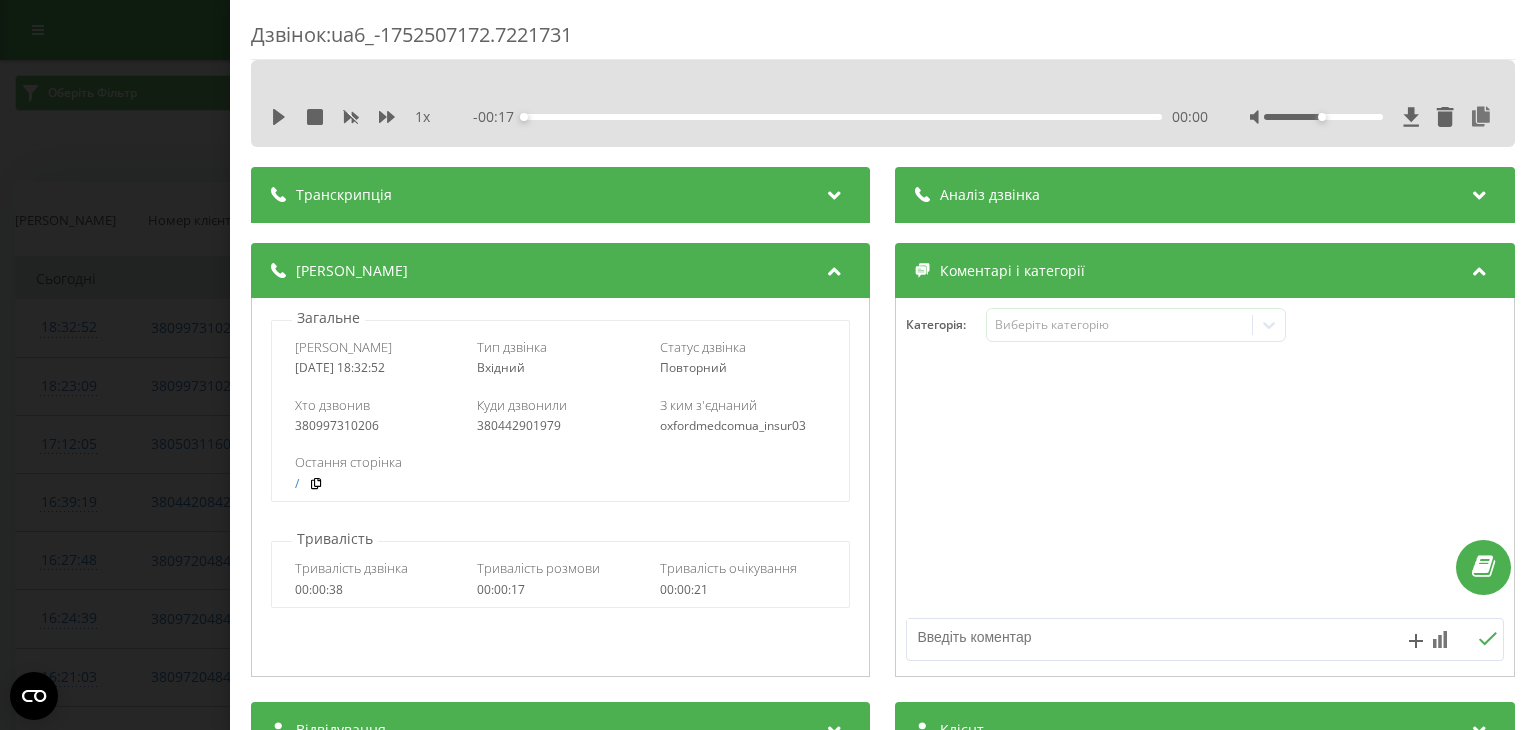 click on "Дзвінок :  ua6_-1752507172.7221731   1 x  - 00:17 00:00   00:00   Транскрипція Для AI-аналізу майбутніх дзвінків  налаштуйте та активуйте профіль на сторінці . Якщо профіль вже є і дзвінок відповідає його умовам, оновіть сторінку через 10 хвилин - AI аналізує поточний дзвінок. Аналіз дзвінка Для AI-аналізу майбутніх дзвінків  налаштуйте та активуйте профіль на сторінці . Якщо профіль вже є і дзвінок відповідає його умовам, оновіть сторінку через 10 хвилин - AI аналізує поточний дзвінок. Деталі дзвінка Загальне Дата дзвінка [DATE] 18:32:52 Тип дзвінка Вхідний Статус дзвінка Повторний 380997310206" at bounding box center [768, 365] 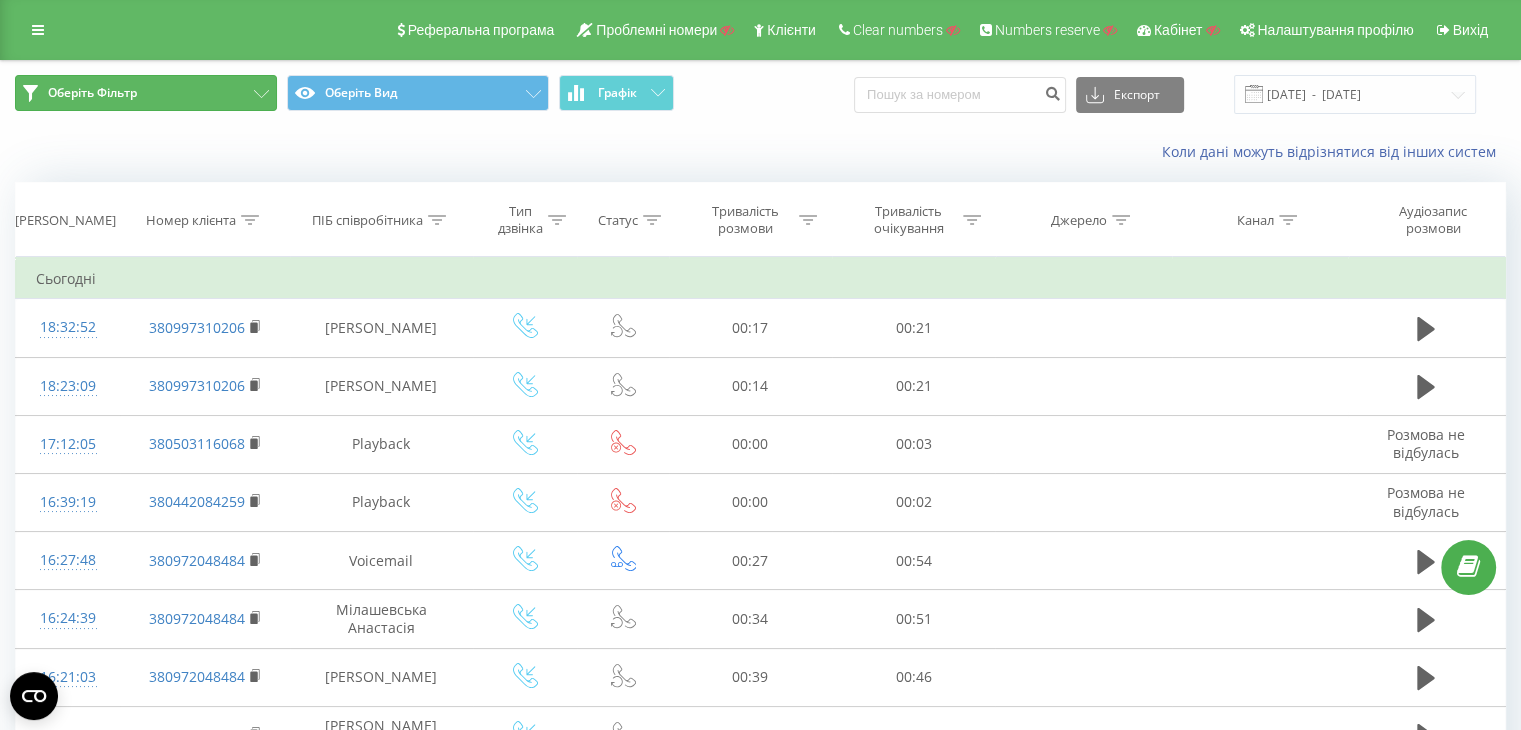 click on "Оберіть Фільтр" at bounding box center [92, 93] 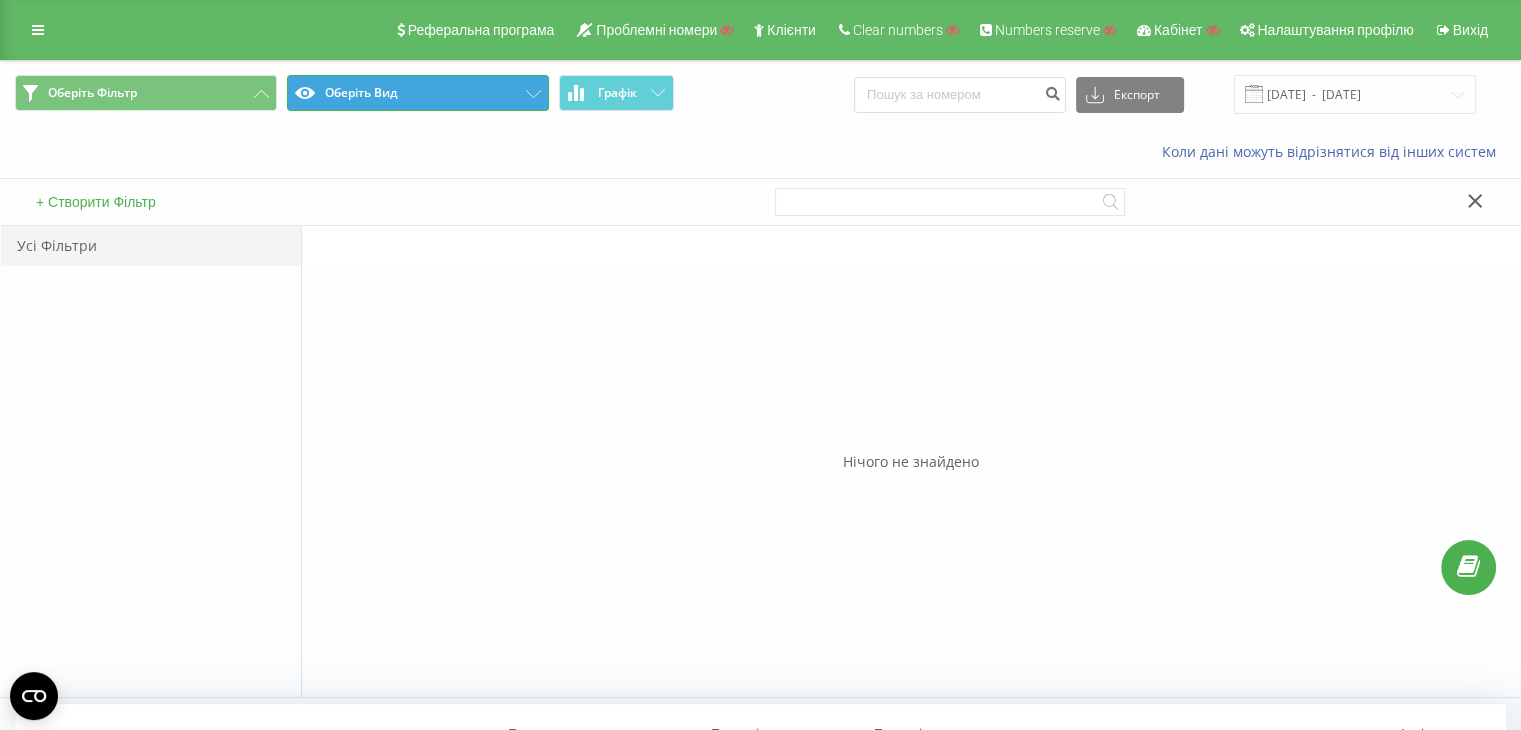 click on "Оберіть Вид" at bounding box center [418, 93] 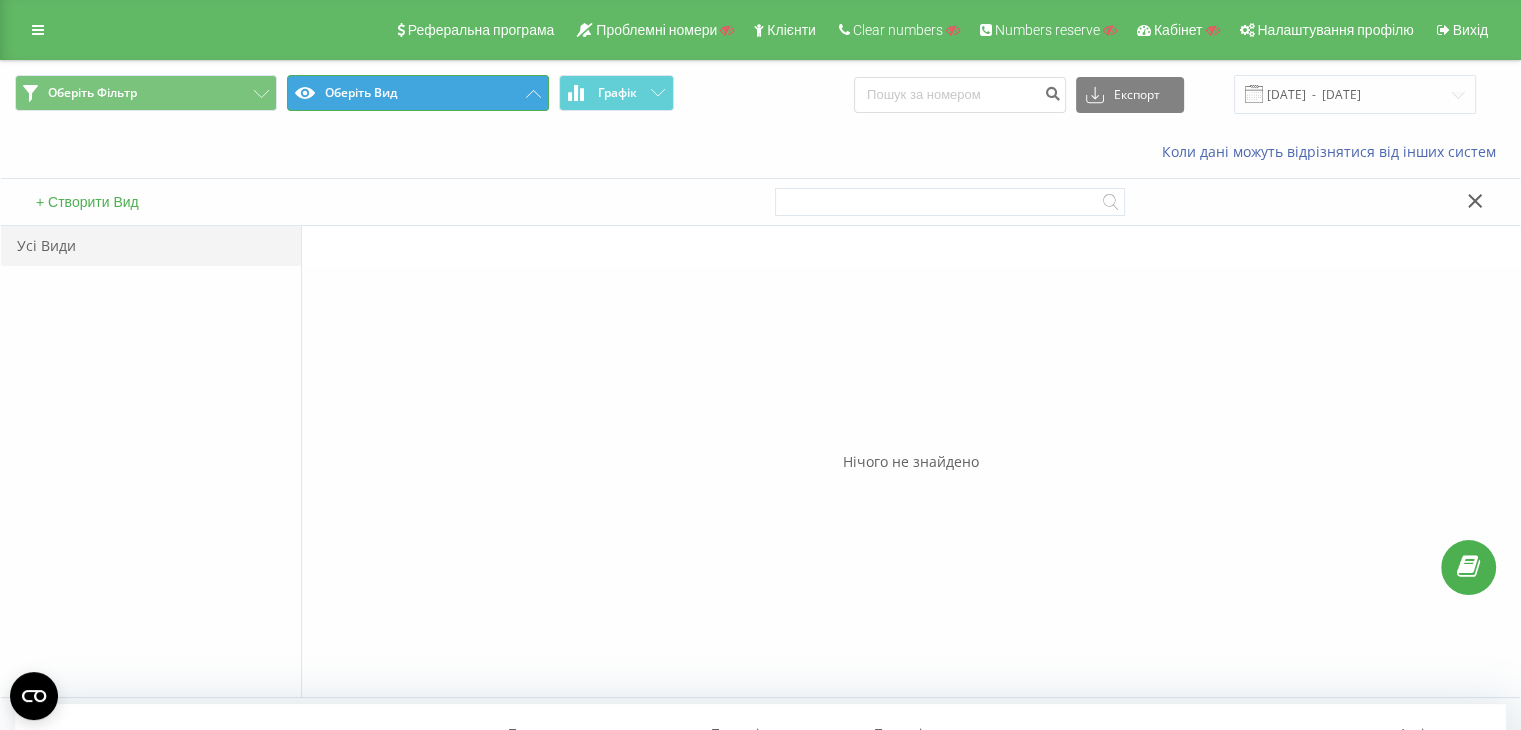 click on "Оберіть Вид" at bounding box center (418, 93) 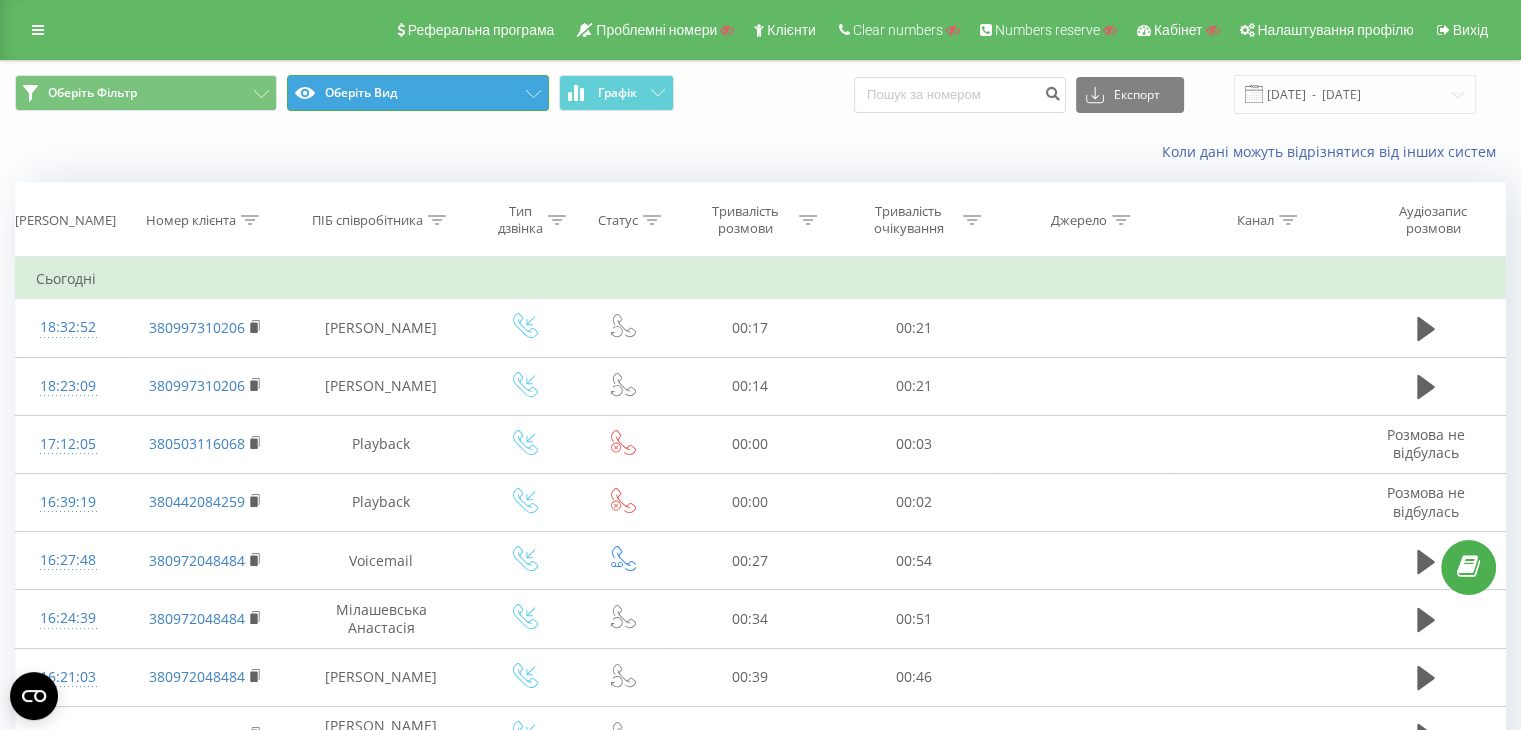 click on "Оберіть Вид" at bounding box center [418, 93] 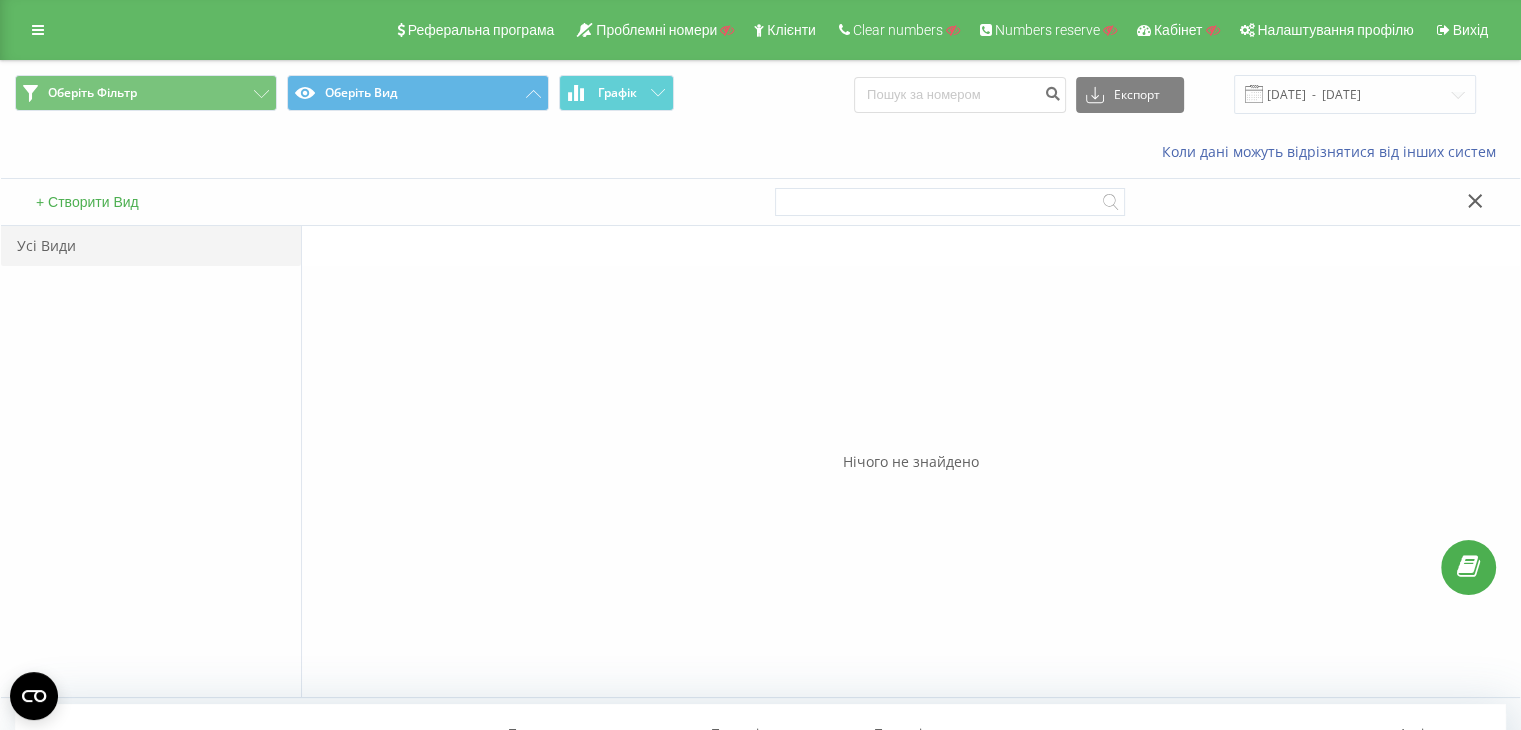 click on "+ Створити Вид" at bounding box center (87, 202) 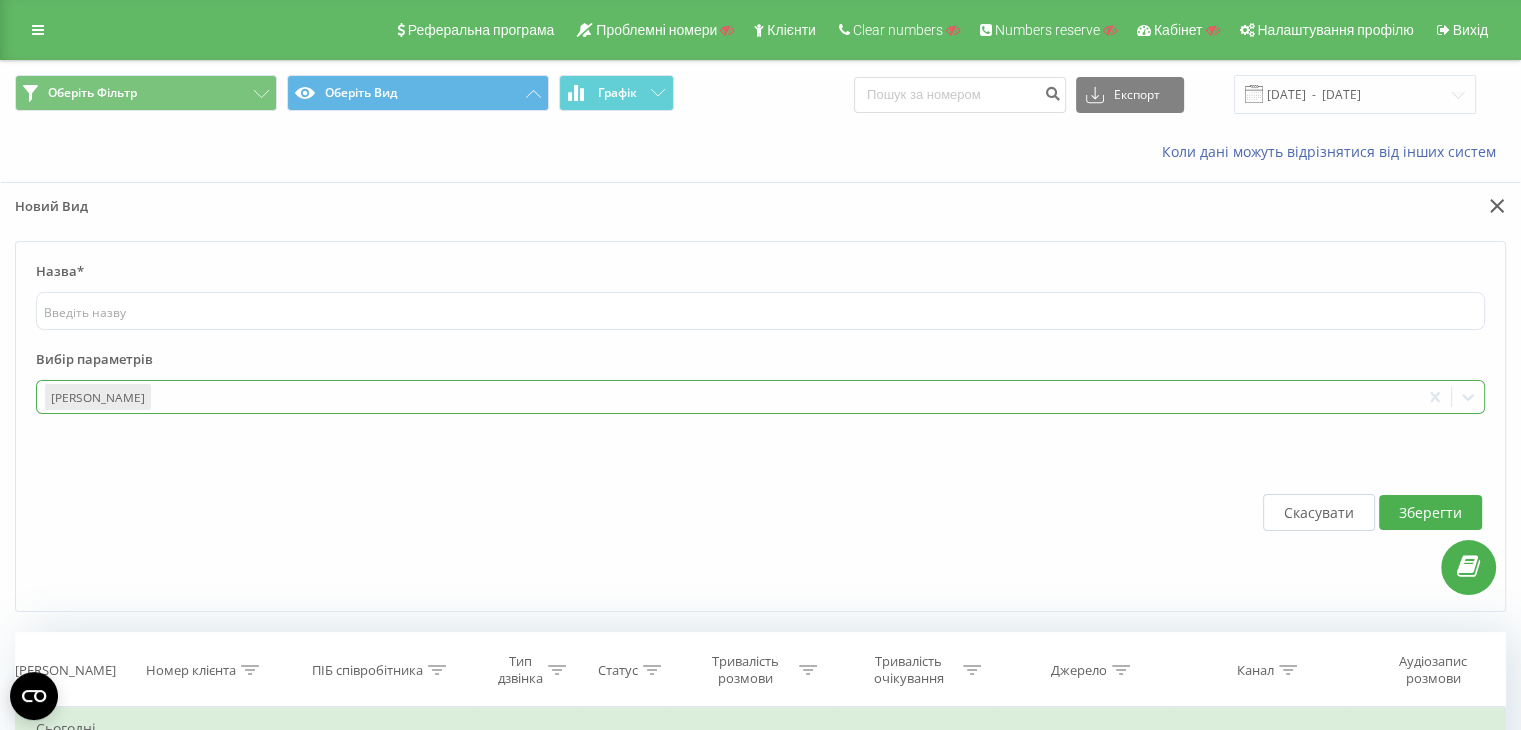 click at bounding box center [783, 397] 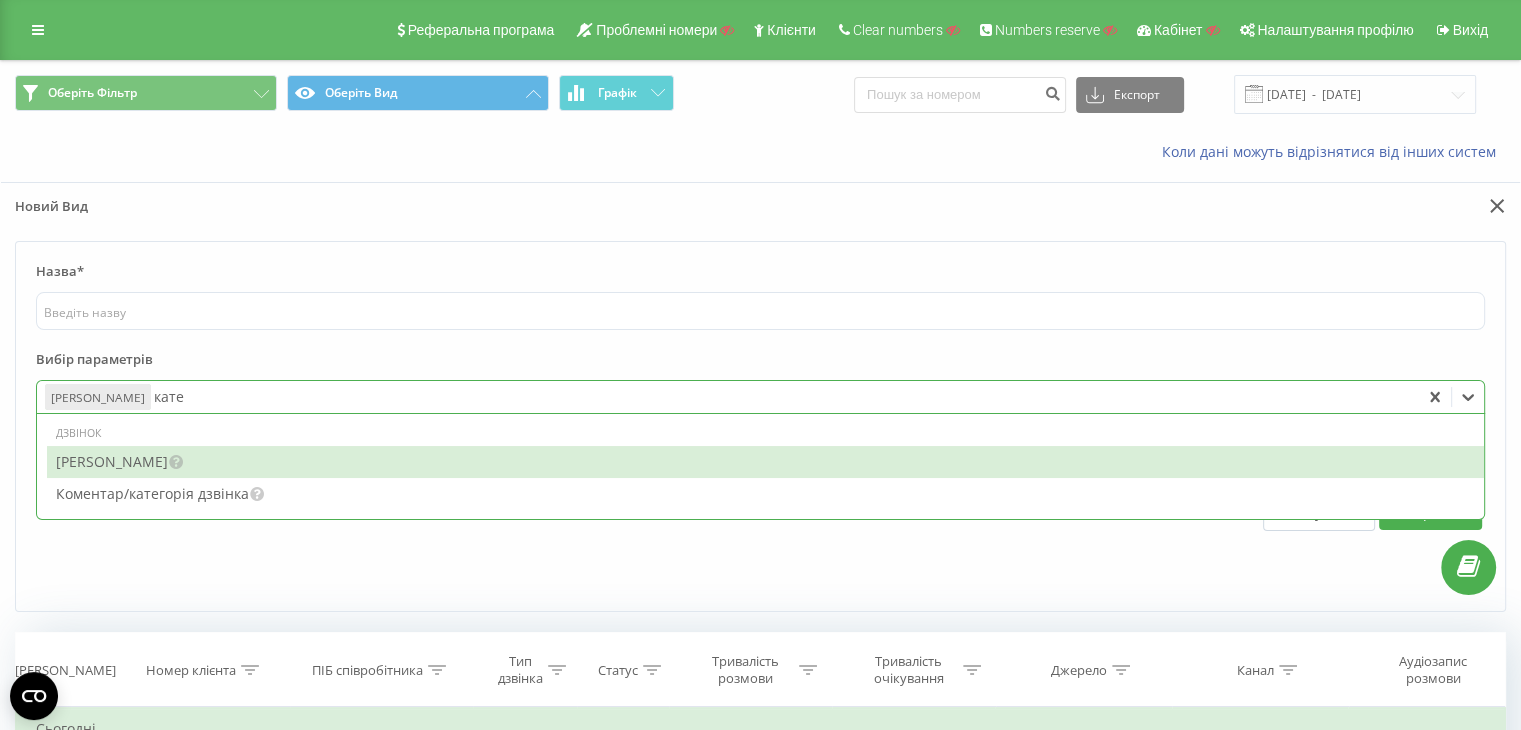 type on "катег" 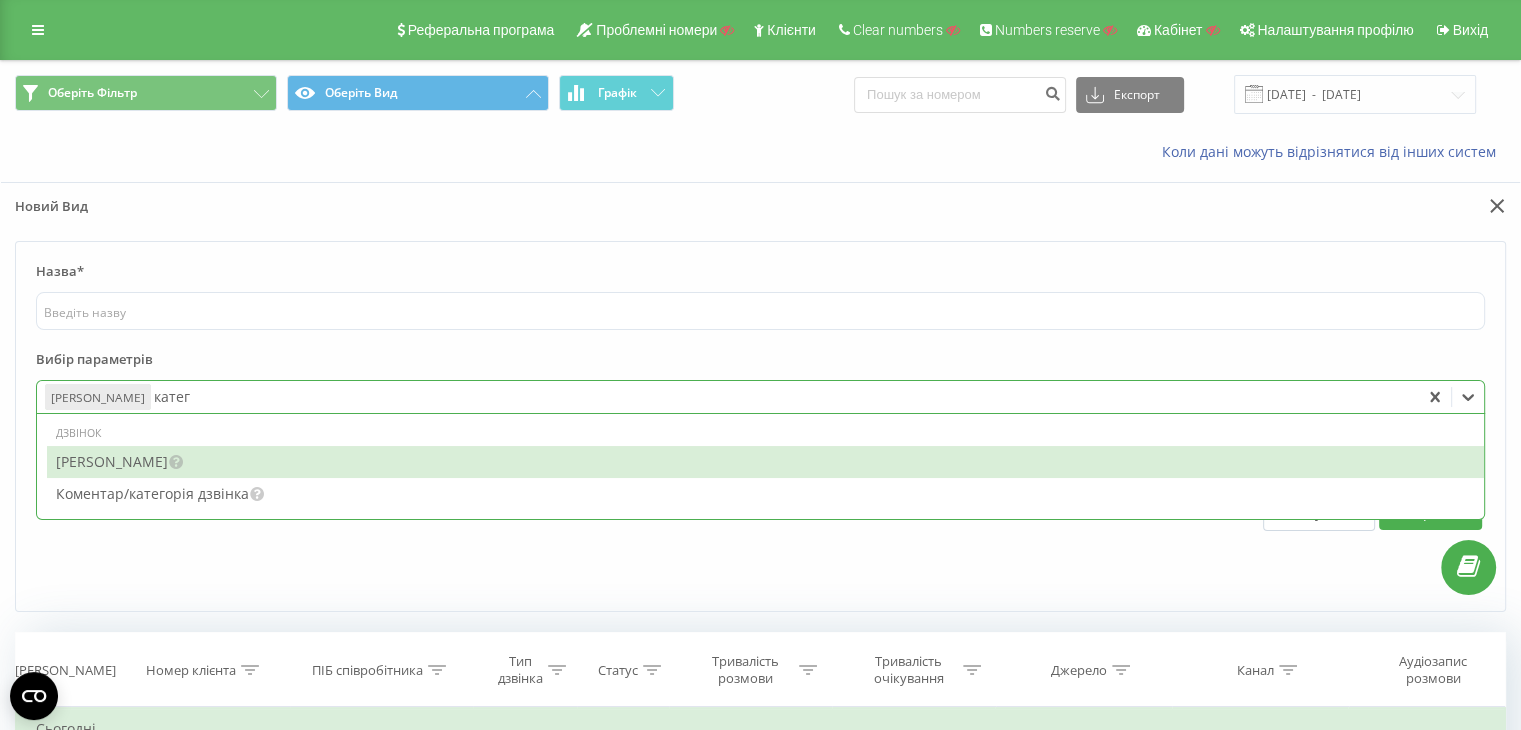click on "[PERSON_NAME]" at bounding box center [765, 462] 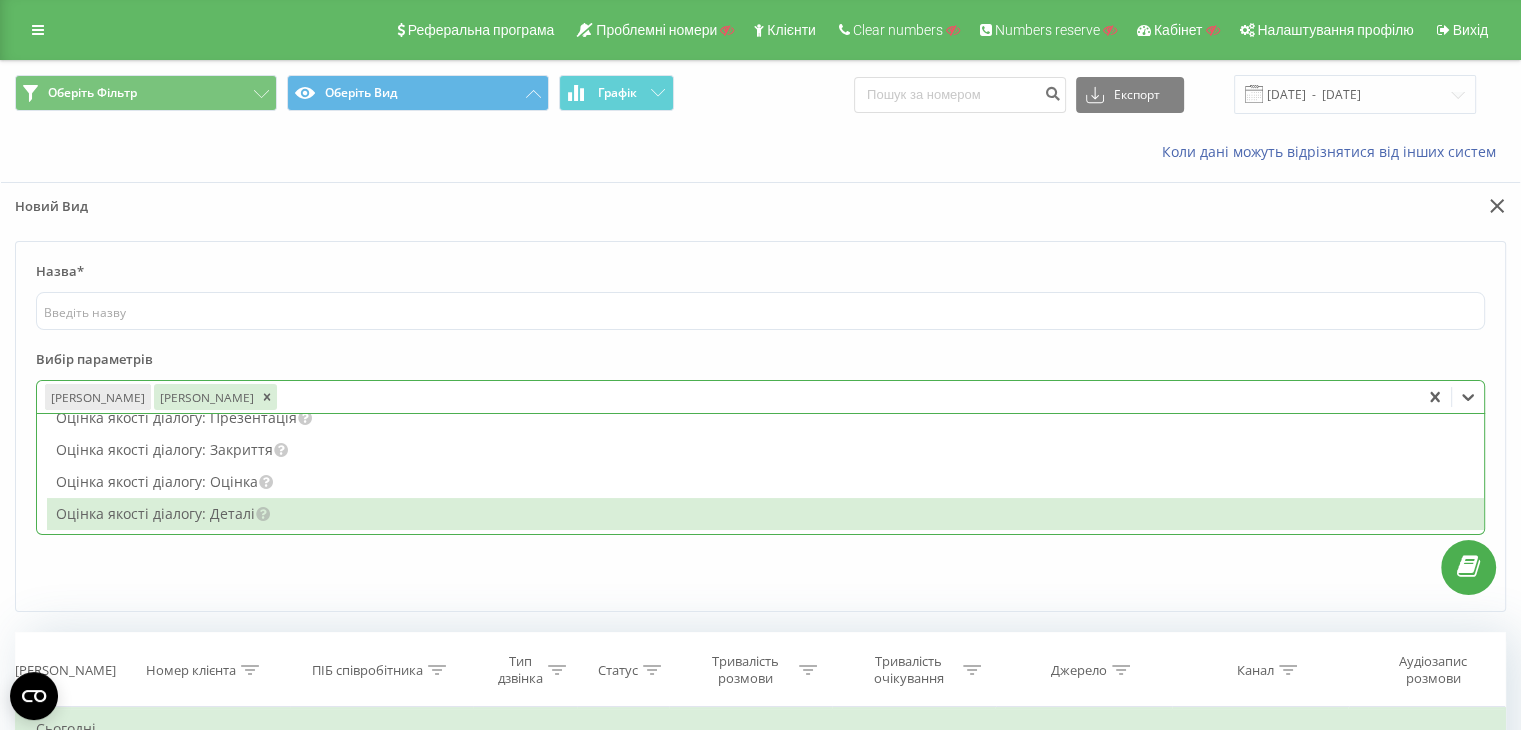 scroll, scrollTop: 500, scrollLeft: 0, axis: vertical 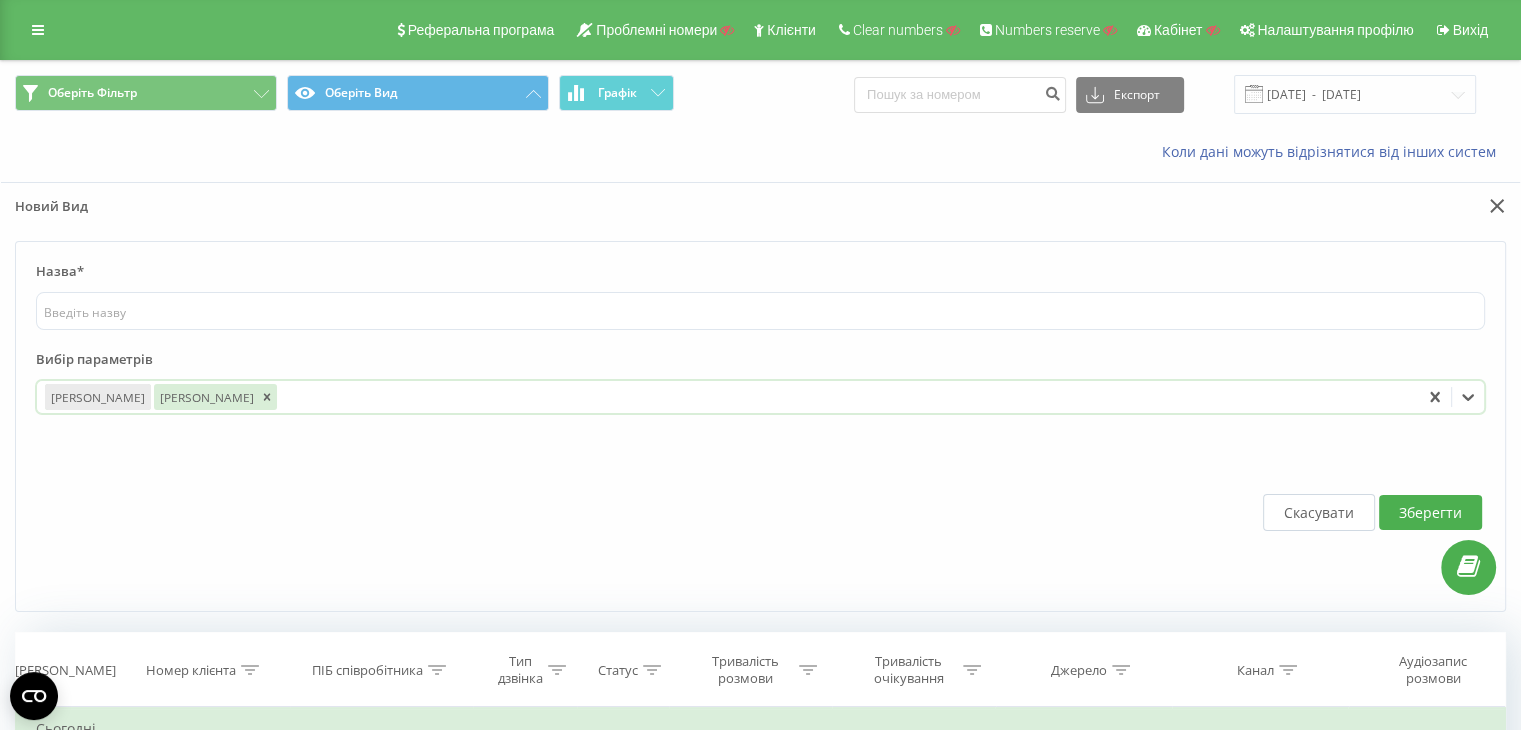 click at bounding box center (846, 397) 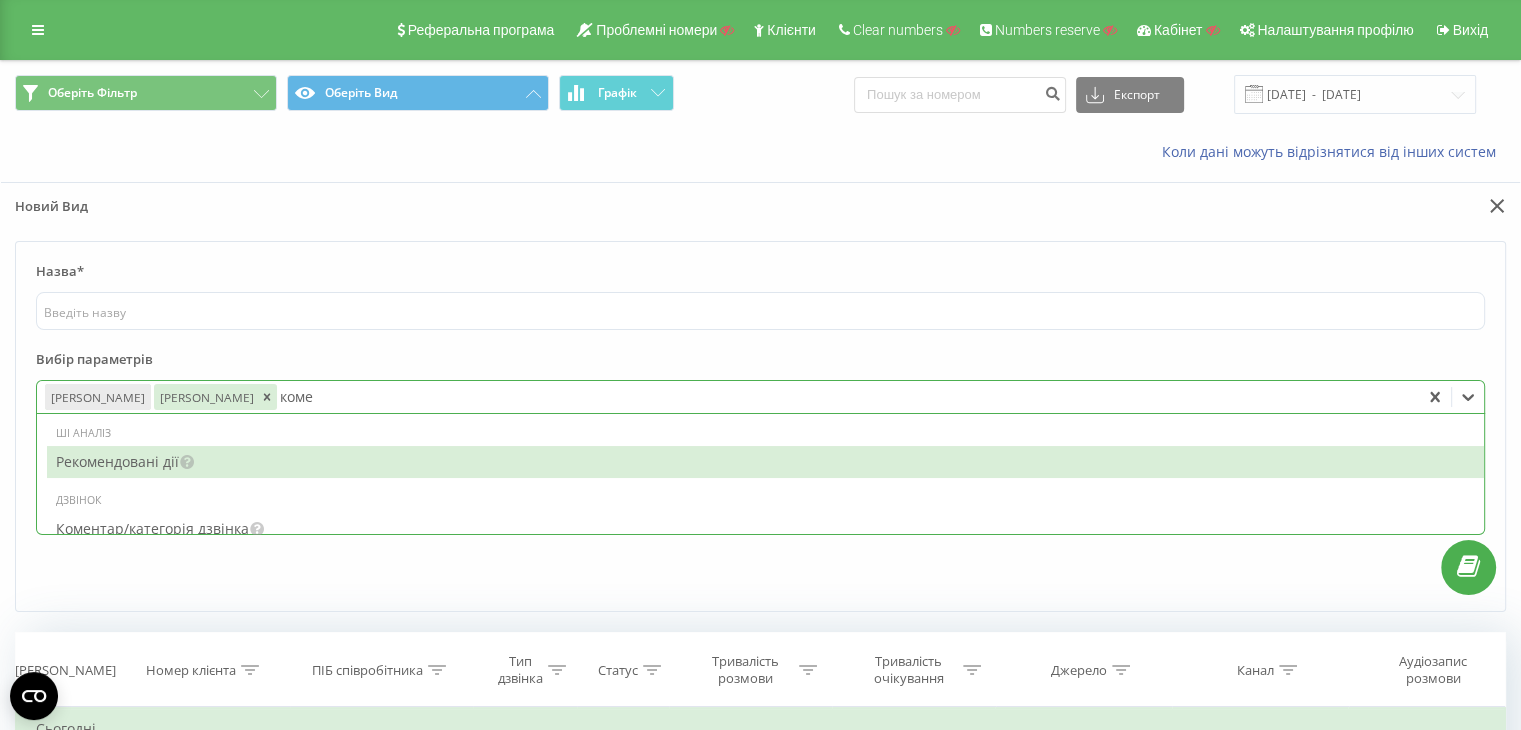 type on "комен" 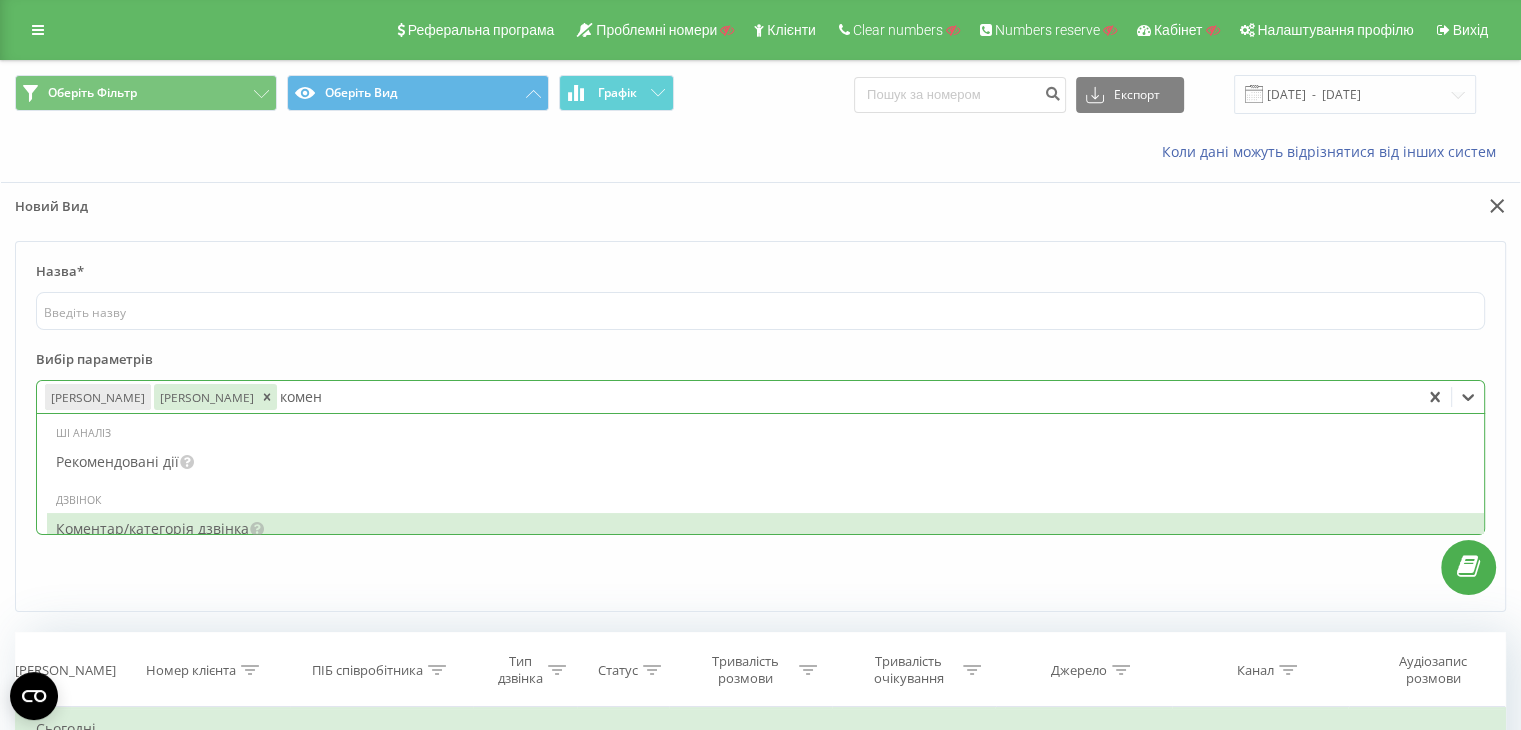 click on "Коментар/категорія дзвінка" at bounding box center [765, 529] 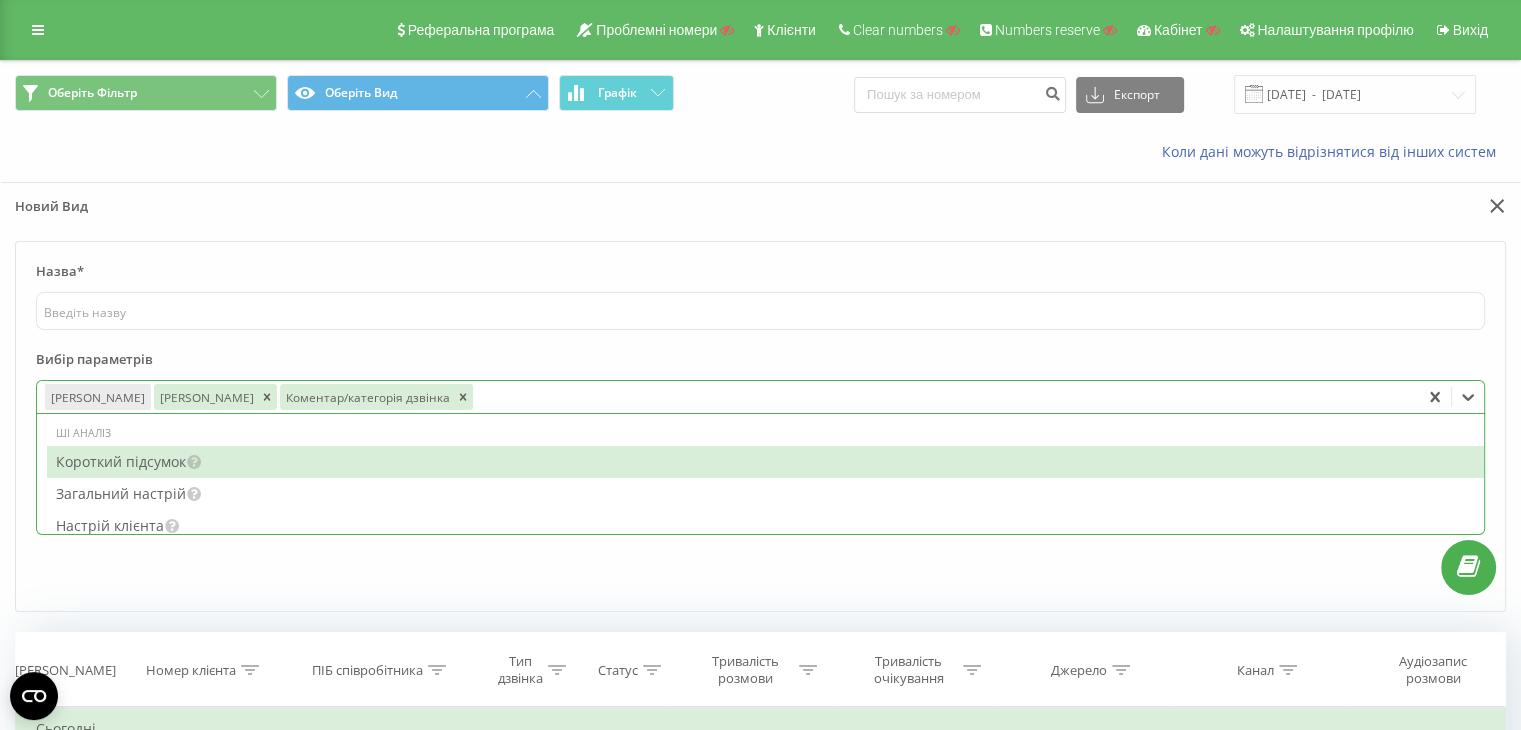 click on "Вибір параметрів" at bounding box center (760, 365) 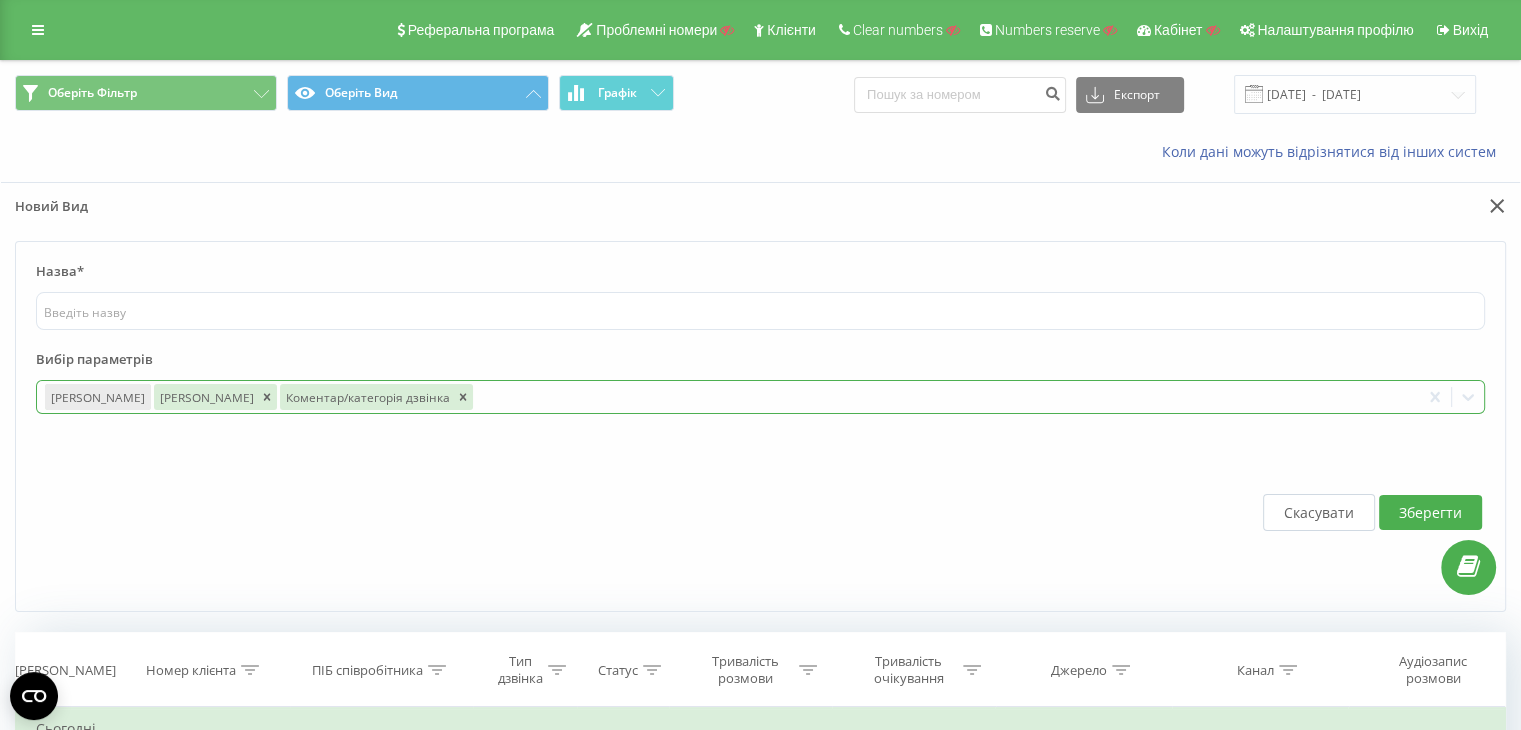 click at bounding box center (944, 397) 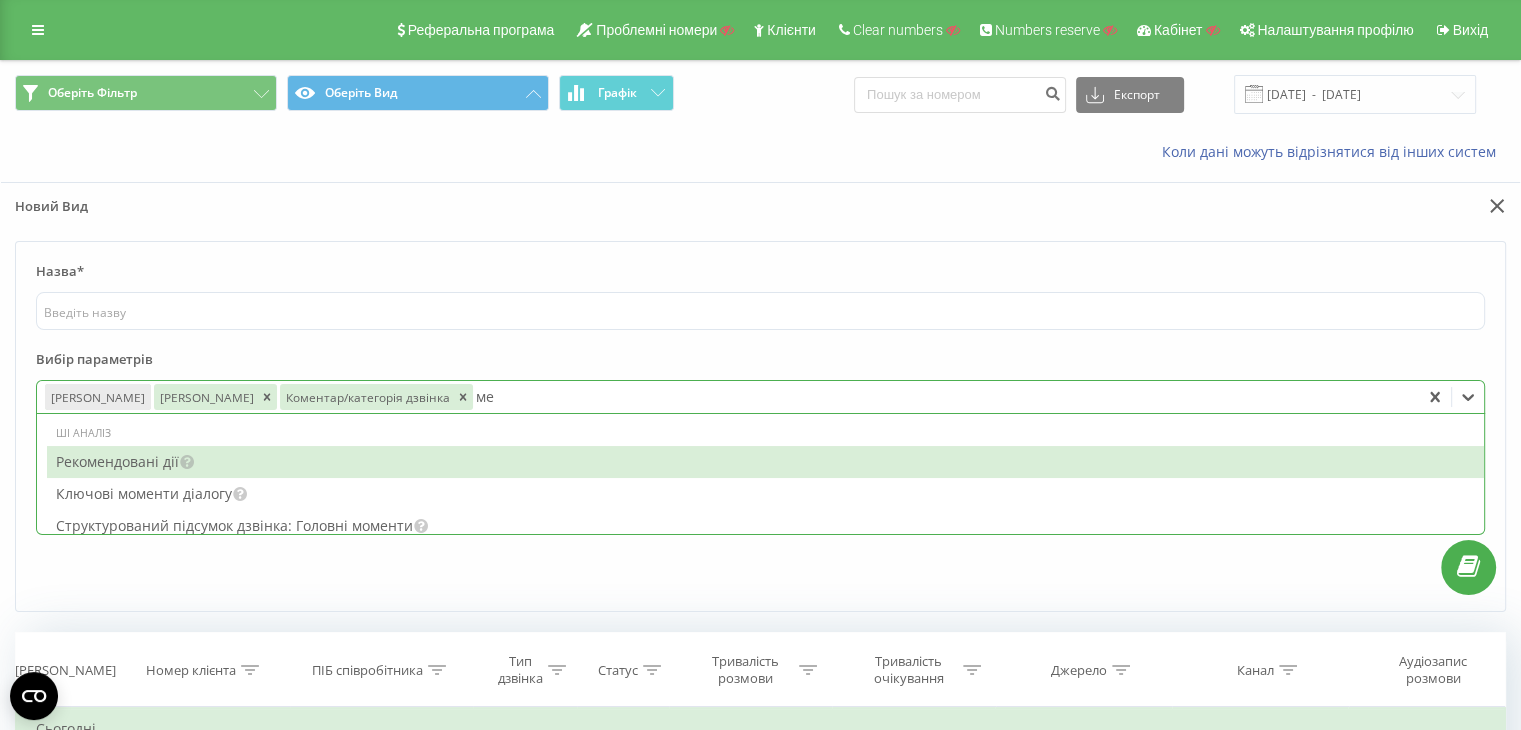 type on "м" 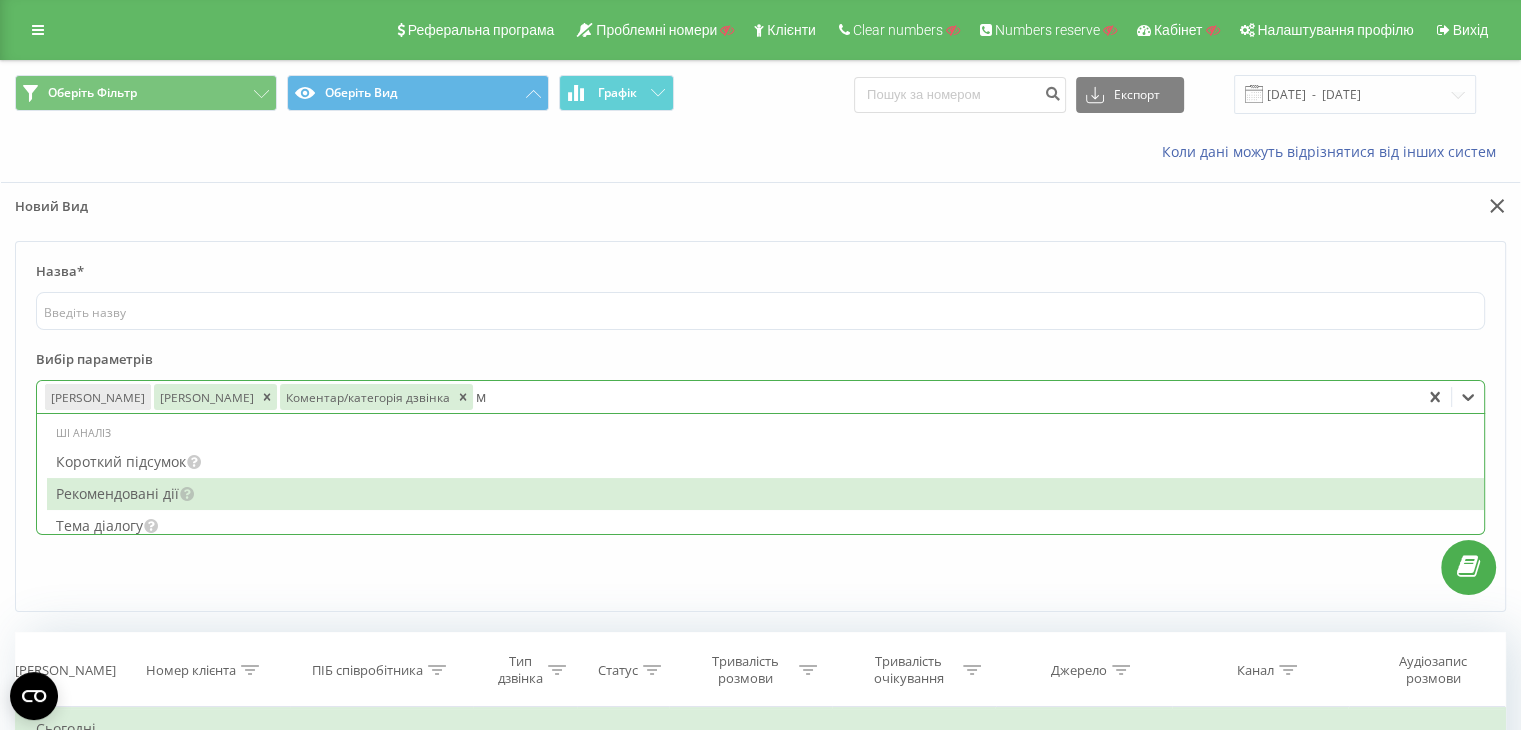 type 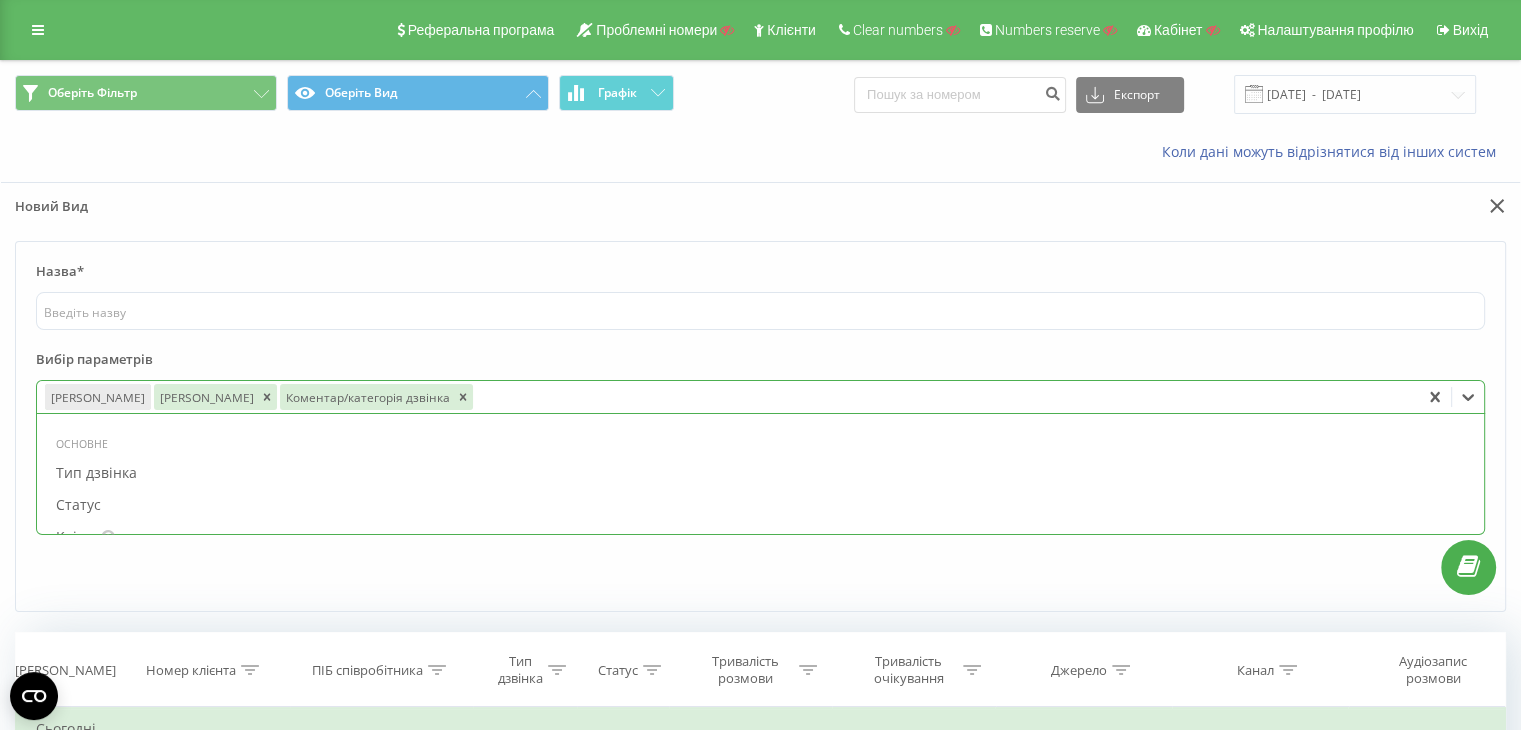 scroll, scrollTop: 960, scrollLeft: 0, axis: vertical 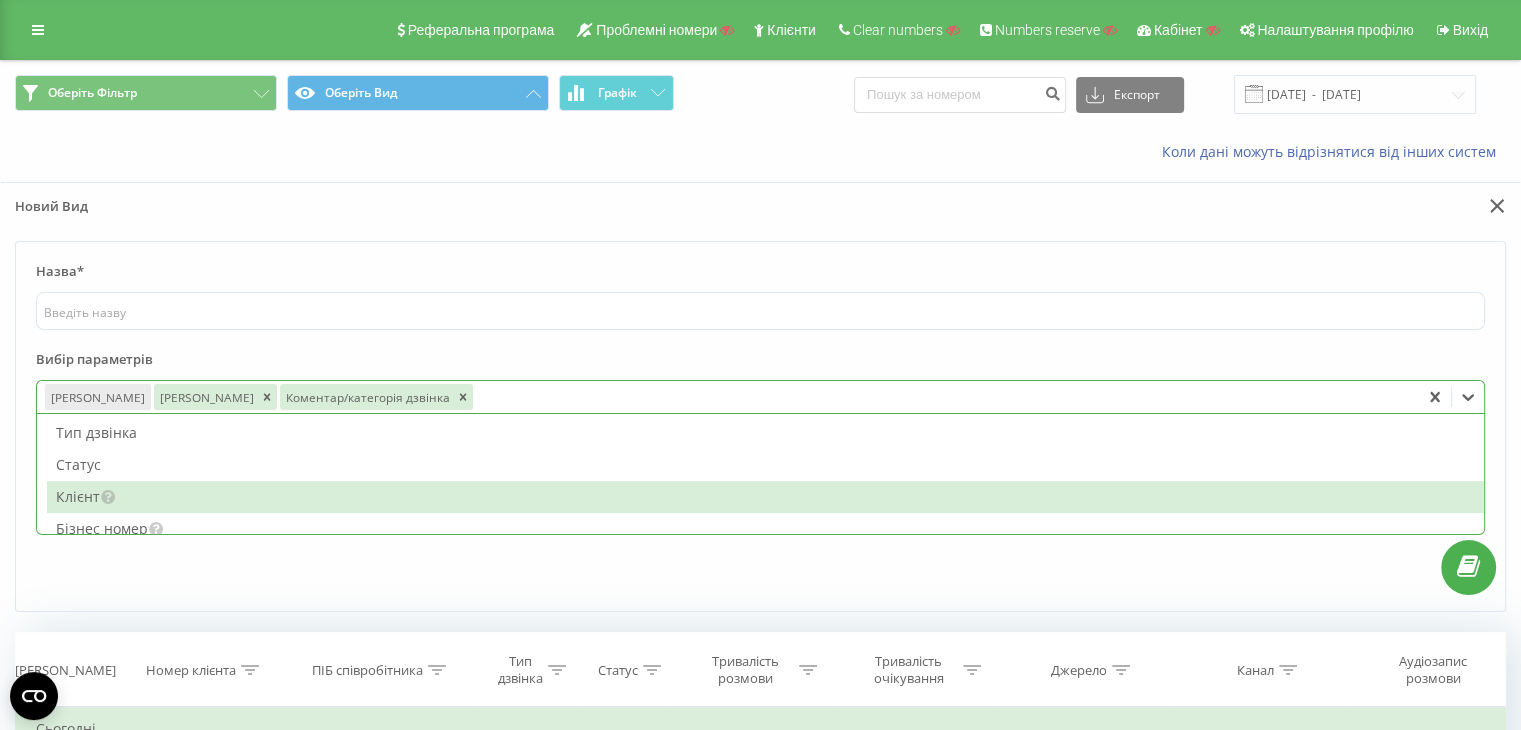 click on "Клієнт" at bounding box center [765, 497] 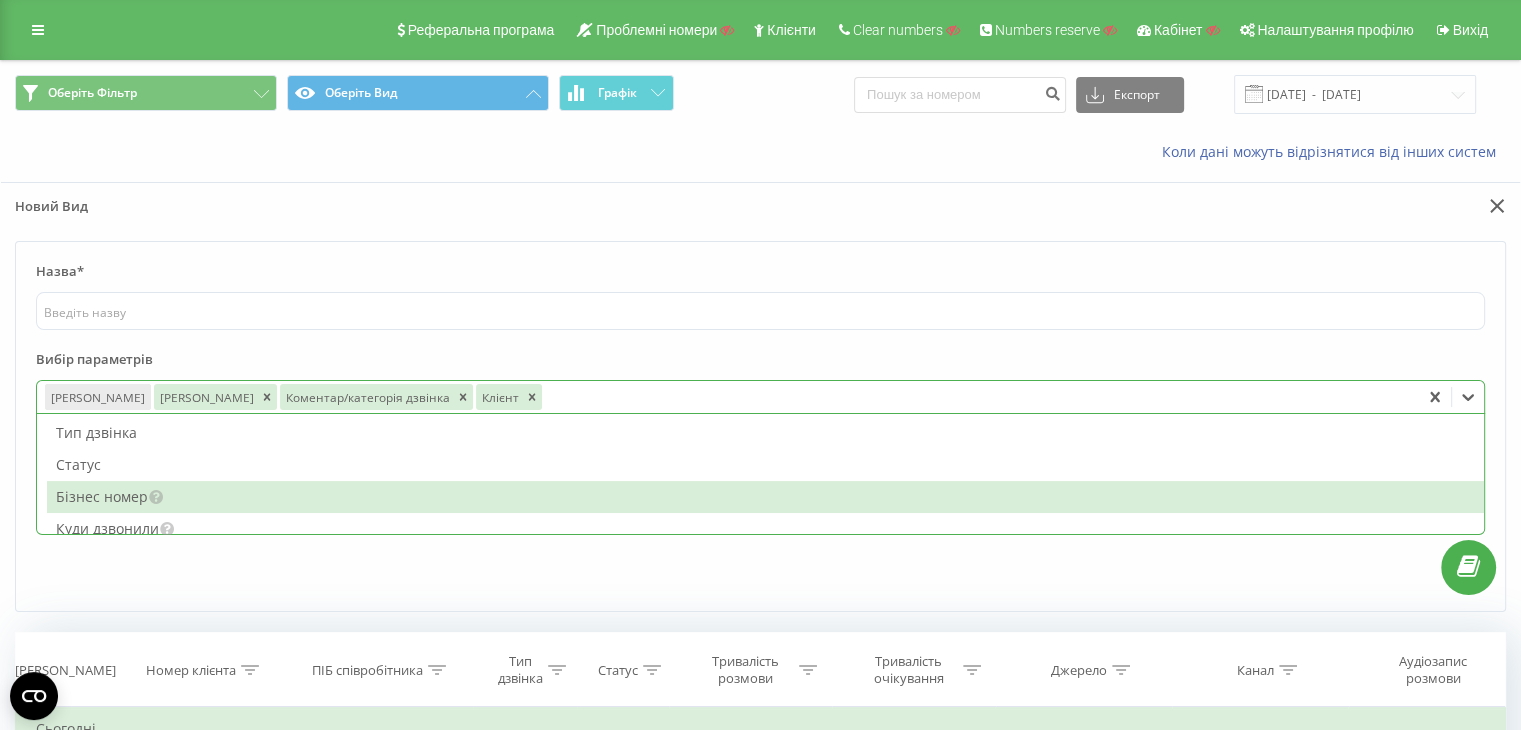 click on "Бізнес номер" at bounding box center [765, 497] 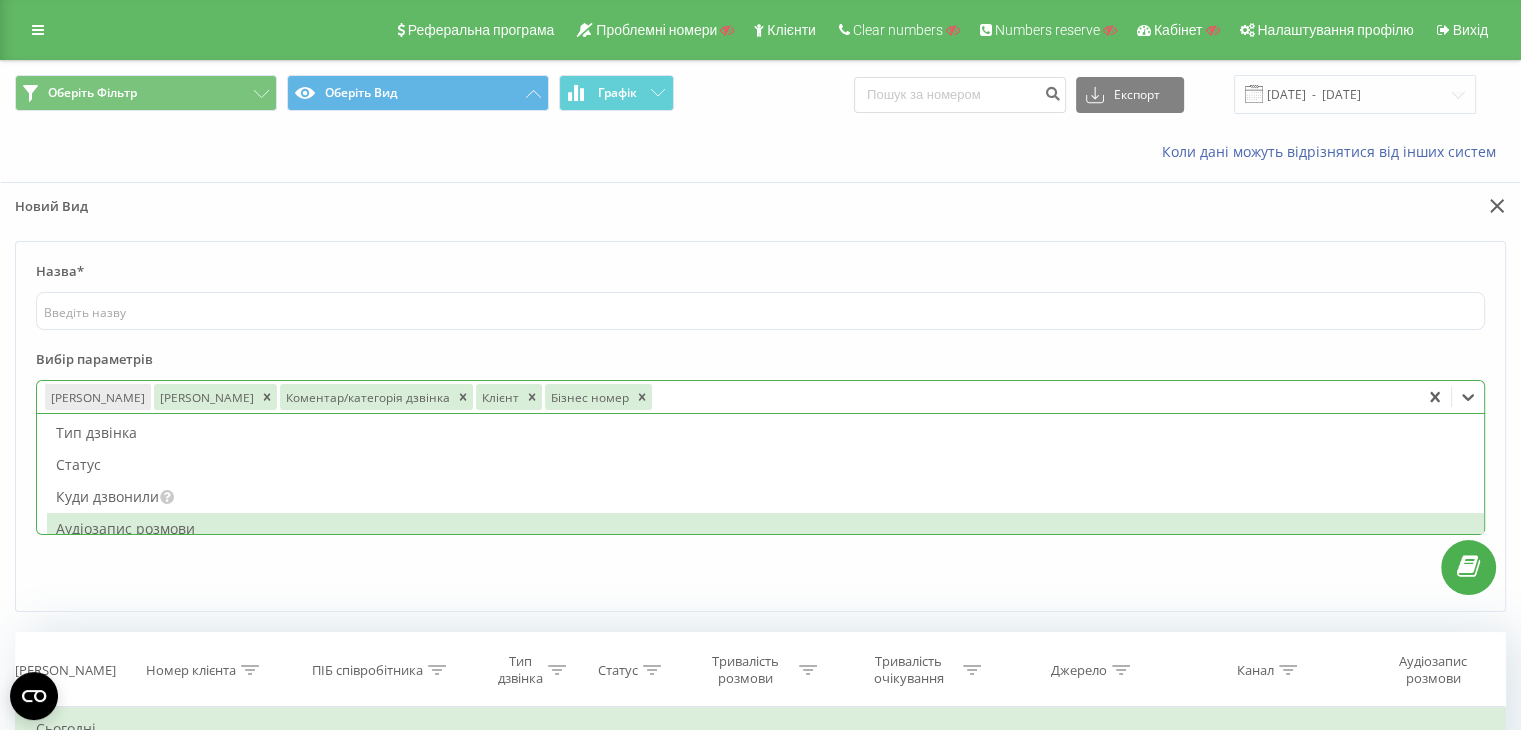 click on "Аудіозапис розмови" at bounding box center (765, 529) 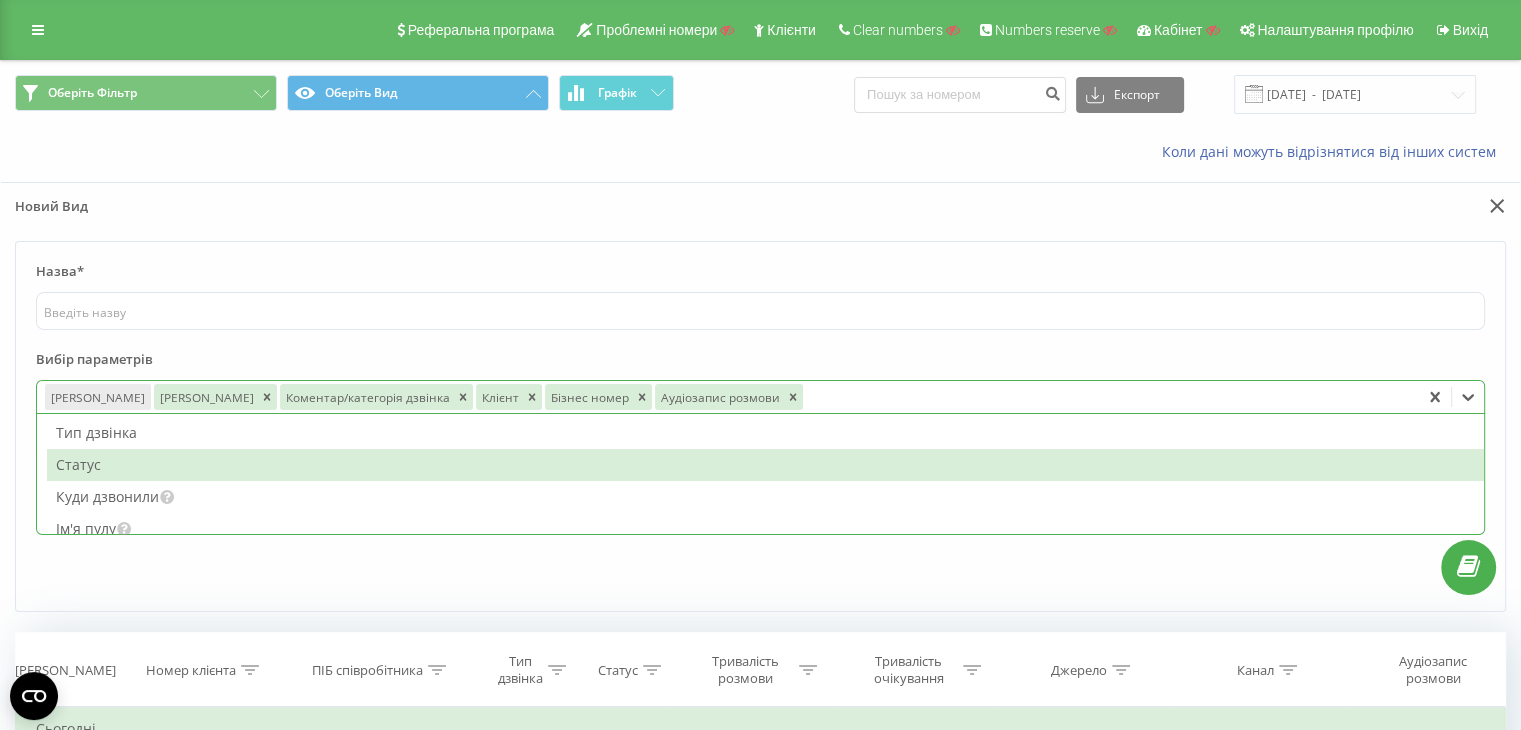 click on "Статус" at bounding box center [765, 465] 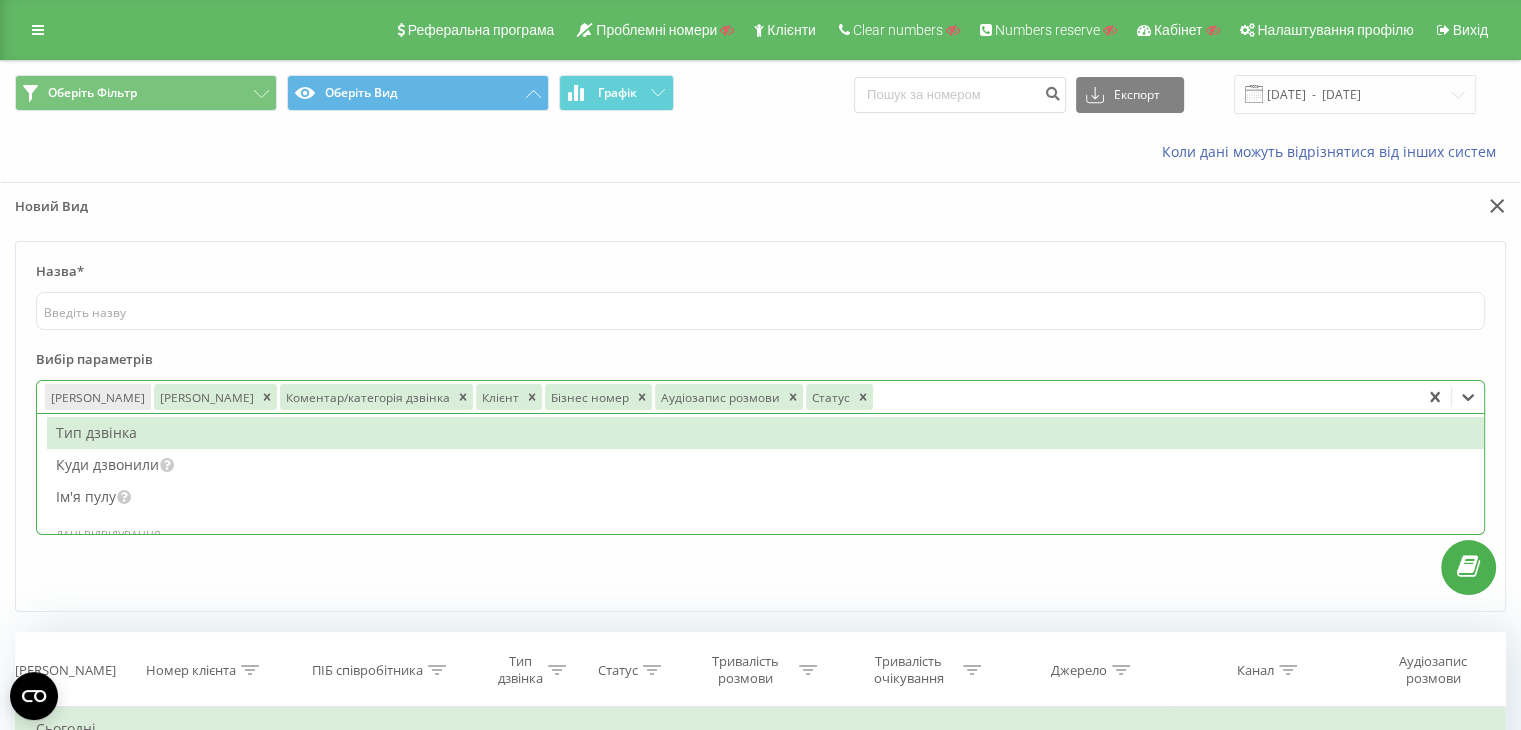 click on "Тип дзвінка" at bounding box center (765, 433) 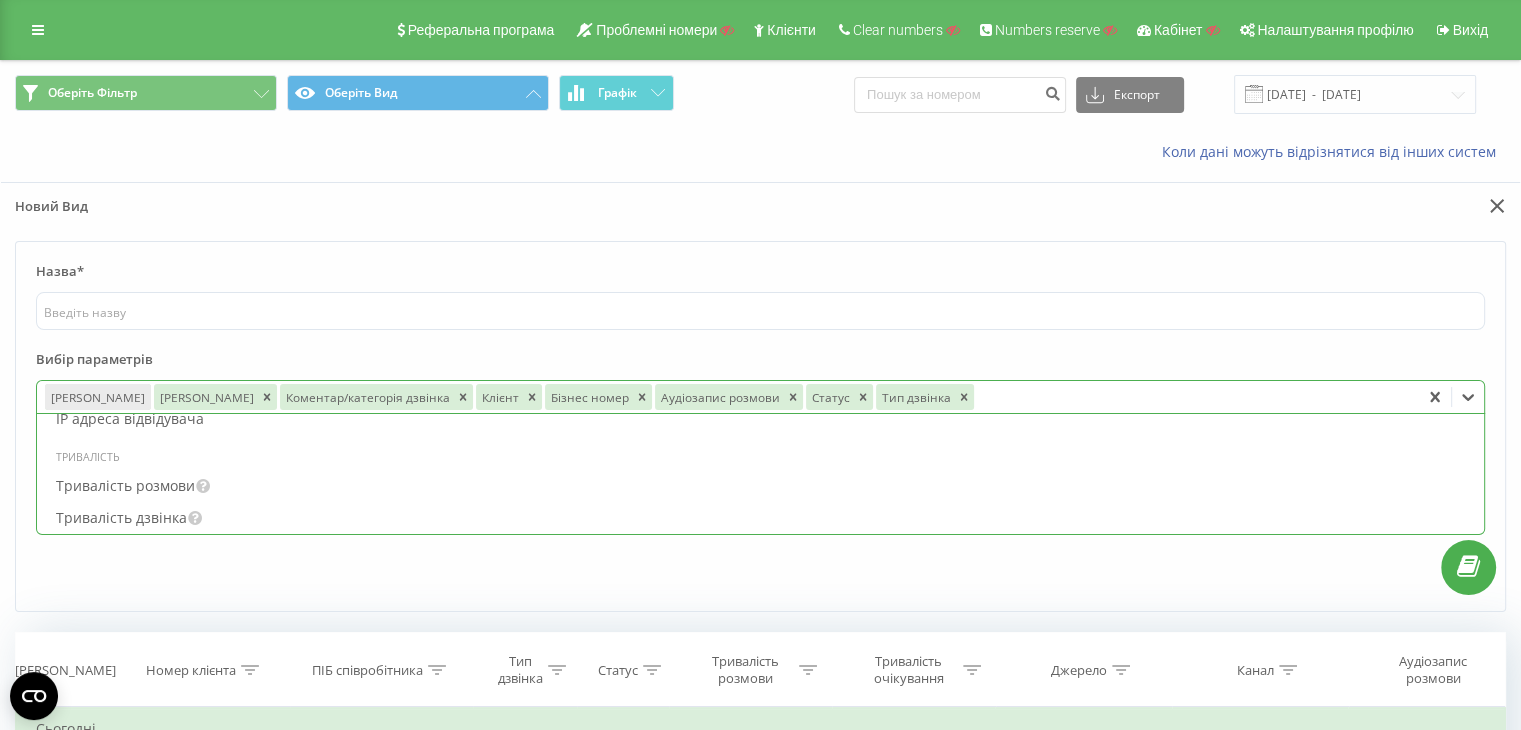 scroll, scrollTop: 1400, scrollLeft: 0, axis: vertical 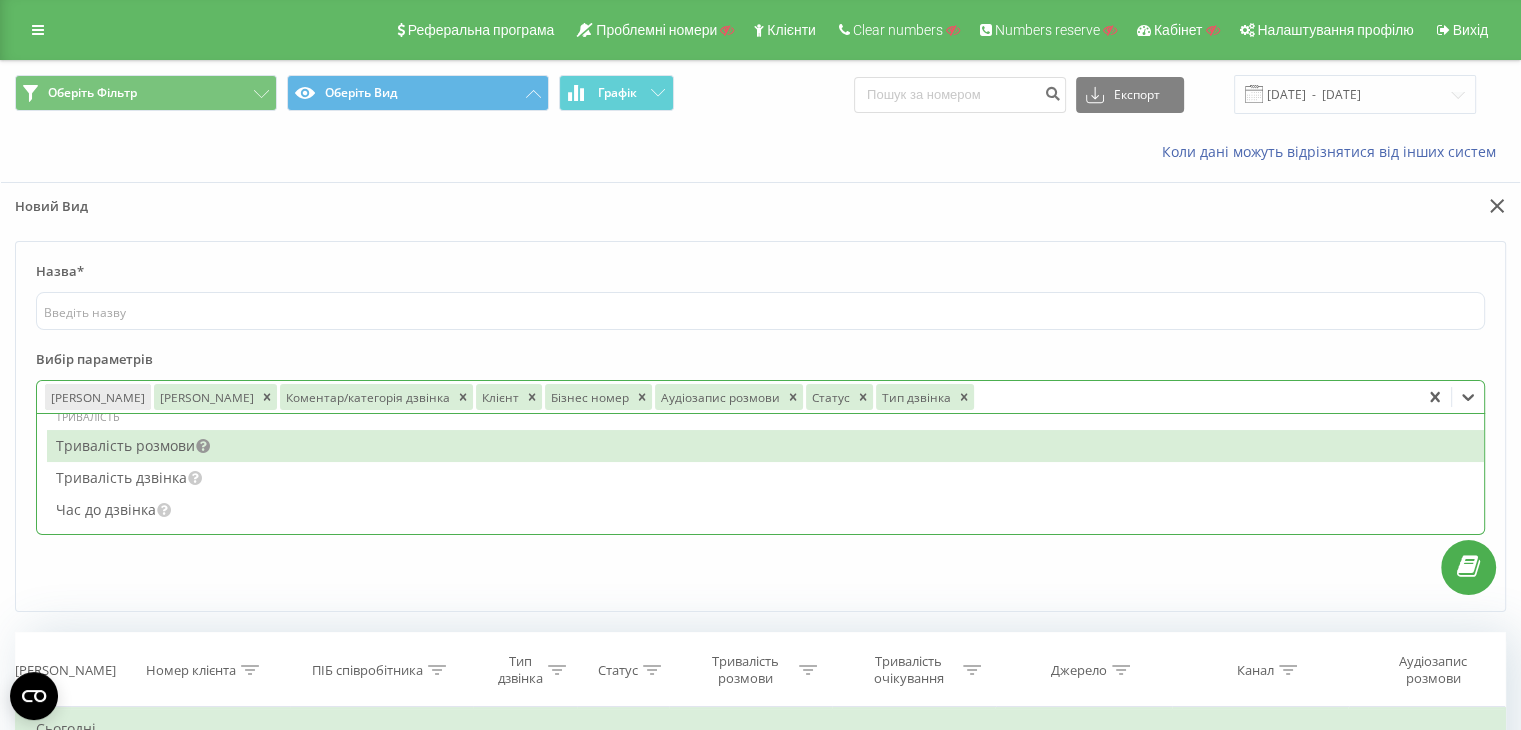 click at bounding box center (203, 443) 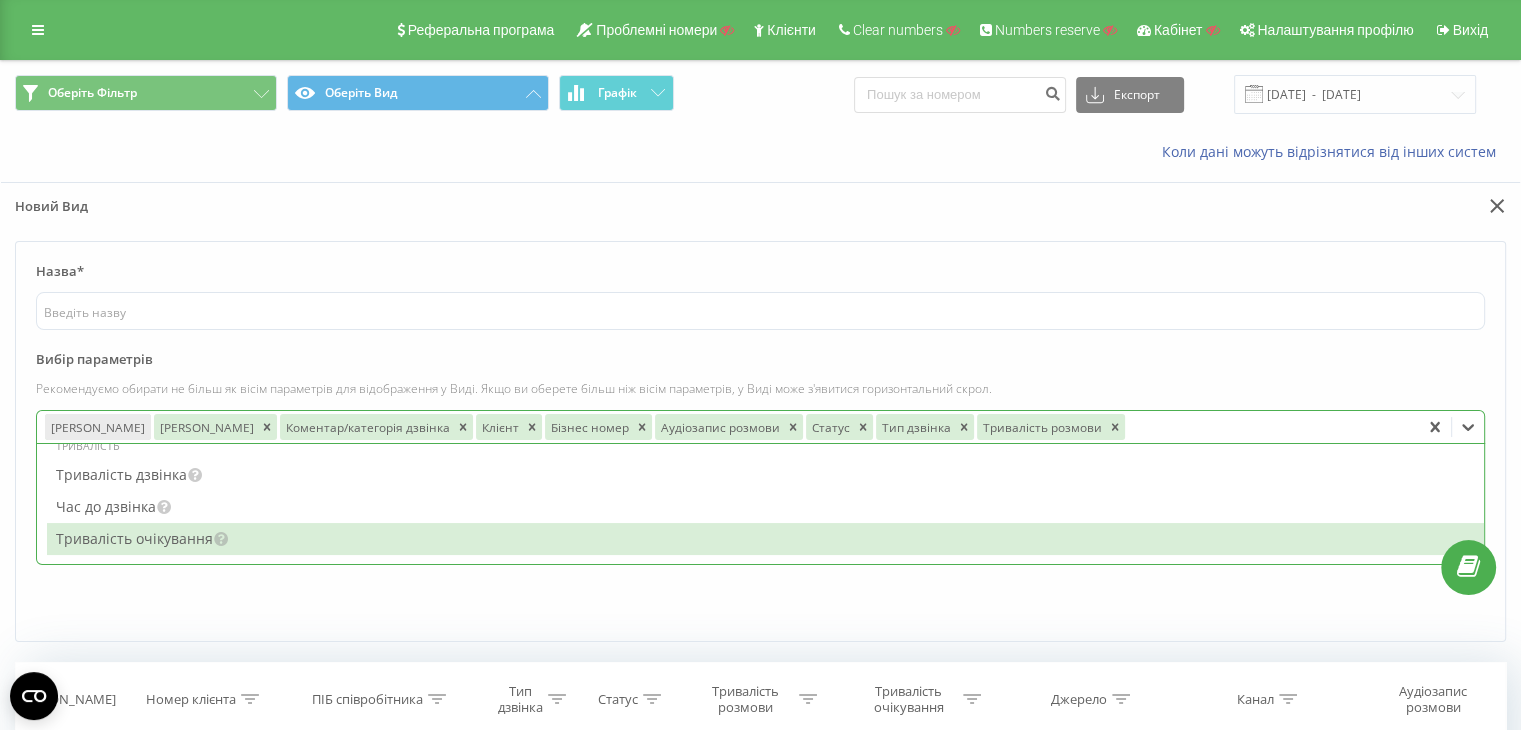 click on "Тривалість очікування" at bounding box center (765, 539) 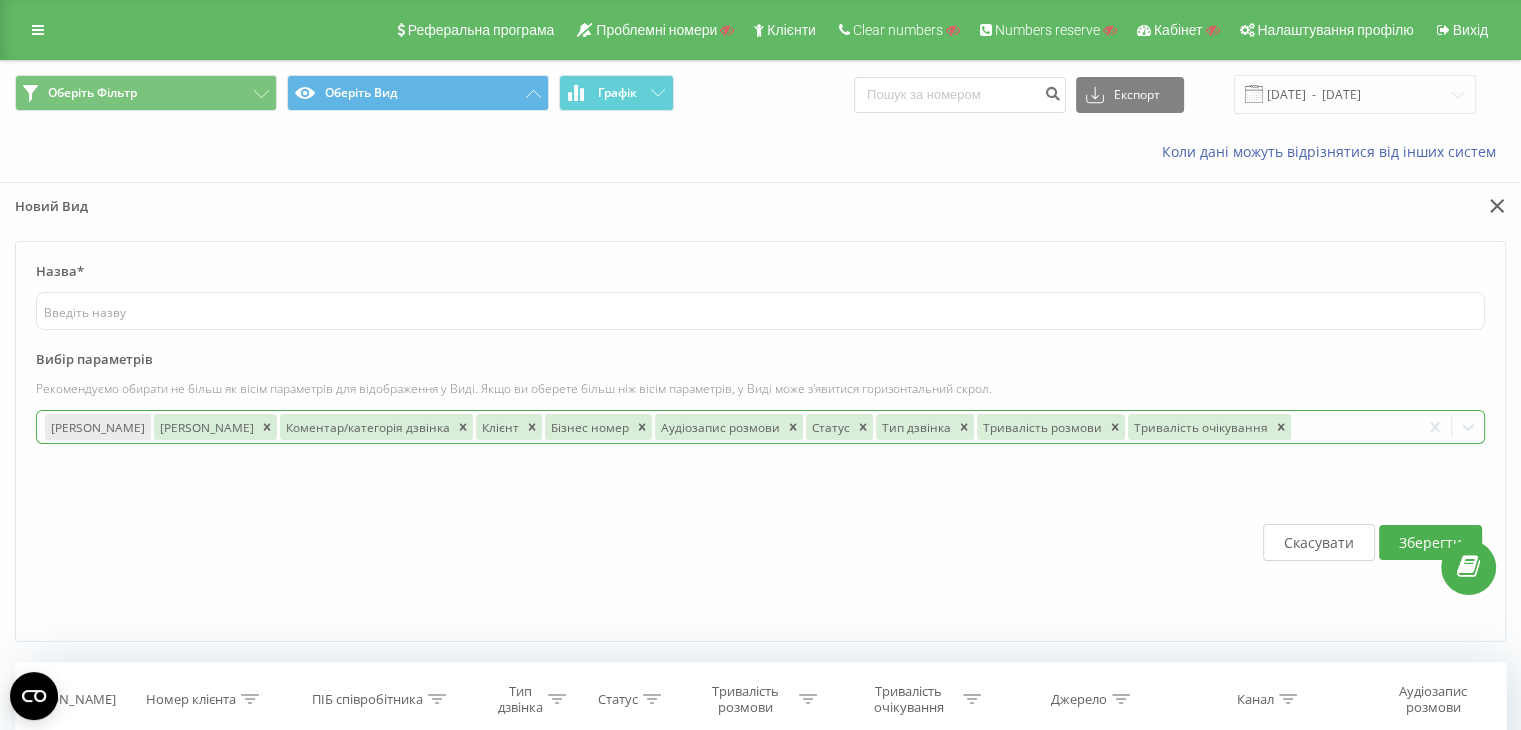 click at bounding box center (1353, 426) 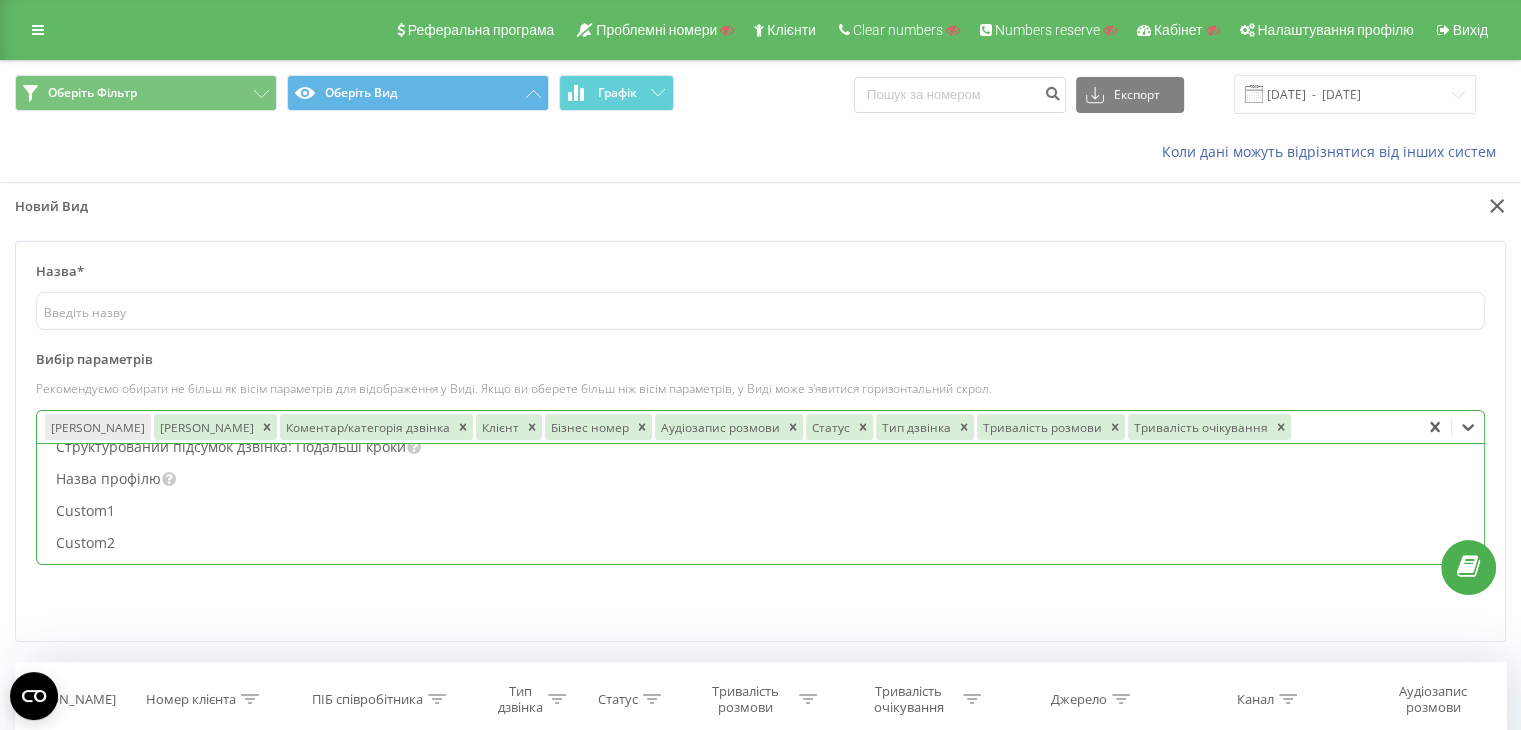 scroll, scrollTop: 912, scrollLeft: 0, axis: vertical 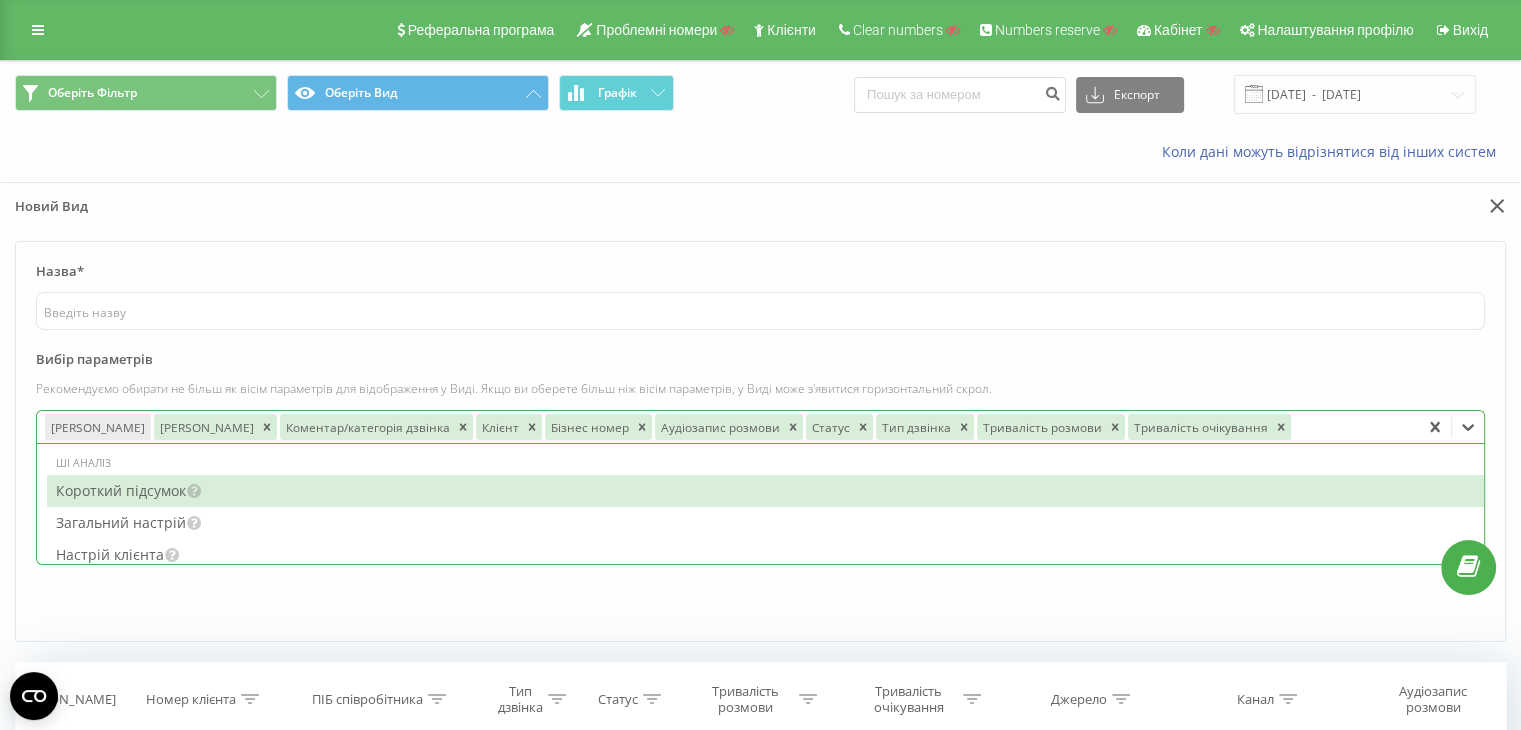 click at bounding box center [1353, 426] 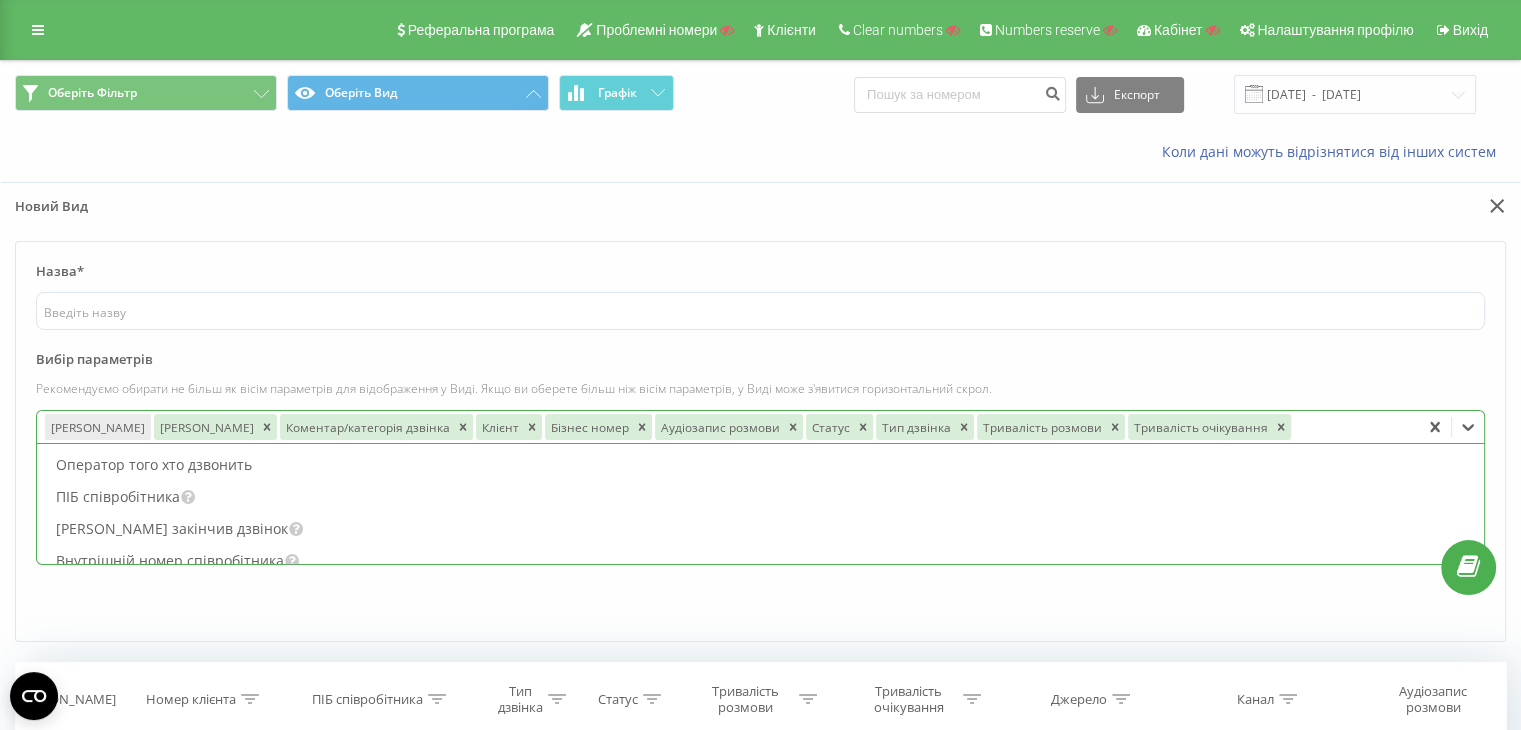 scroll, scrollTop: 1804, scrollLeft: 0, axis: vertical 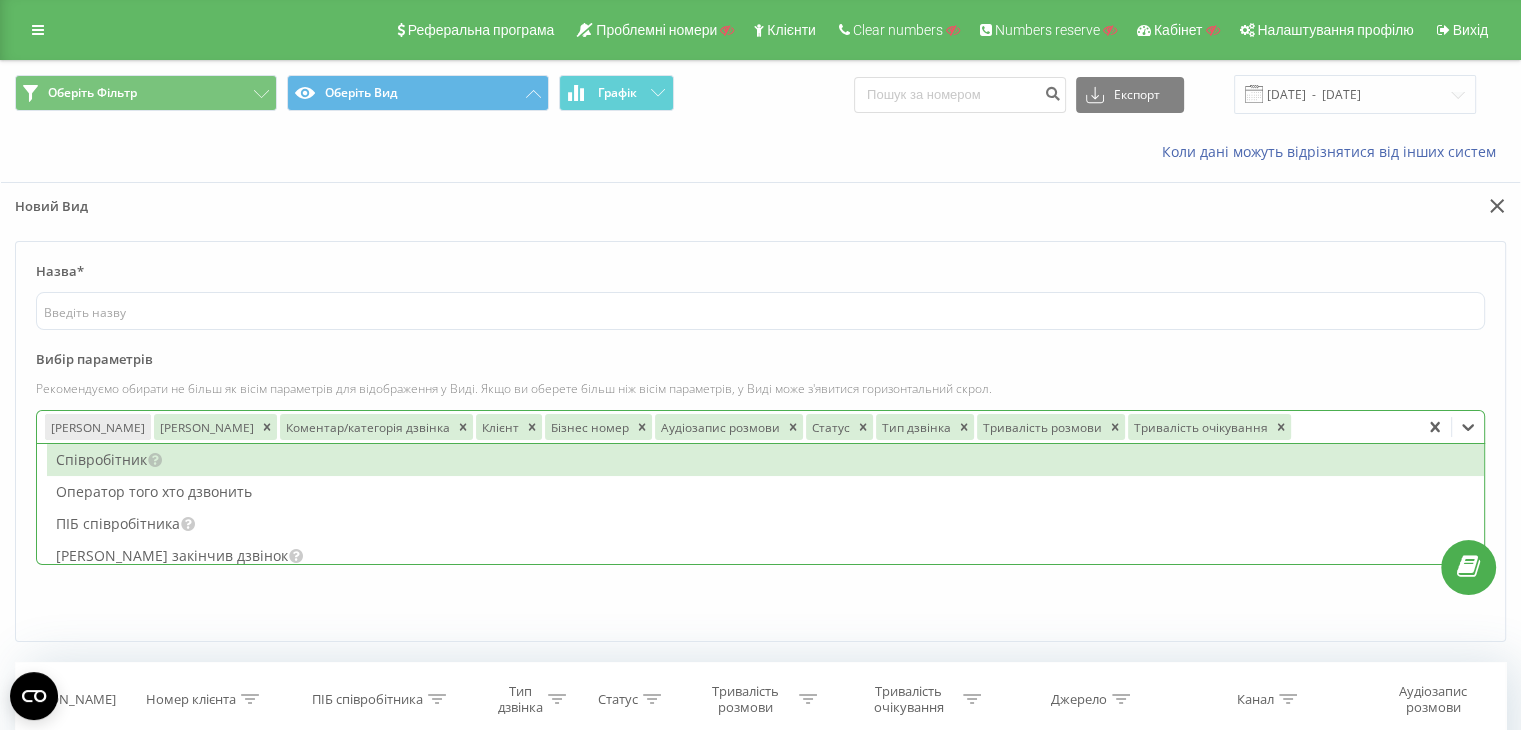 click on "Співробітник" at bounding box center (765, 460) 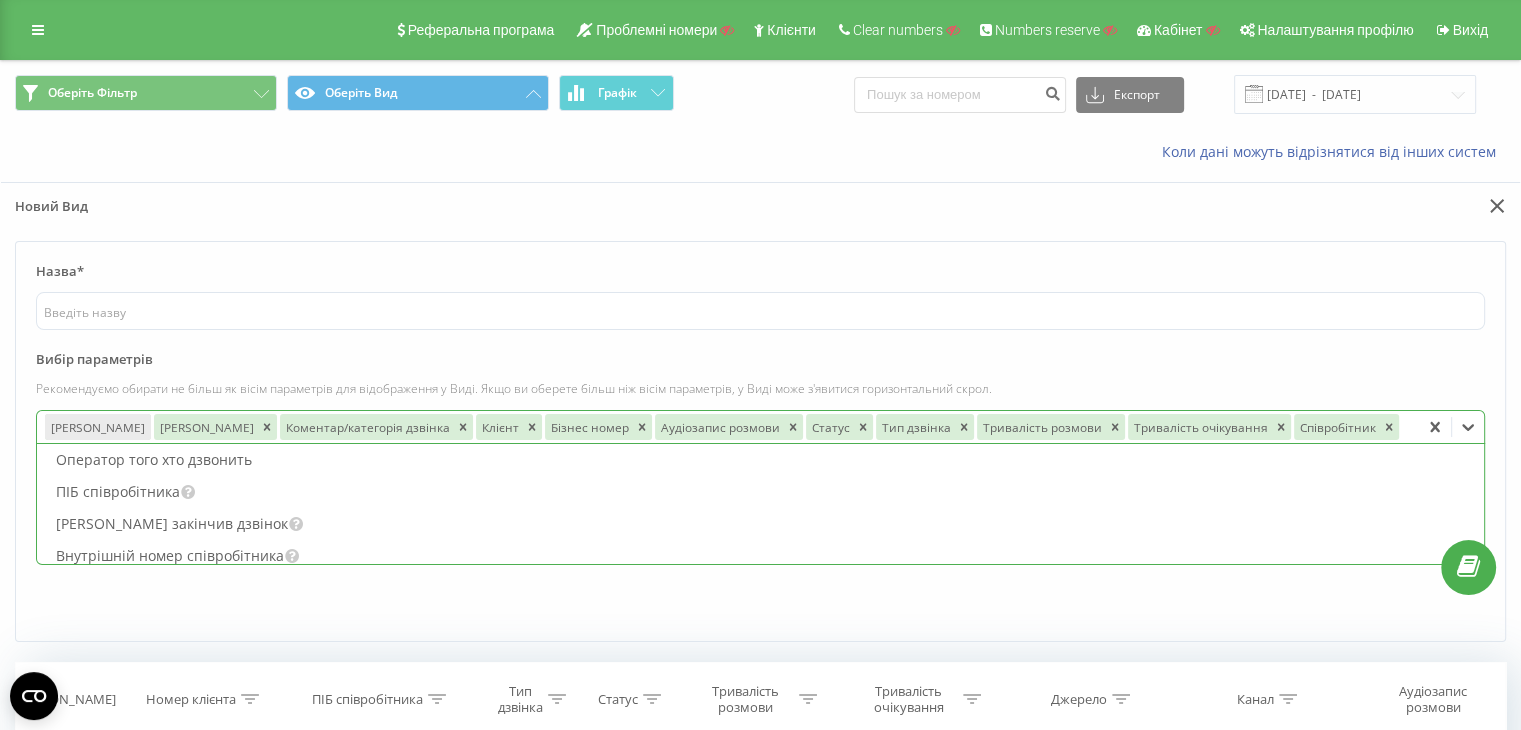 scroll, scrollTop: 1772, scrollLeft: 0, axis: vertical 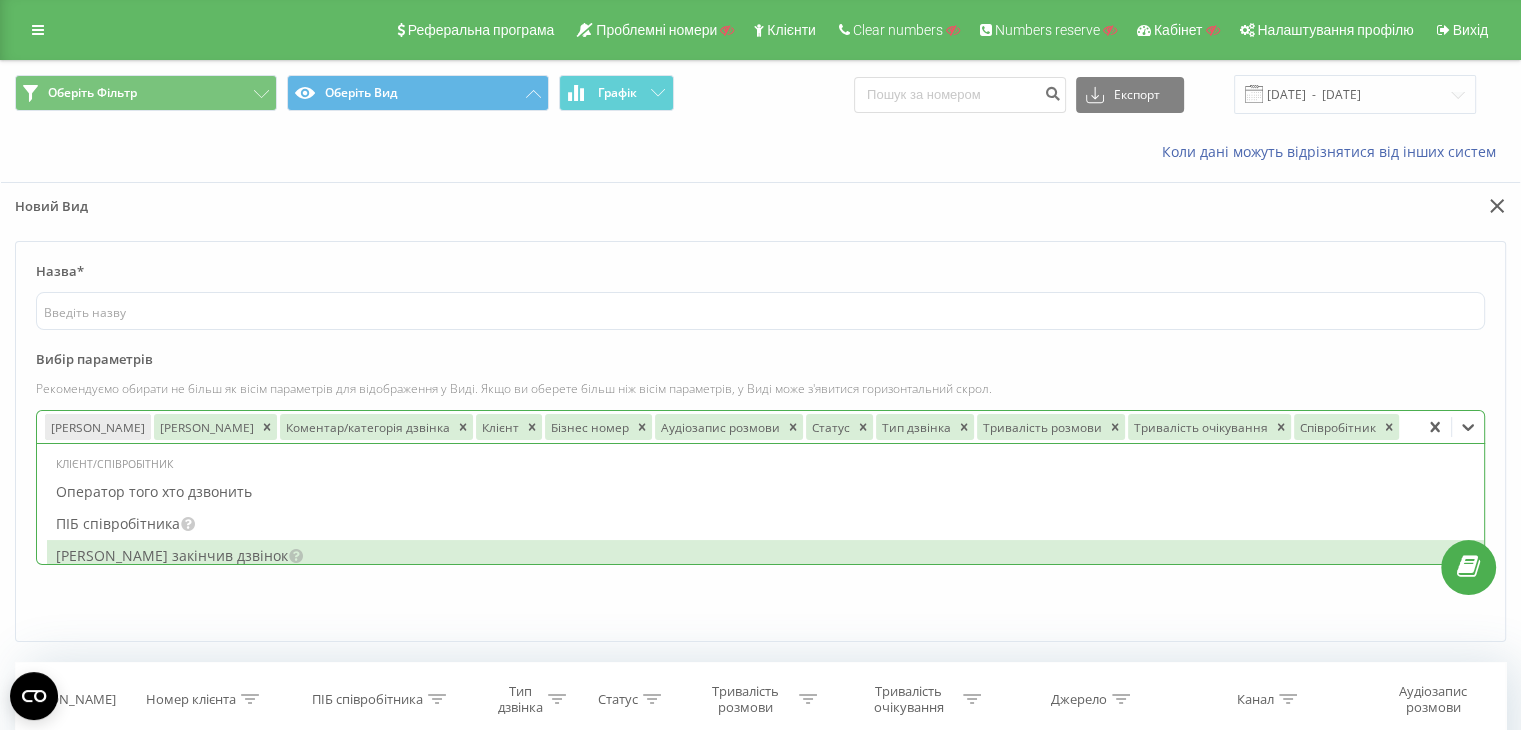 click on "[PERSON_NAME] закінчив дзвінок" at bounding box center (765, 556) 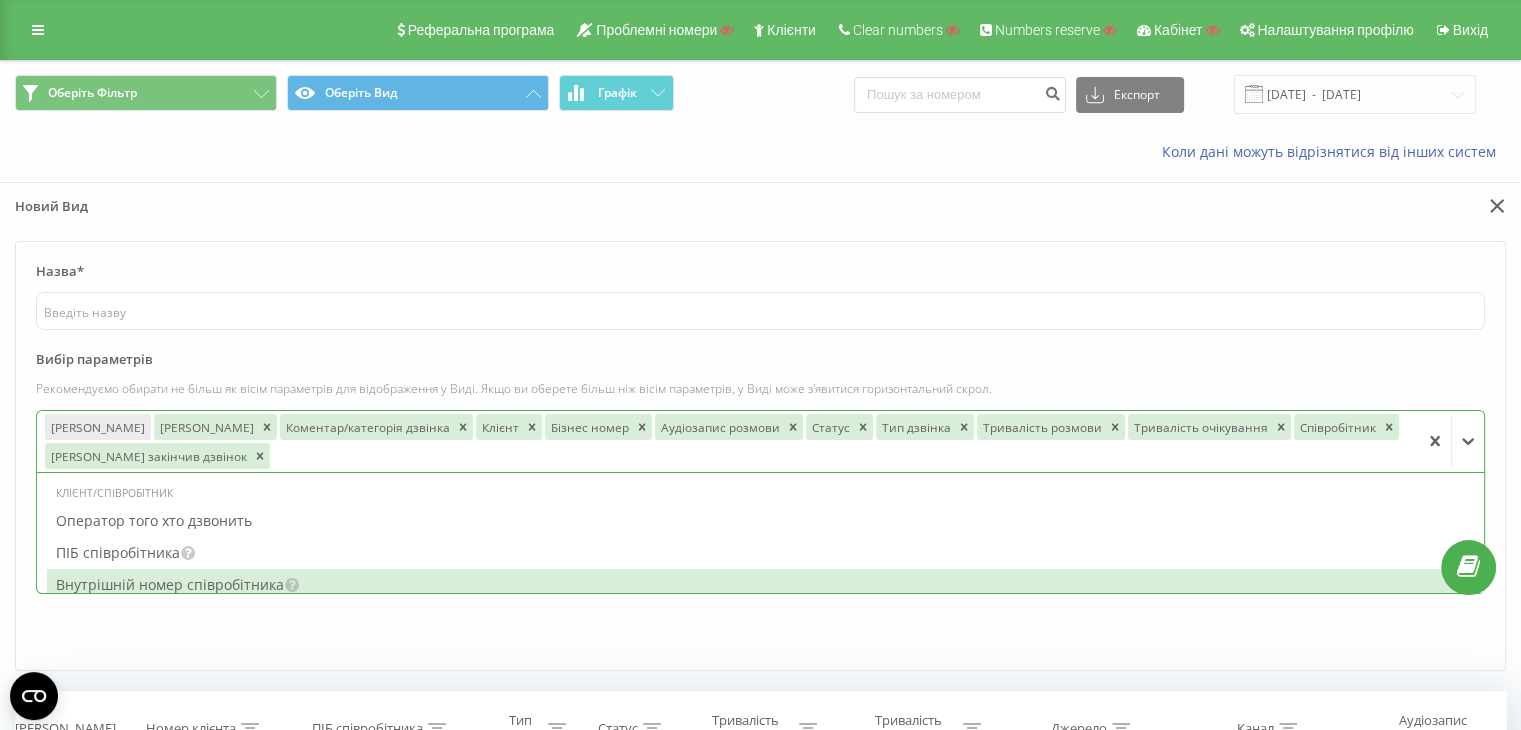 click on "Внутрішній номер співробітника" at bounding box center [765, 585] 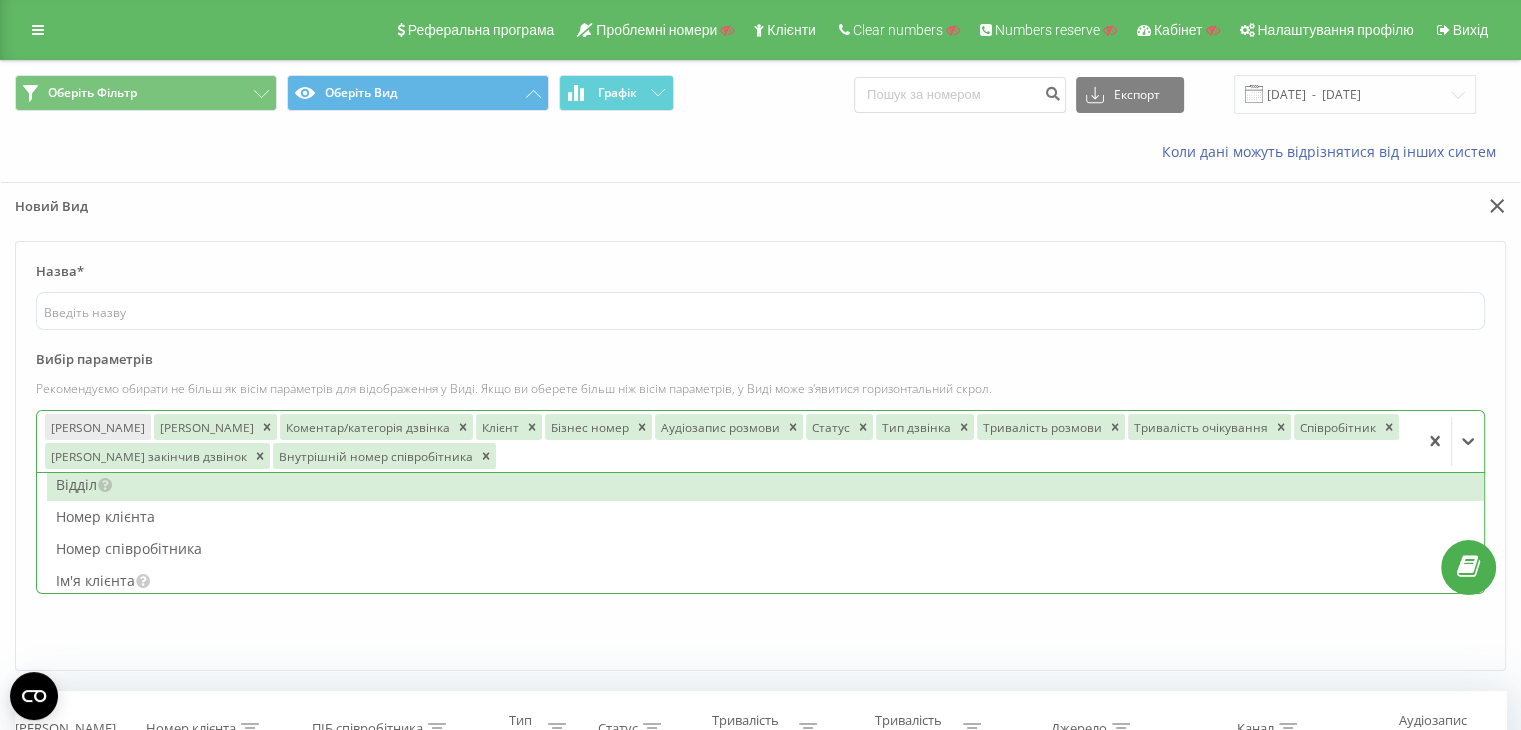 click on "Відділ" at bounding box center (765, 485) 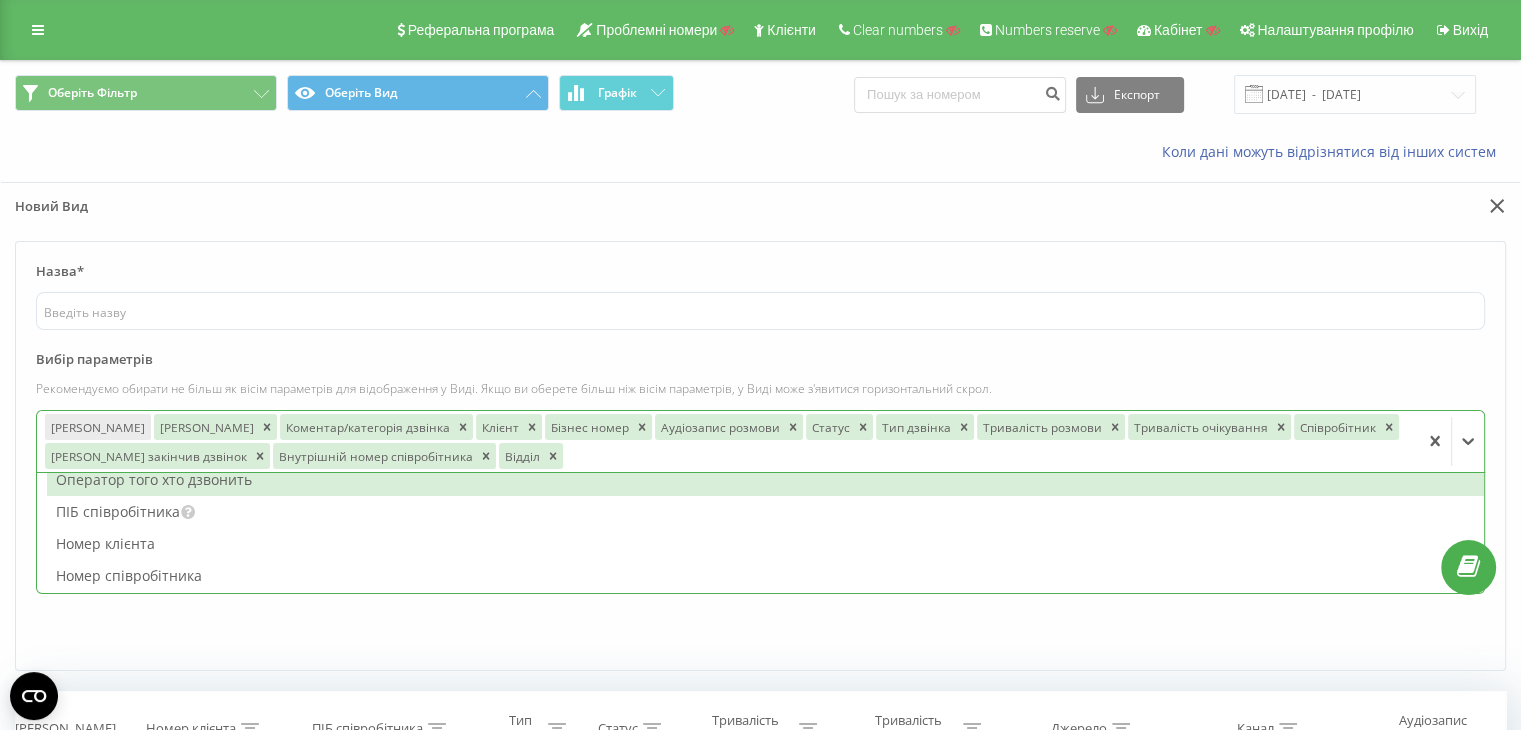 scroll, scrollTop: 1840, scrollLeft: 0, axis: vertical 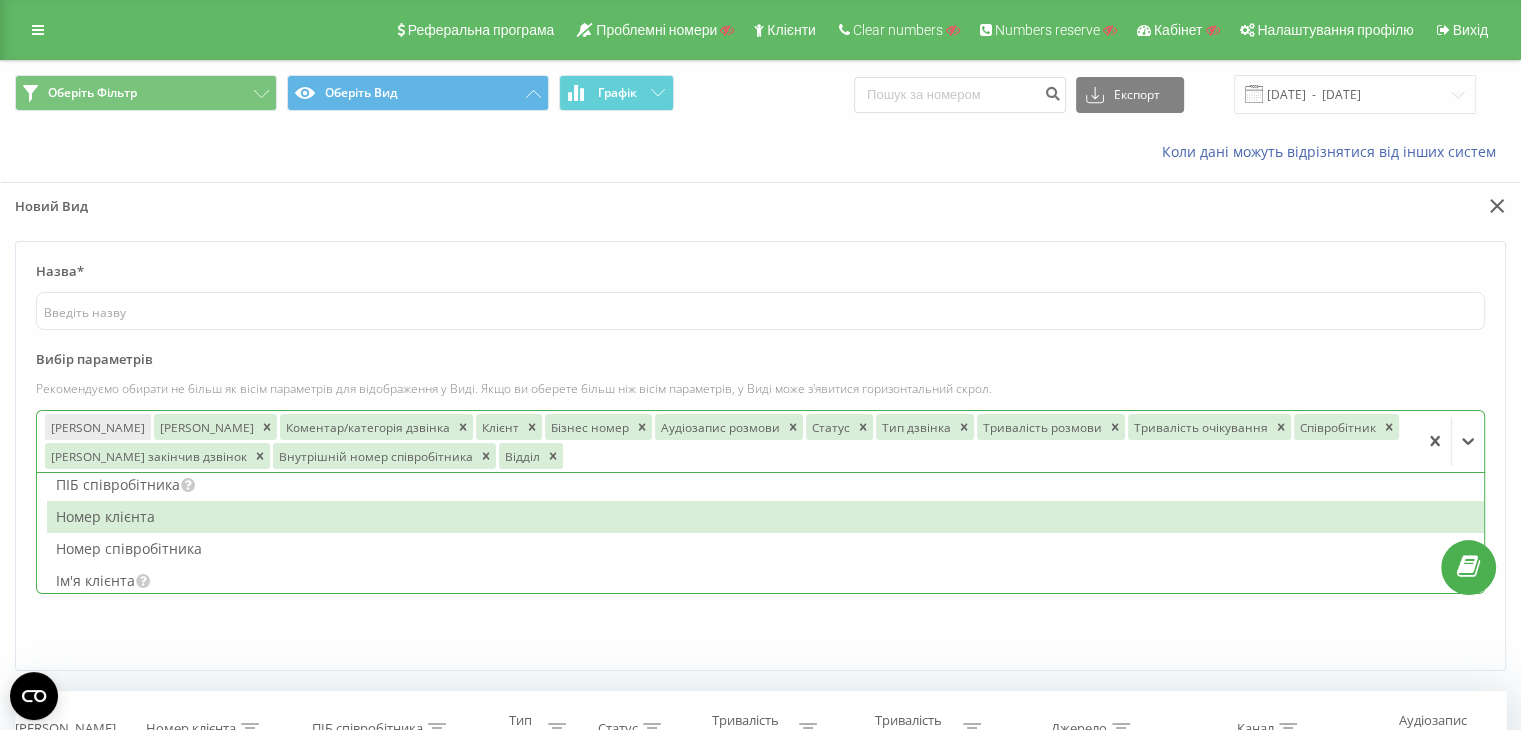 click on "Номер клієнта" at bounding box center [765, 517] 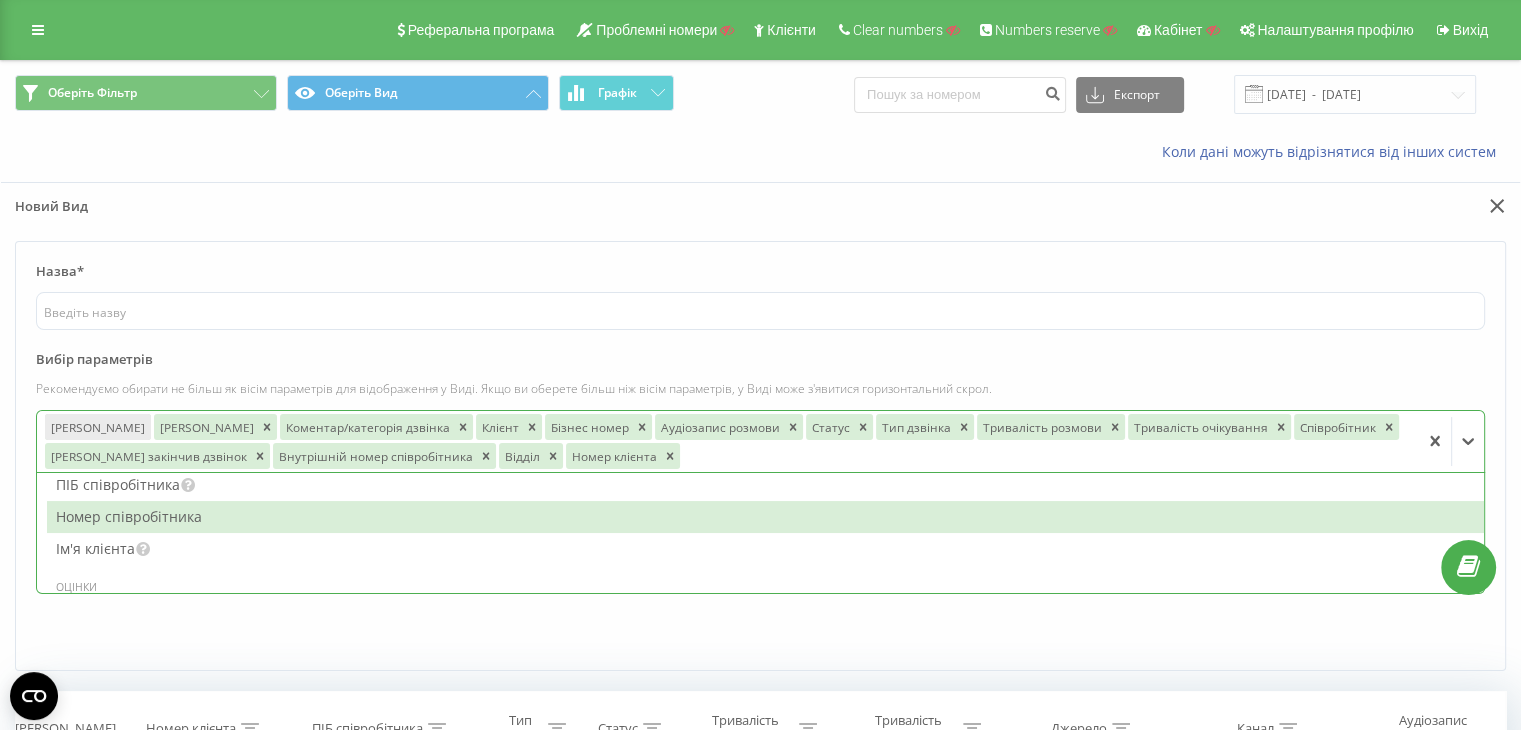 click on "Номер співробітника" at bounding box center [765, 517] 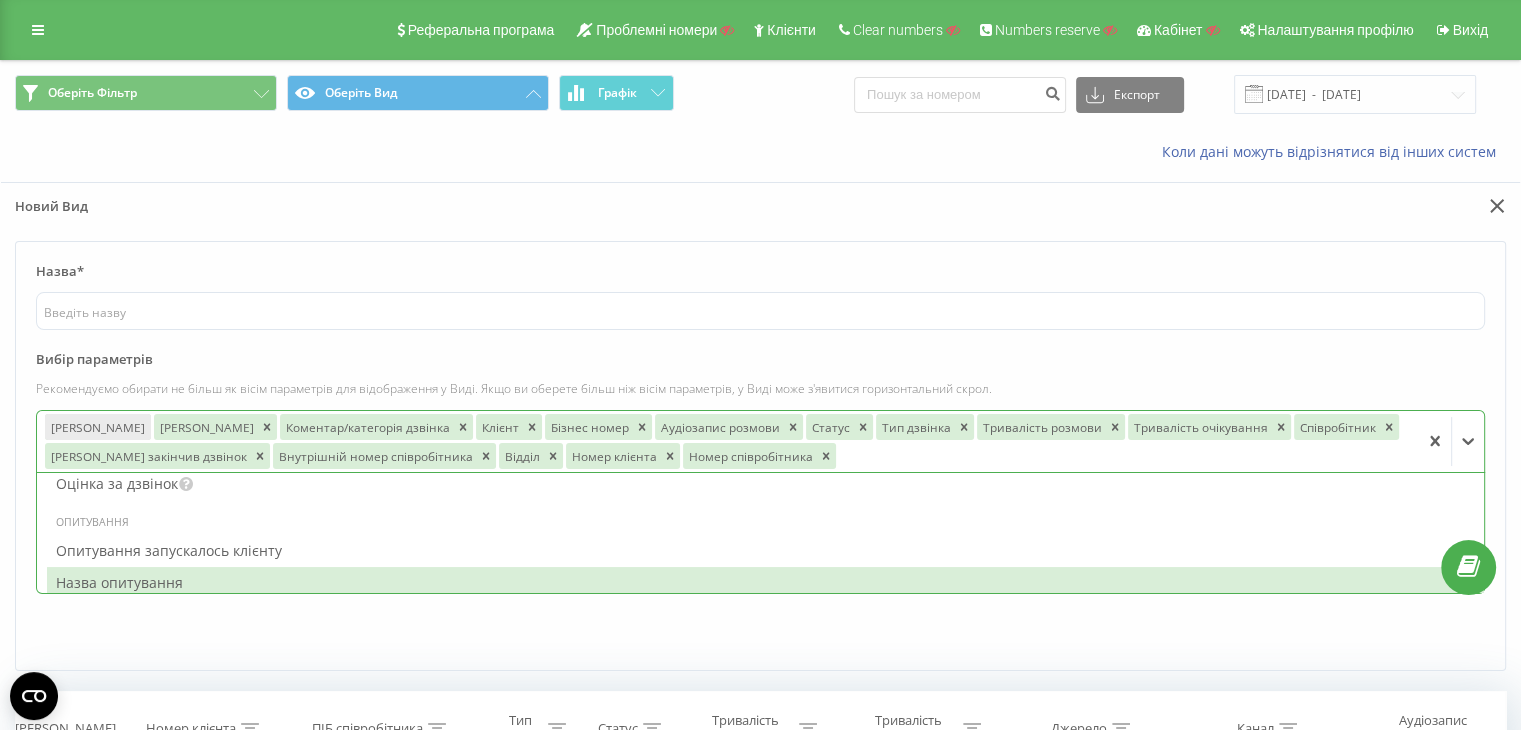 scroll, scrollTop: 1987, scrollLeft: 0, axis: vertical 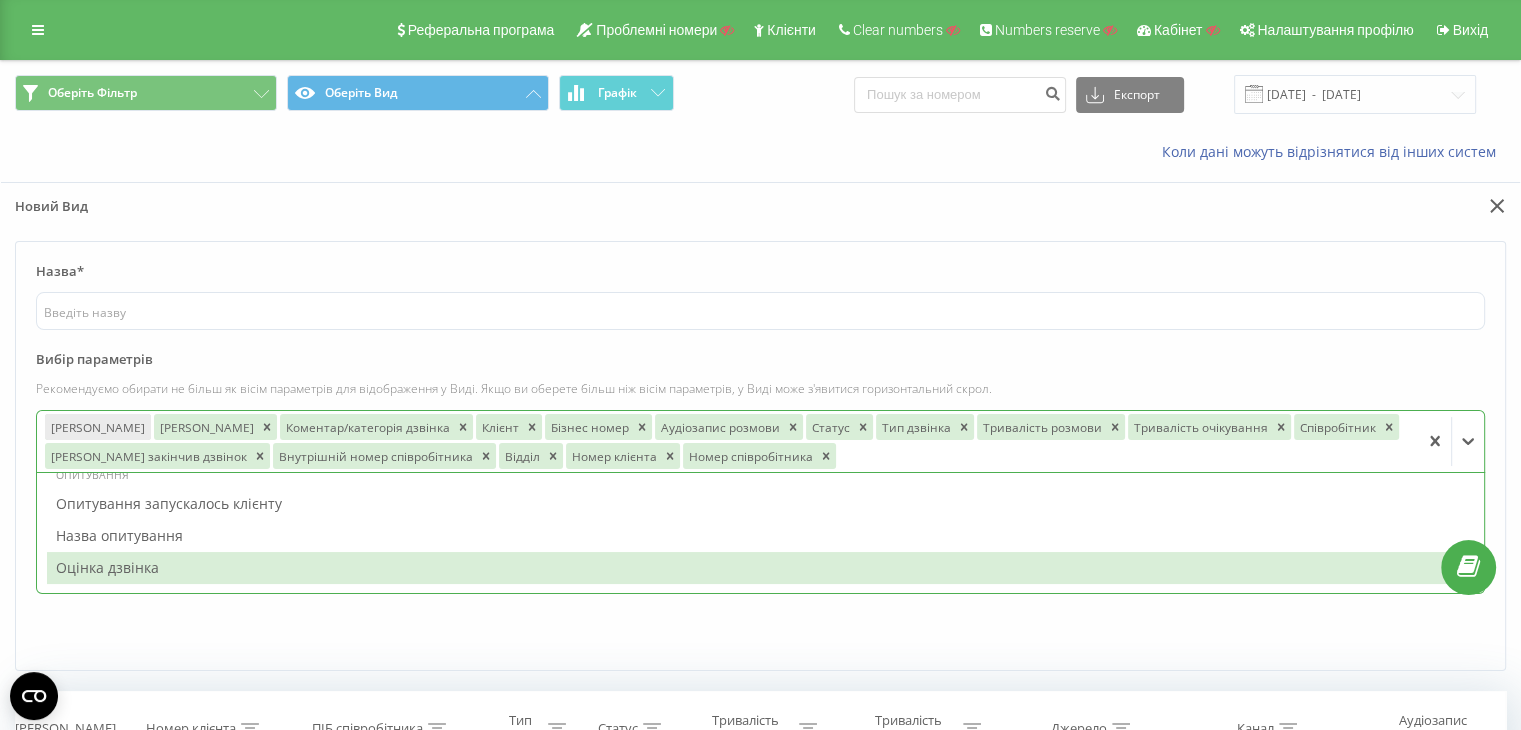 click on "Назва* Вибір параметрів Рекомендуємо обирати не більш як вісім параметрів для відображення у Виді. Якщо ви оберете більш ніж вісім параметрів, у Виді може з'явитися горизонтальний скрол. option Номер співробітника, selected. option [PERSON_NAME] focused, 57 of 57. 57 results available. Use Up and Down to choose options, press Enter to select the currently focused option, press Escape to exit the menu, press Tab to select the option and exit the menu. Дата дзвінка Категорія дзвінка Коментар/категорія дзвінка Клієнт Бізнес номер Аудіозапис розмови Статус Тип дзвінка Тривалість розмови Тривалість очікування Співробітник Хто закінчив дзвінок Відділ Custom1" at bounding box center [760, 462] 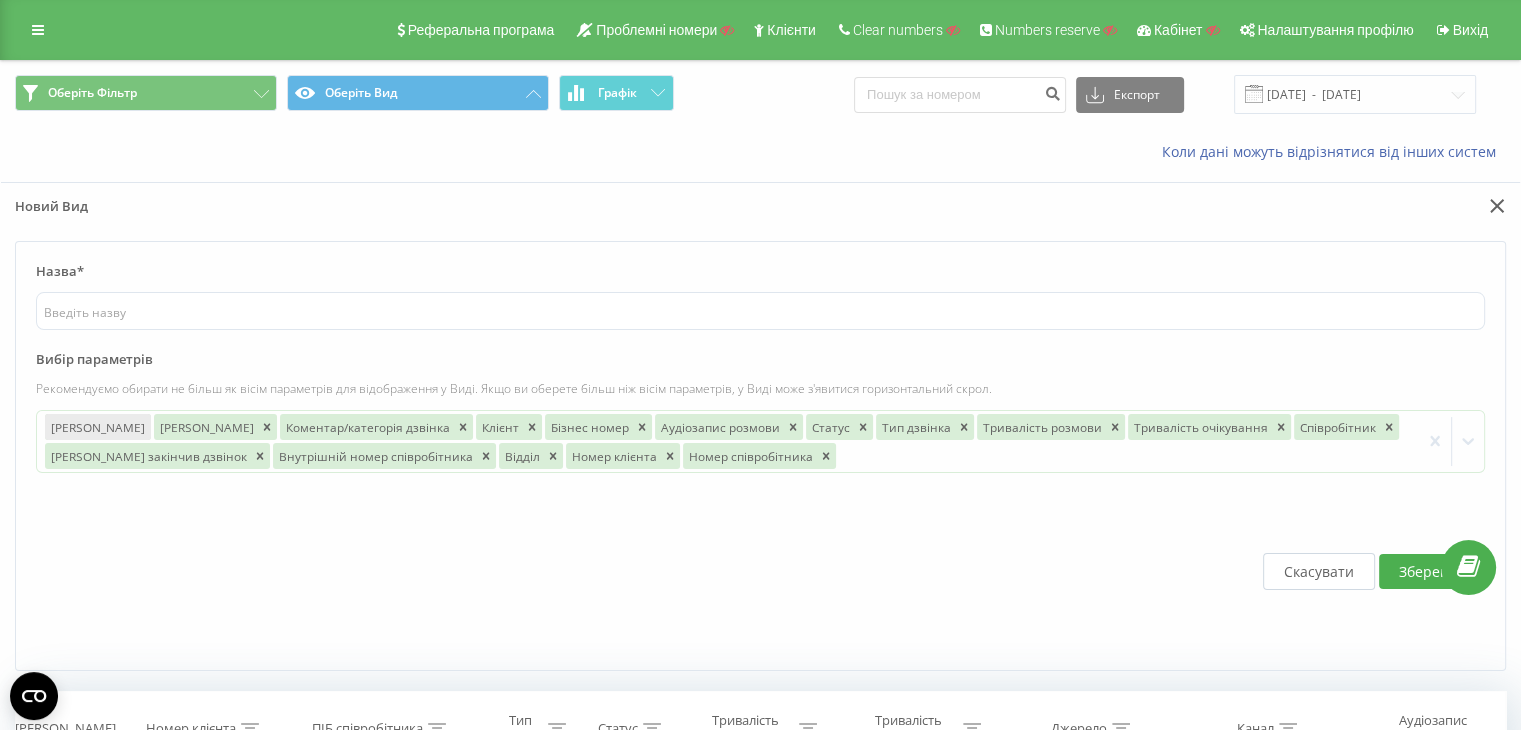 click on "Зберегти" at bounding box center [1430, 571] 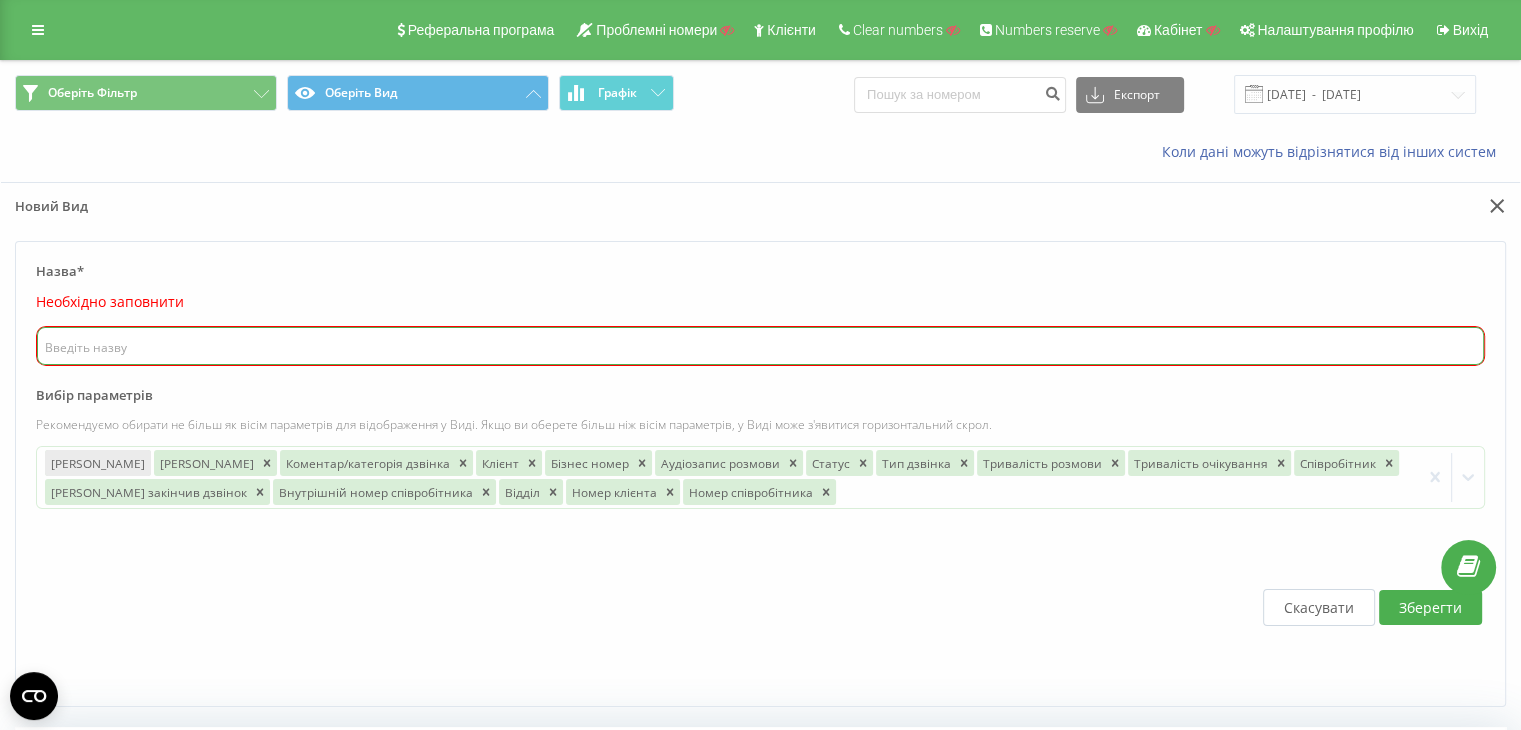 click at bounding box center [760, 346] 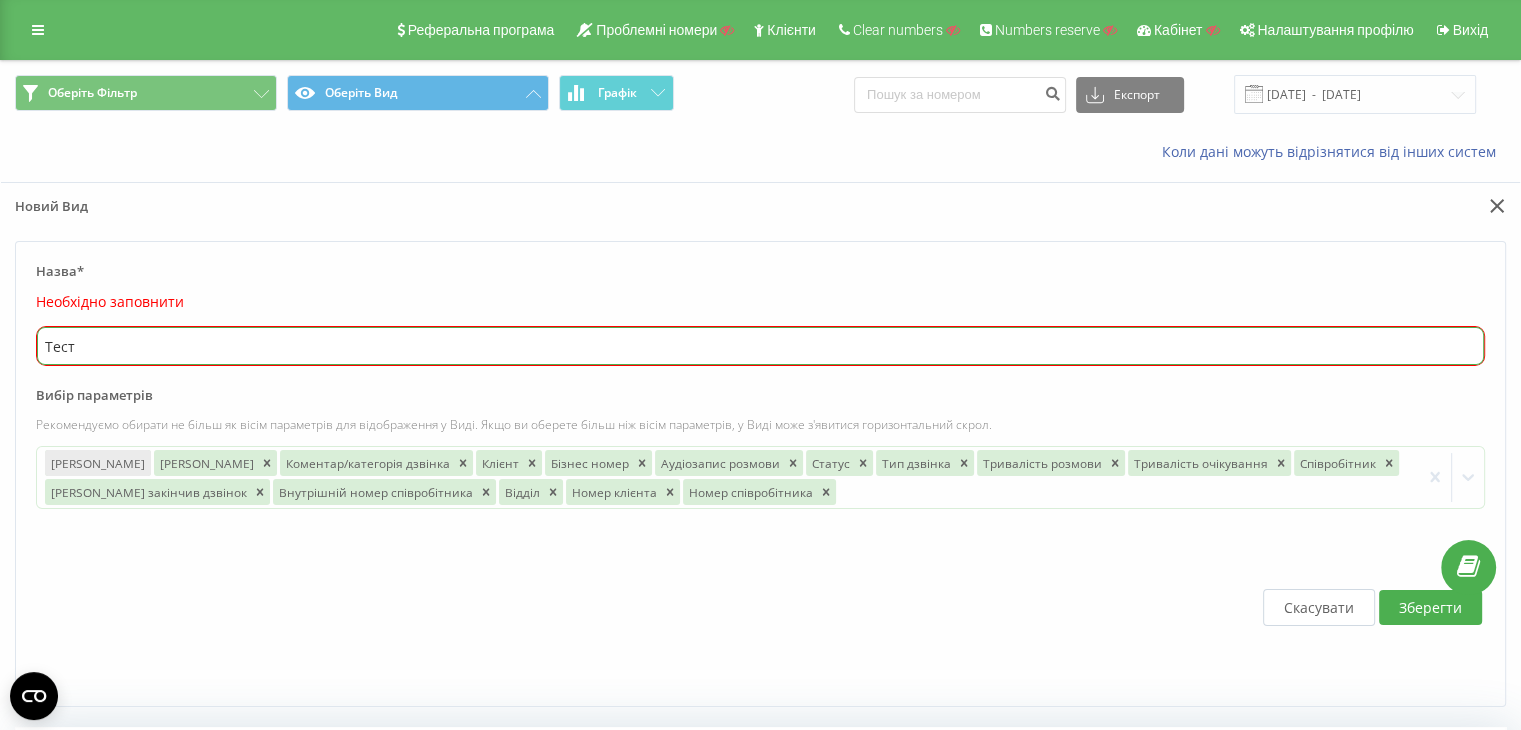 type on "Тест" 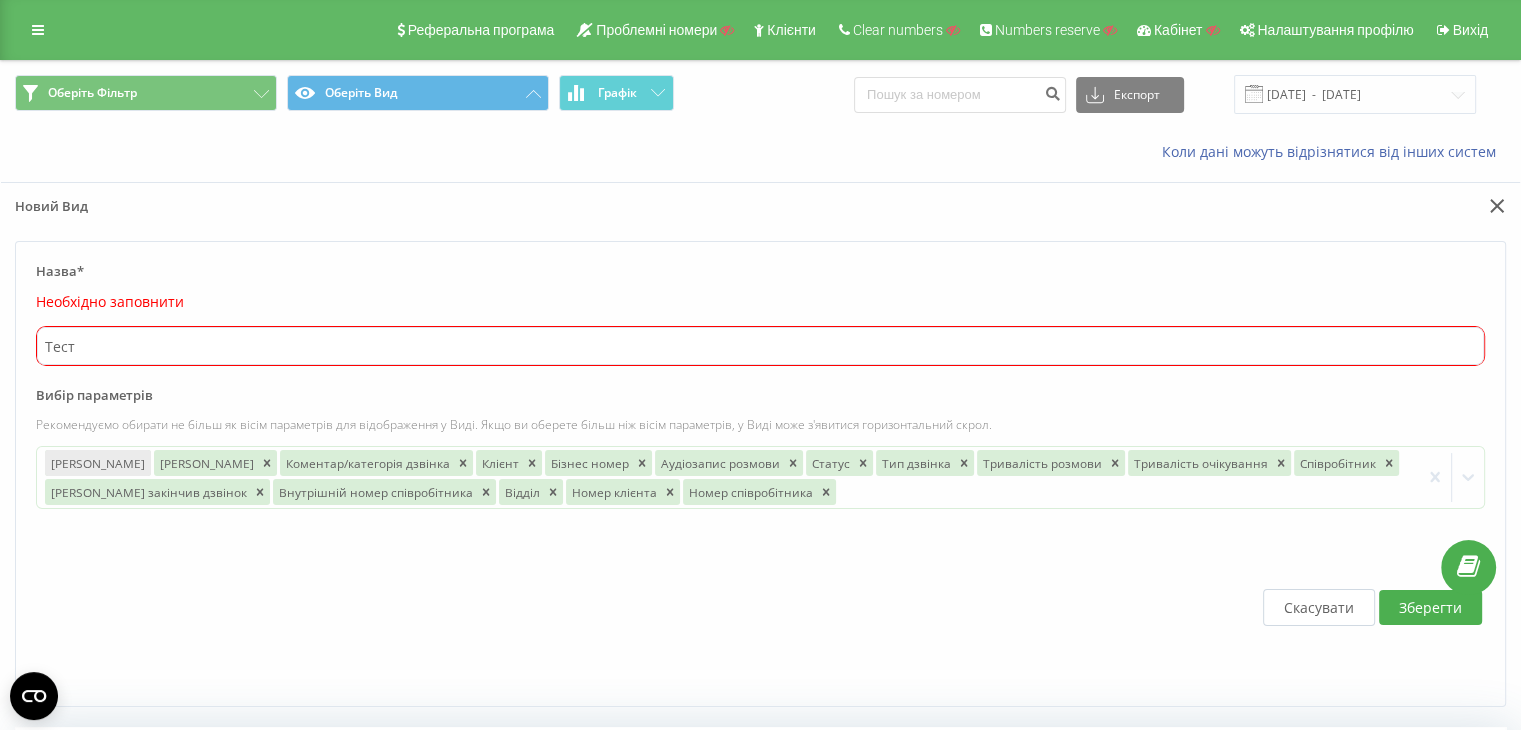 click on "Зберегти" at bounding box center [1430, 607] 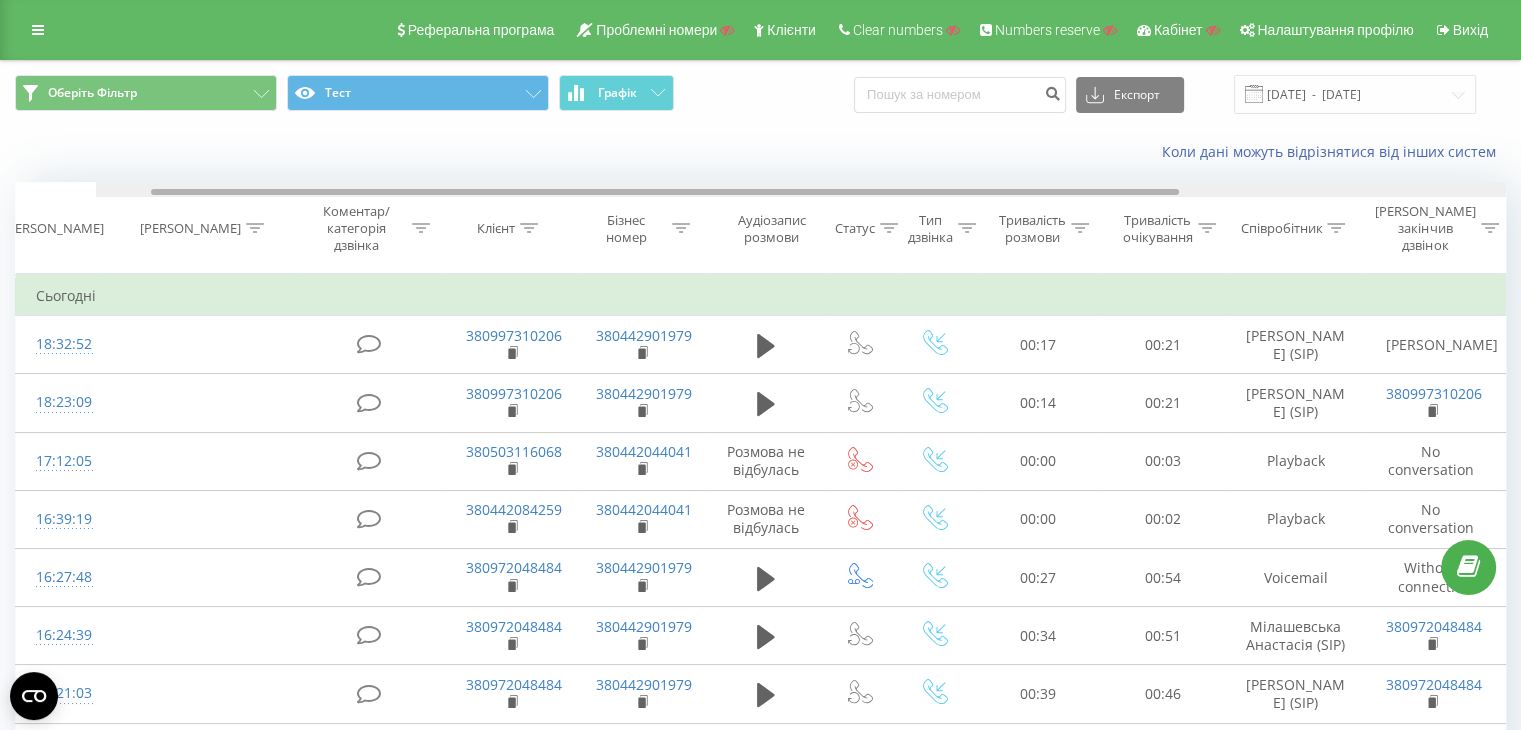 scroll, scrollTop: 0, scrollLeft: 162, axis: horizontal 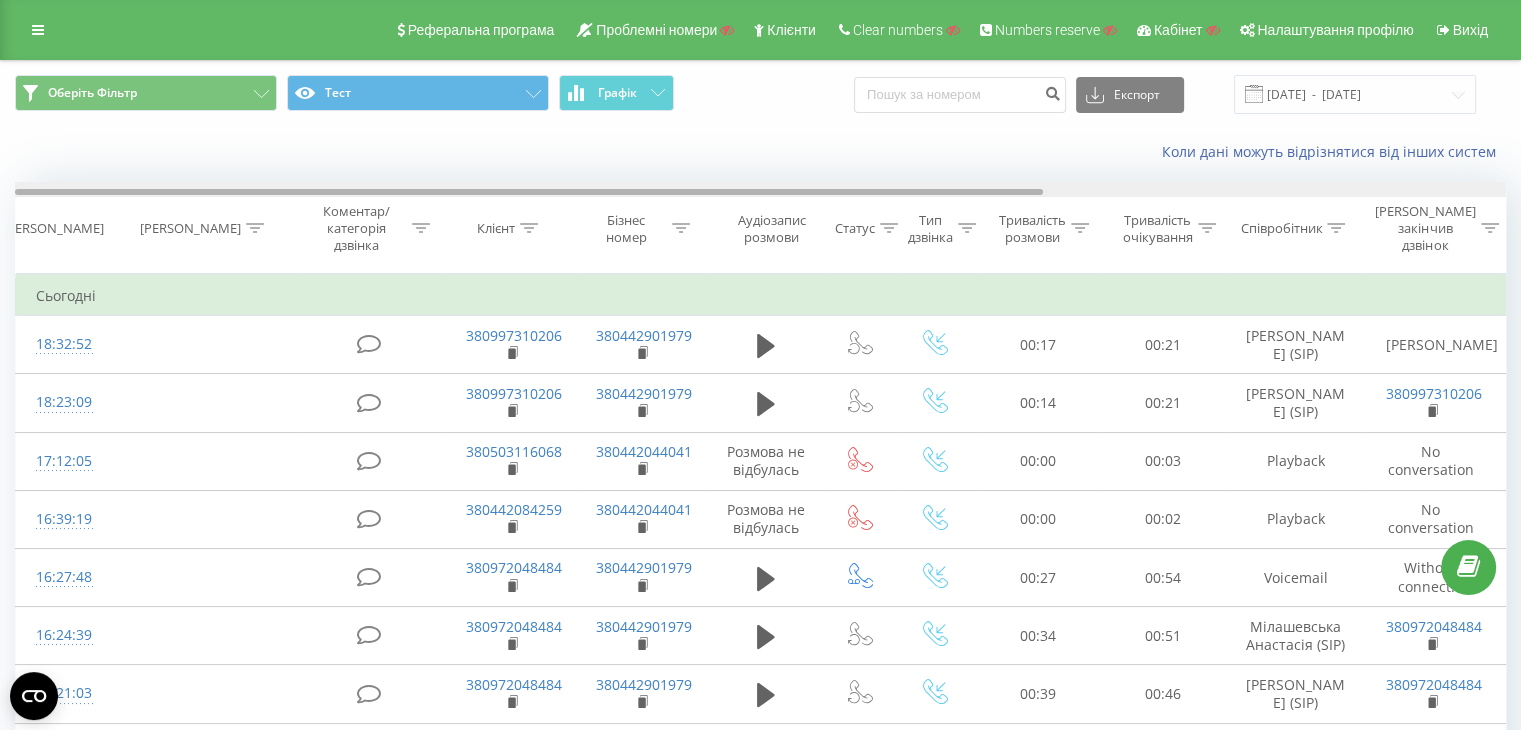 drag, startPoint x: 792, startPoint y: 191, endPoint x: 451, endPoint y: 173, distance: 341.47473 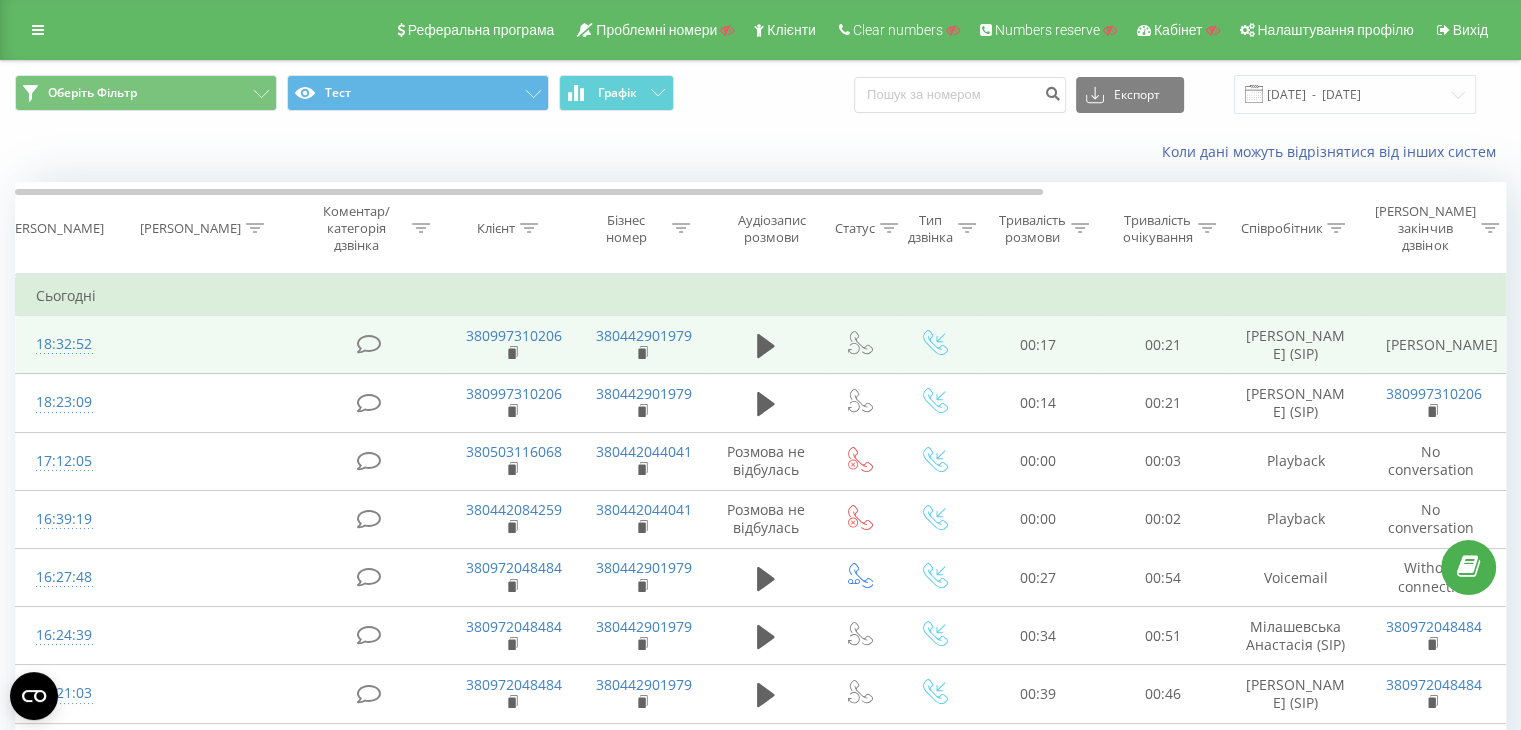 click on "18:32:52" at bounding box center (56, 344) 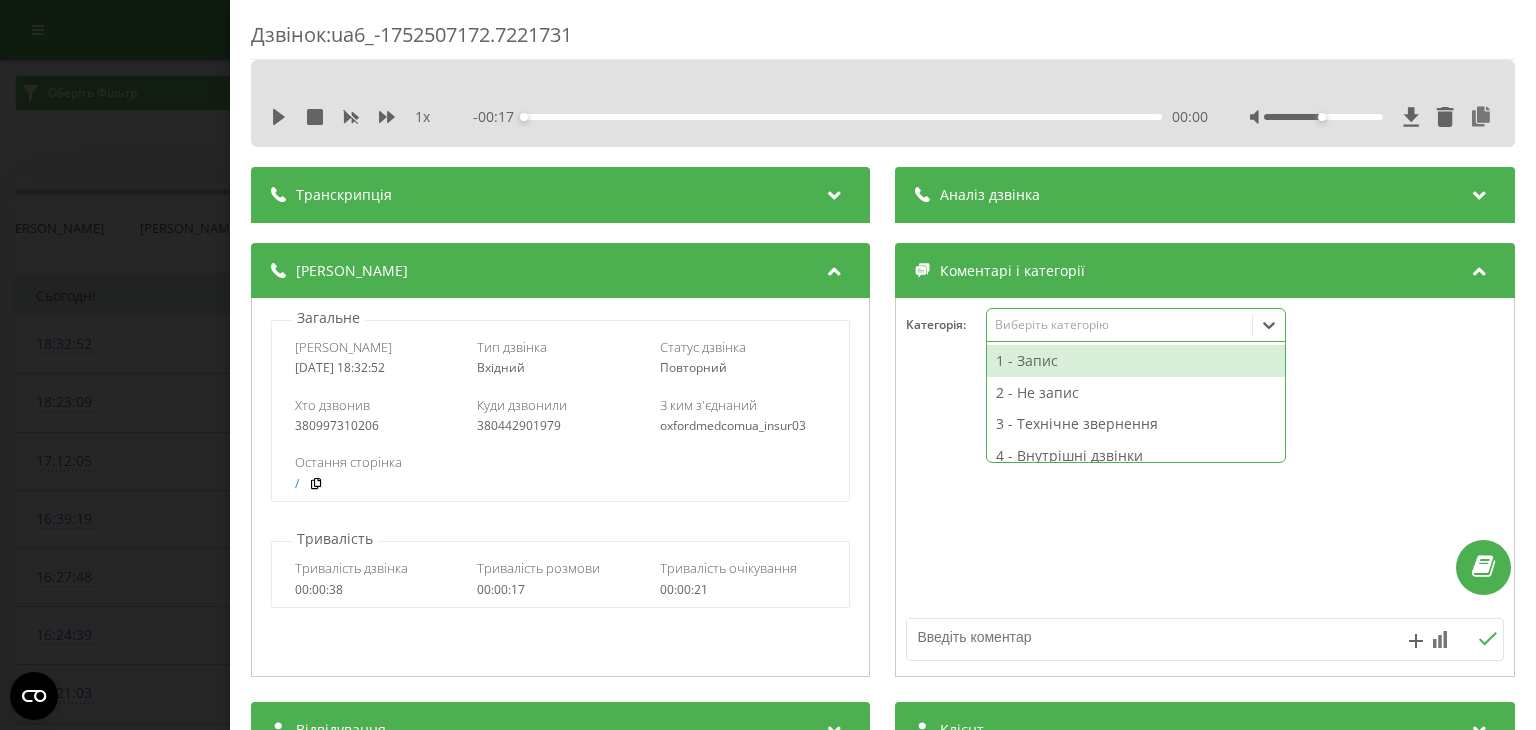 click on "Виберіть категорію" at bounding box center (1120, 325) 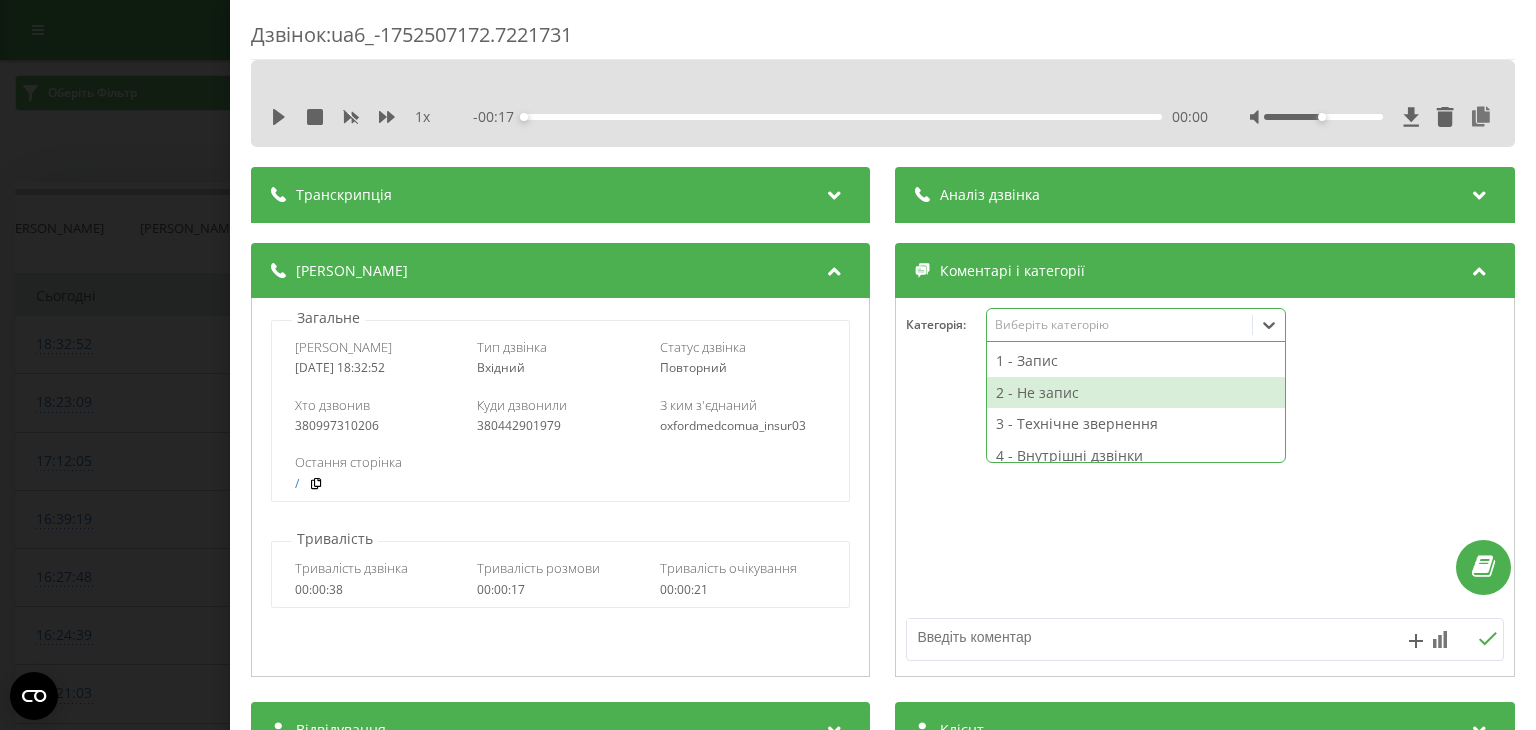click on "2 - Не запис" at bounding box center (1137, 393) 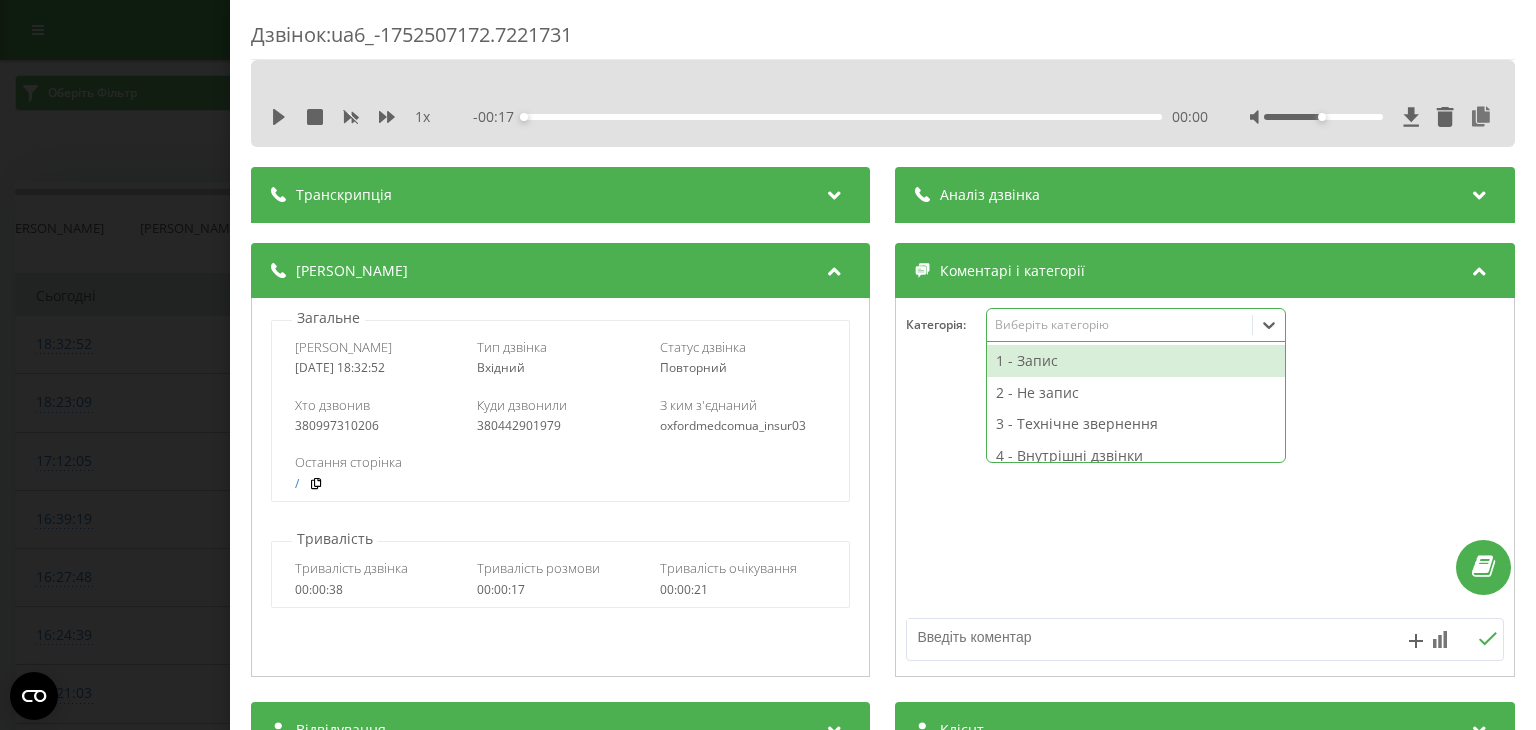 click on "1 - Запис" at bounding box center [1137, 361] 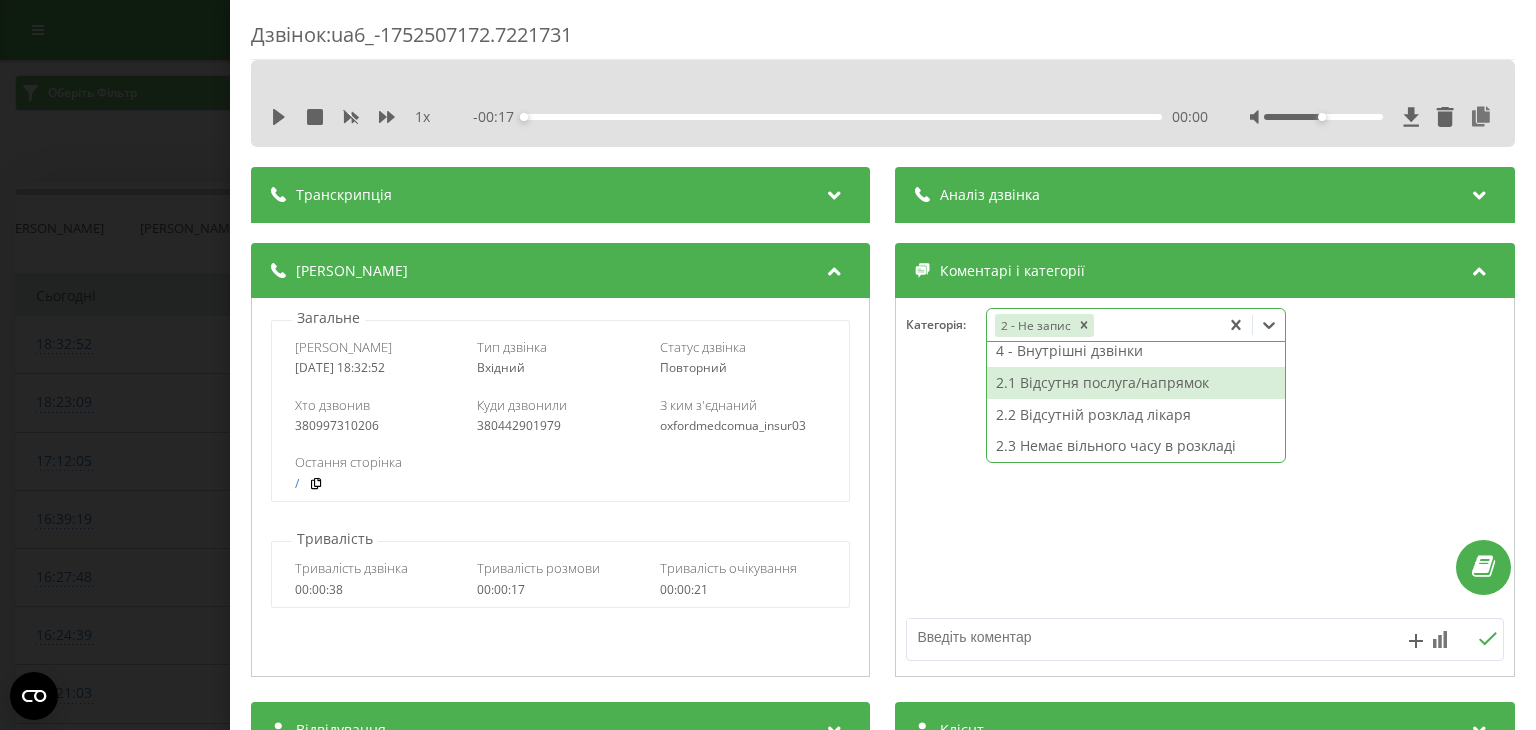 click on "2.1 Відсутня послуга/напрямок" at bounding box center (1137, 383) 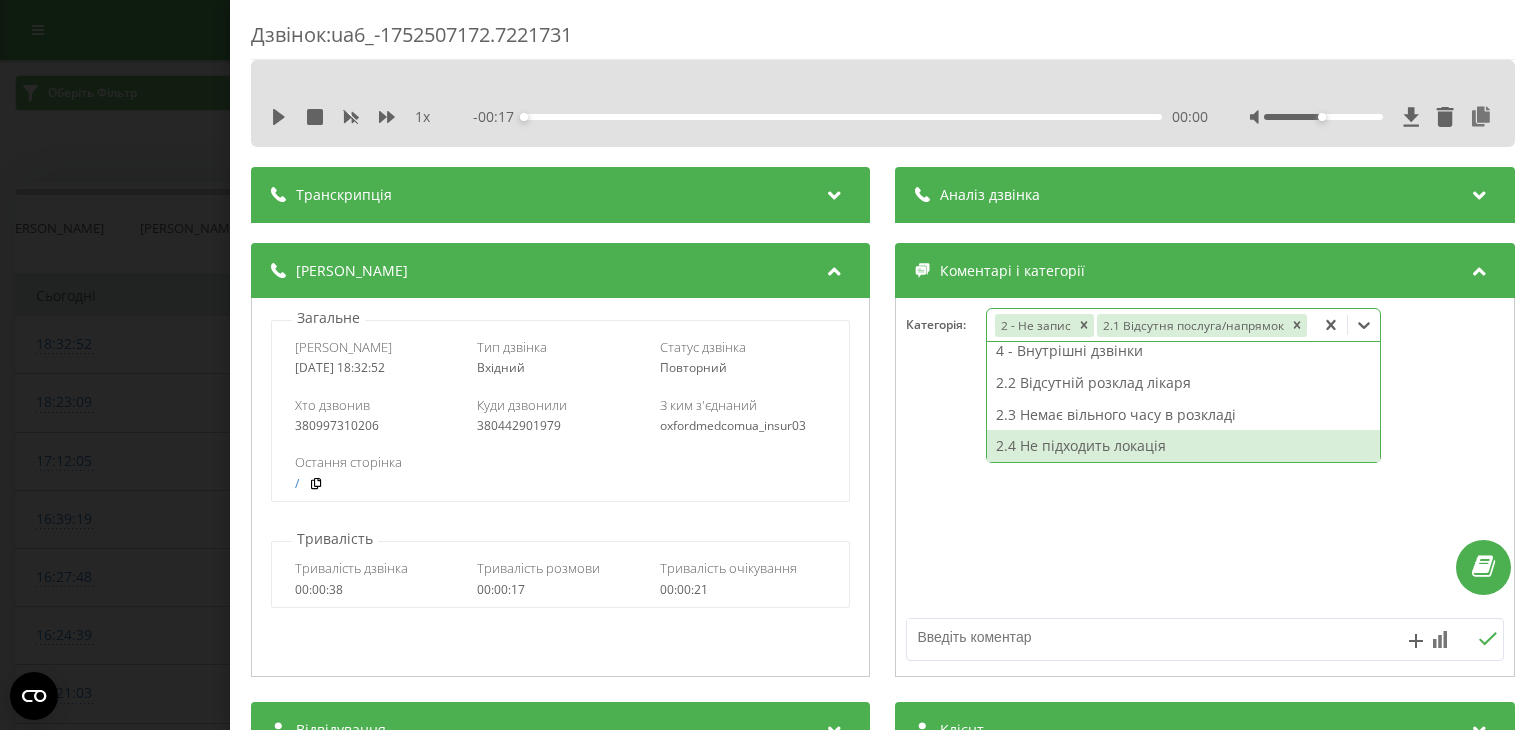 click at bounding box center [1205, 488] 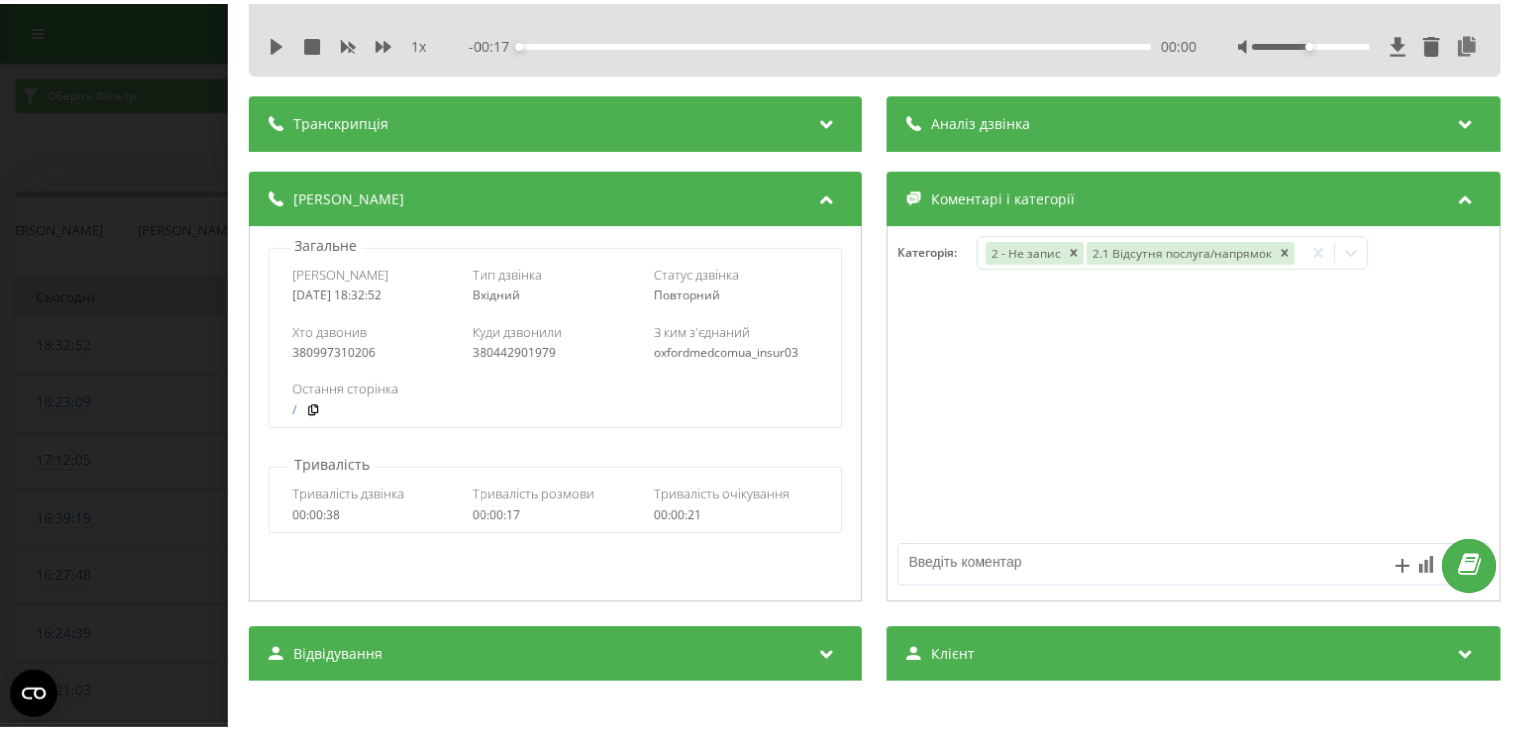 scroll, scrollTop: 100, scrollLeft: 0, axis: vertical 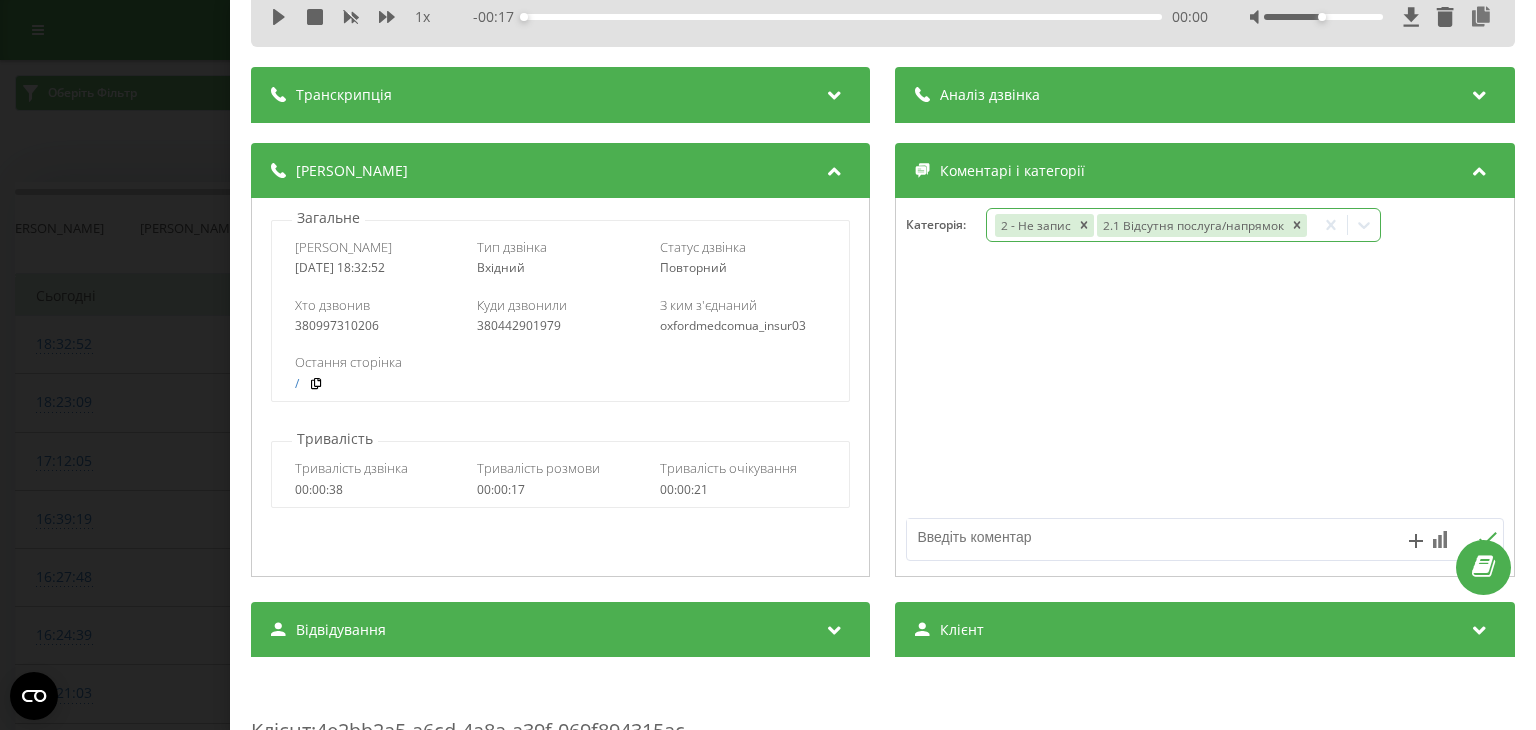 click 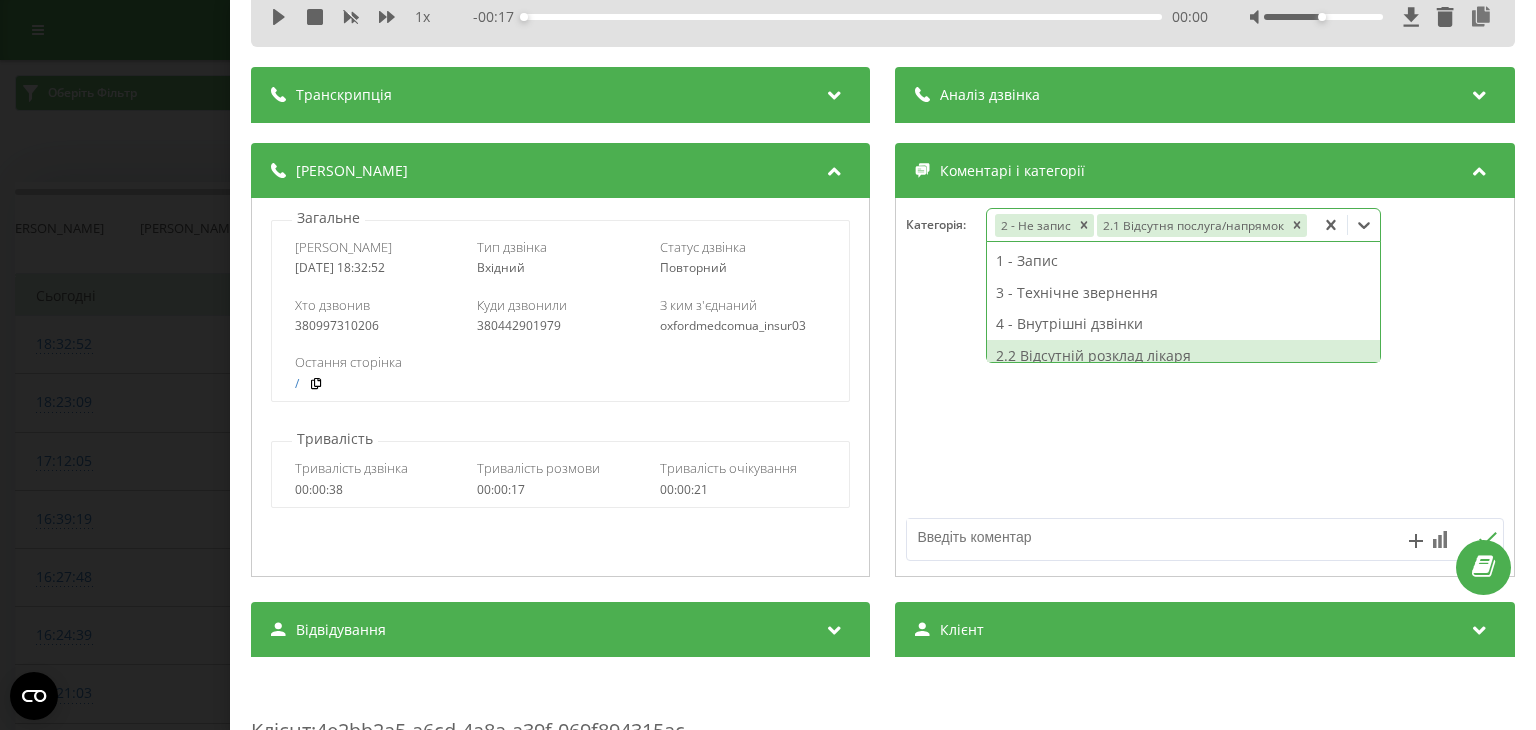 click at bounding box center (1205, 388) 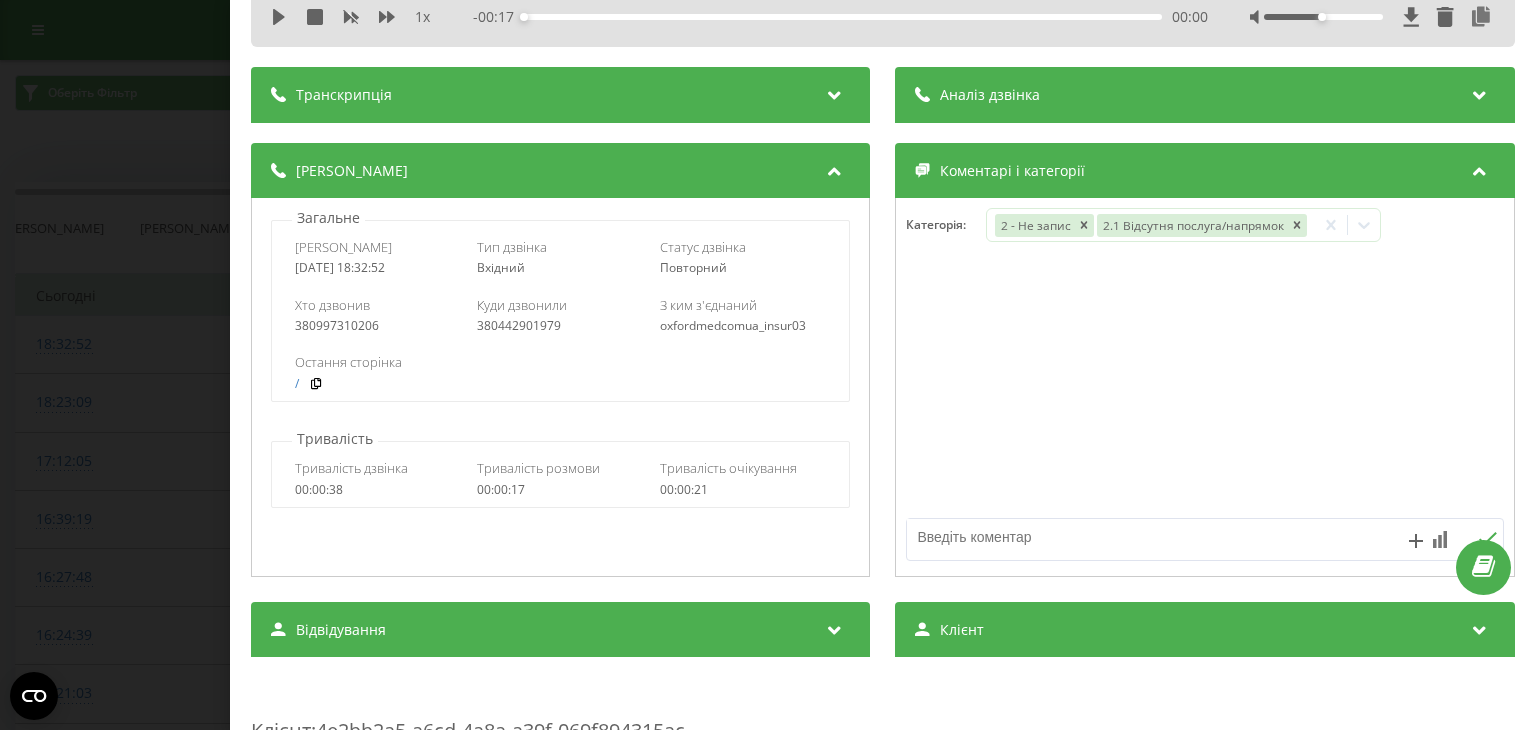 click at bounding box center (1146, 537) 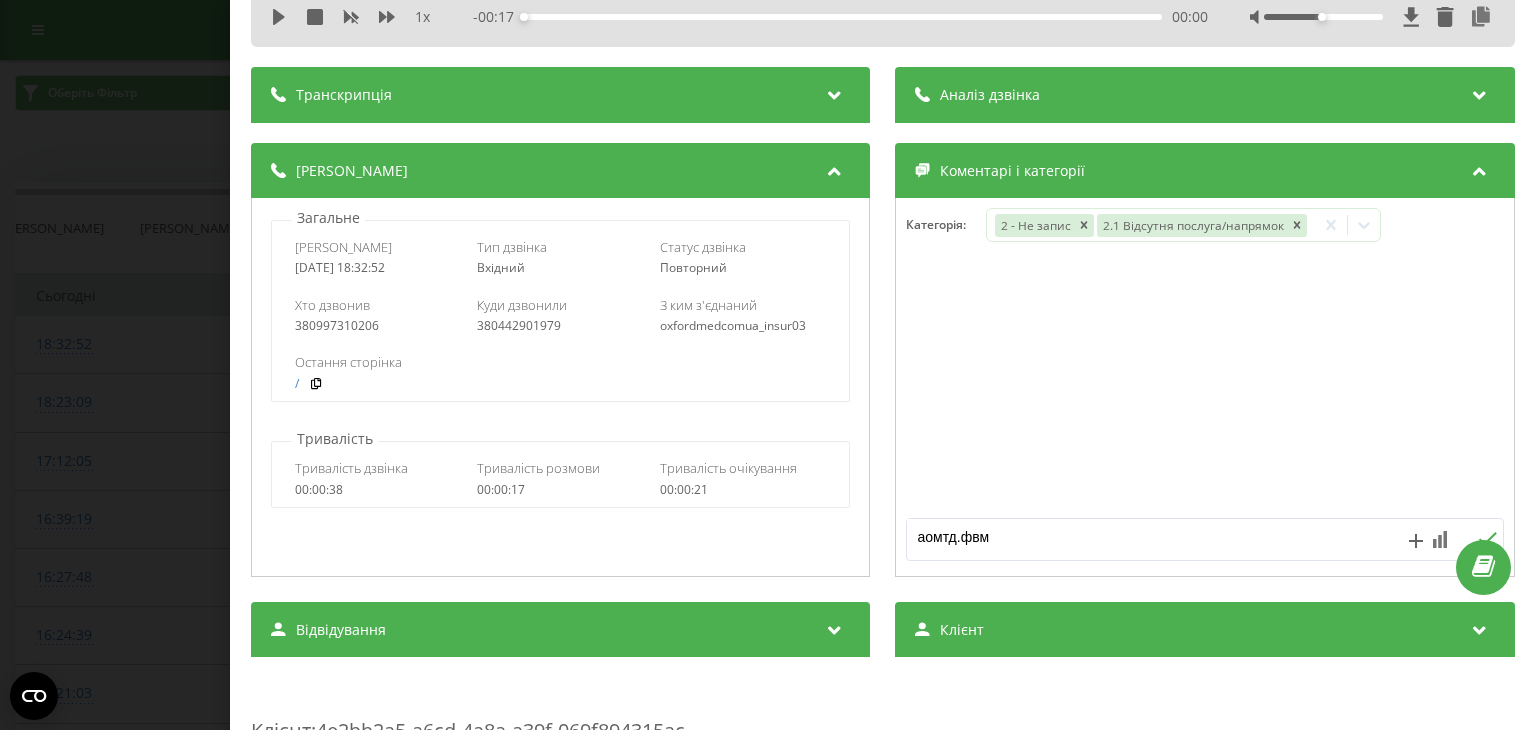 type on "аомтд.фвм" 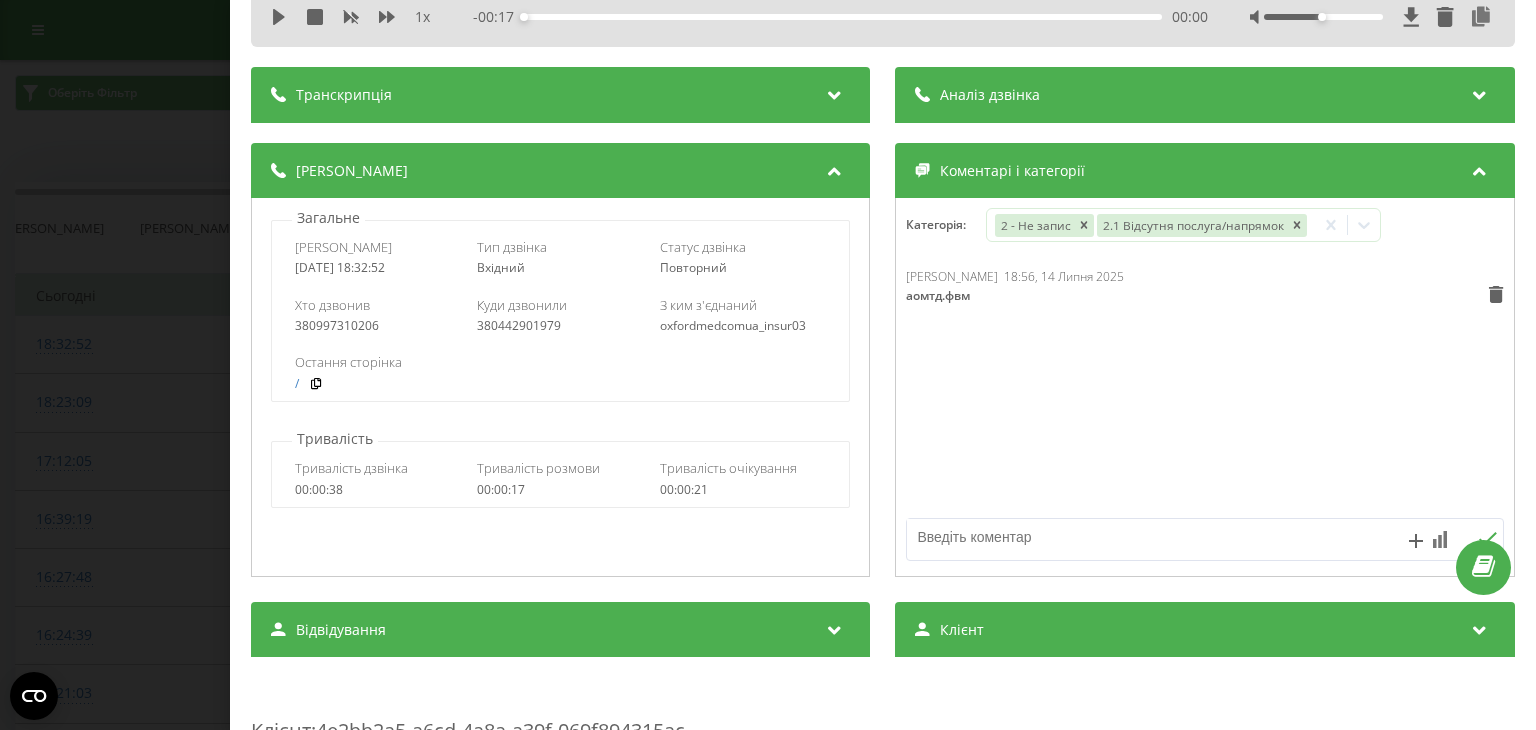 click on "Дзвінок :  ua6_-1752507172.7221731   1 x  - 00:17 00:00   00:00   Транскрипція Для AI-аналізу майбутніх дзвінків  налаштуйте та активуйте профіль на сторінці . Якщо профіль вже є і дзвінок відповідає його умовам, оновіть сторінку через 10 хвилин - AI аналізує поточний дзвінок. Аналіз дзвінка Для AI-аналізу майбутніх дзвінків  налаштуйте та активуйте профіль на сторінці . Якщо профіль вже є і дзвінок відповідає його умовам, оновіть сторінку через 10 хвилин - AI аналізує поточний дзвінок. Деталі дзвінка Загальне Дата дзвінка [DATE] 18:32:52 Тип дзвінка Вхідний Статус дзвінка Повторний 380997310206" at bounding box center [768, 365] 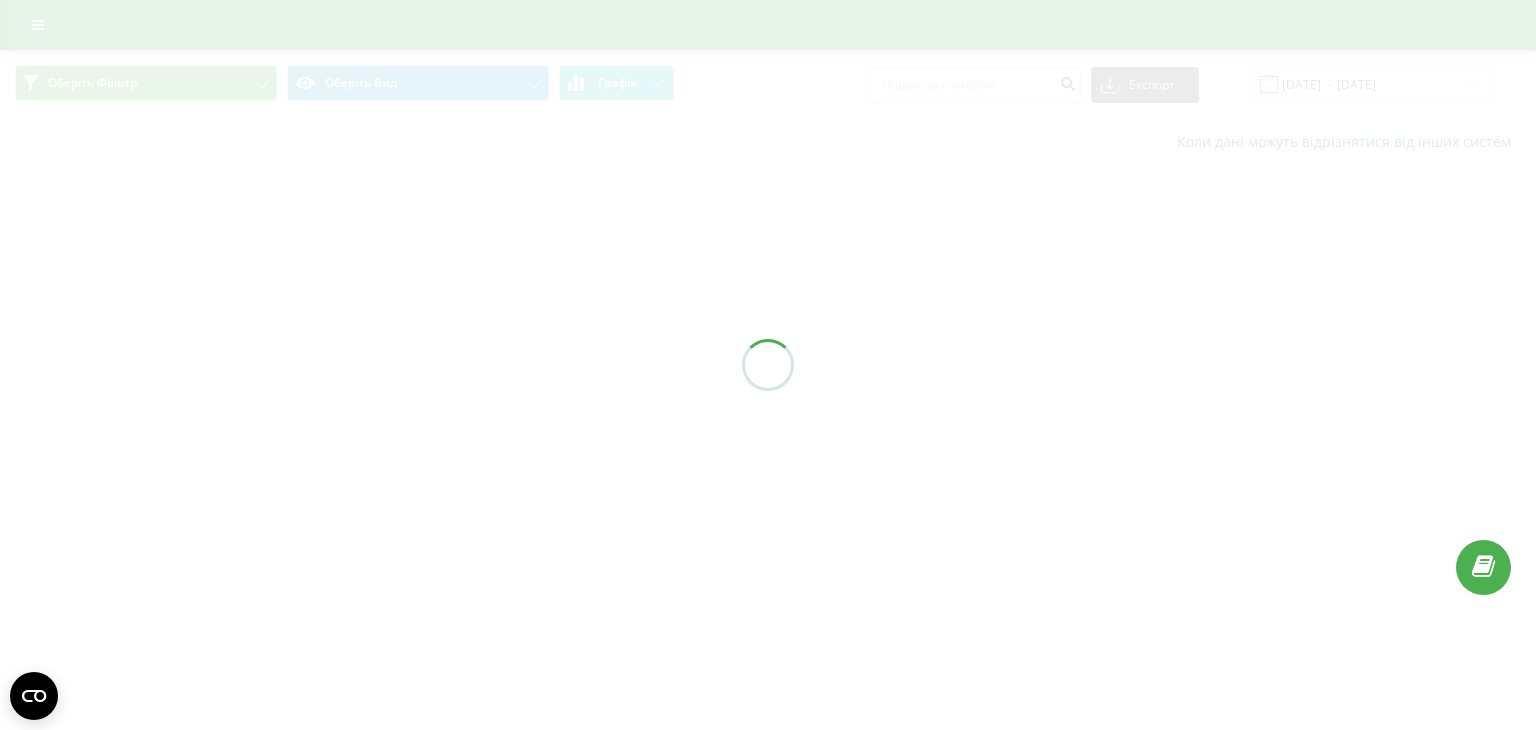 scroll, scrollTop: 0, scrollLeft: 0, axis: both 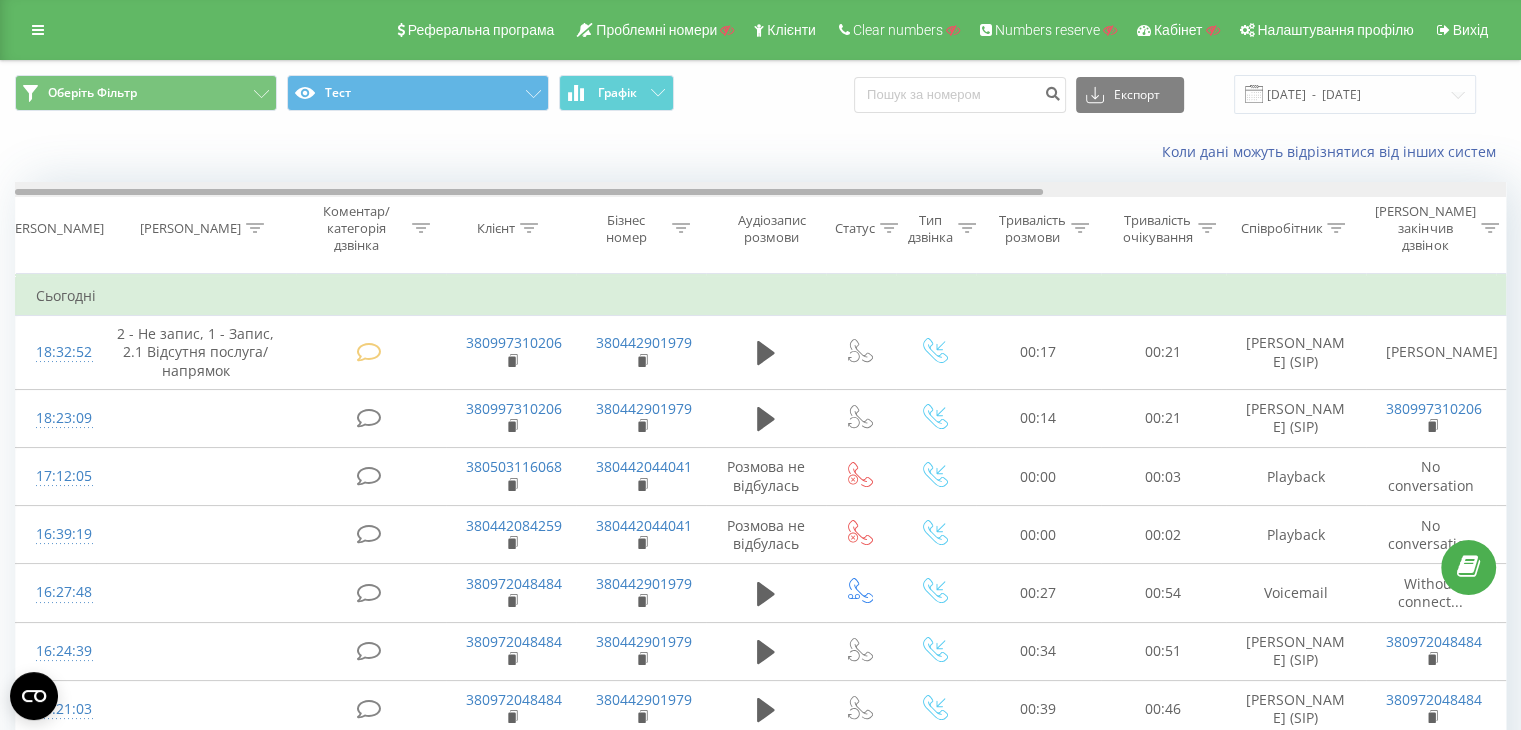 drag, startPoint x: 963, startPoint y: 190, endPoint x: 851, endPoint y: 197, distance: 112.21854 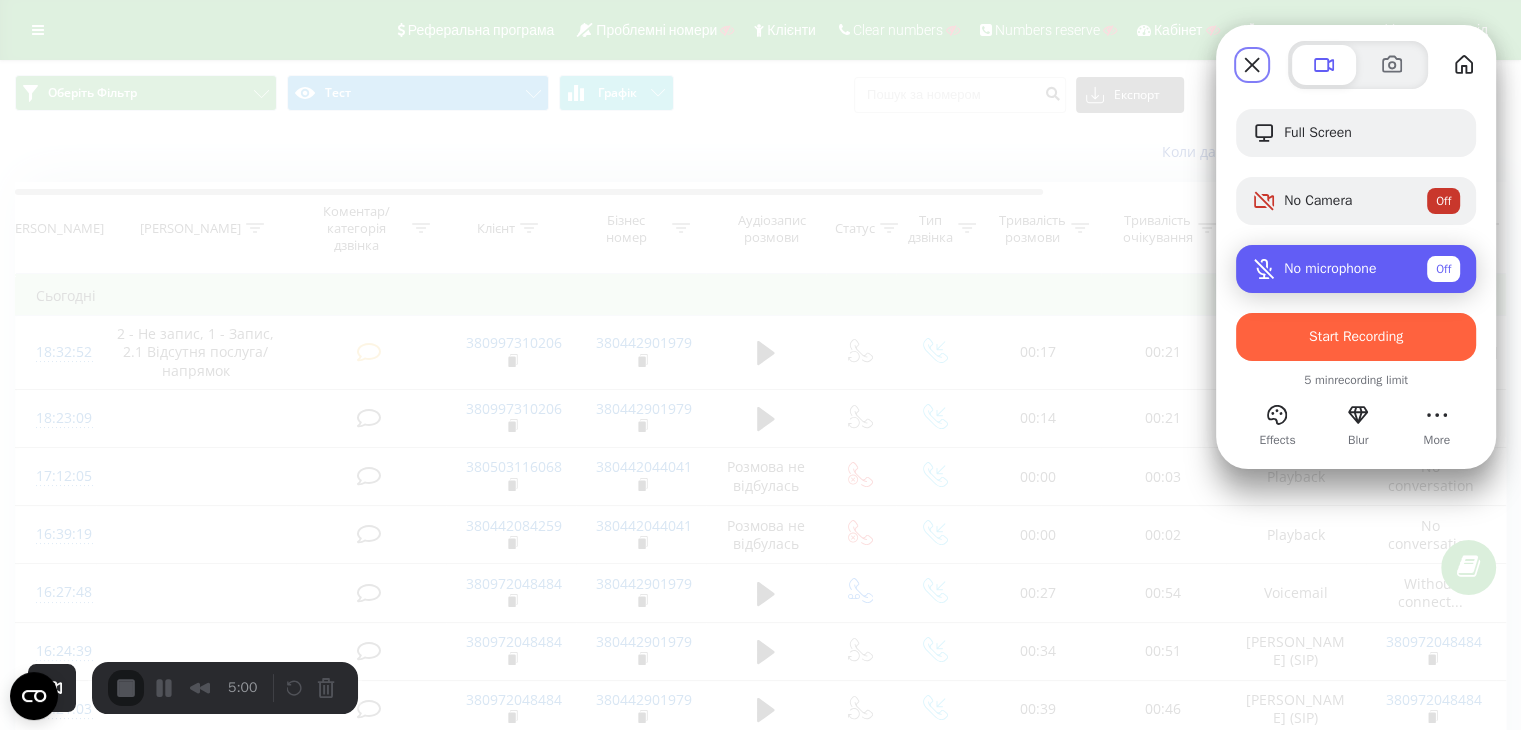 click on "No microphone" at bounding box center (1330, 269) 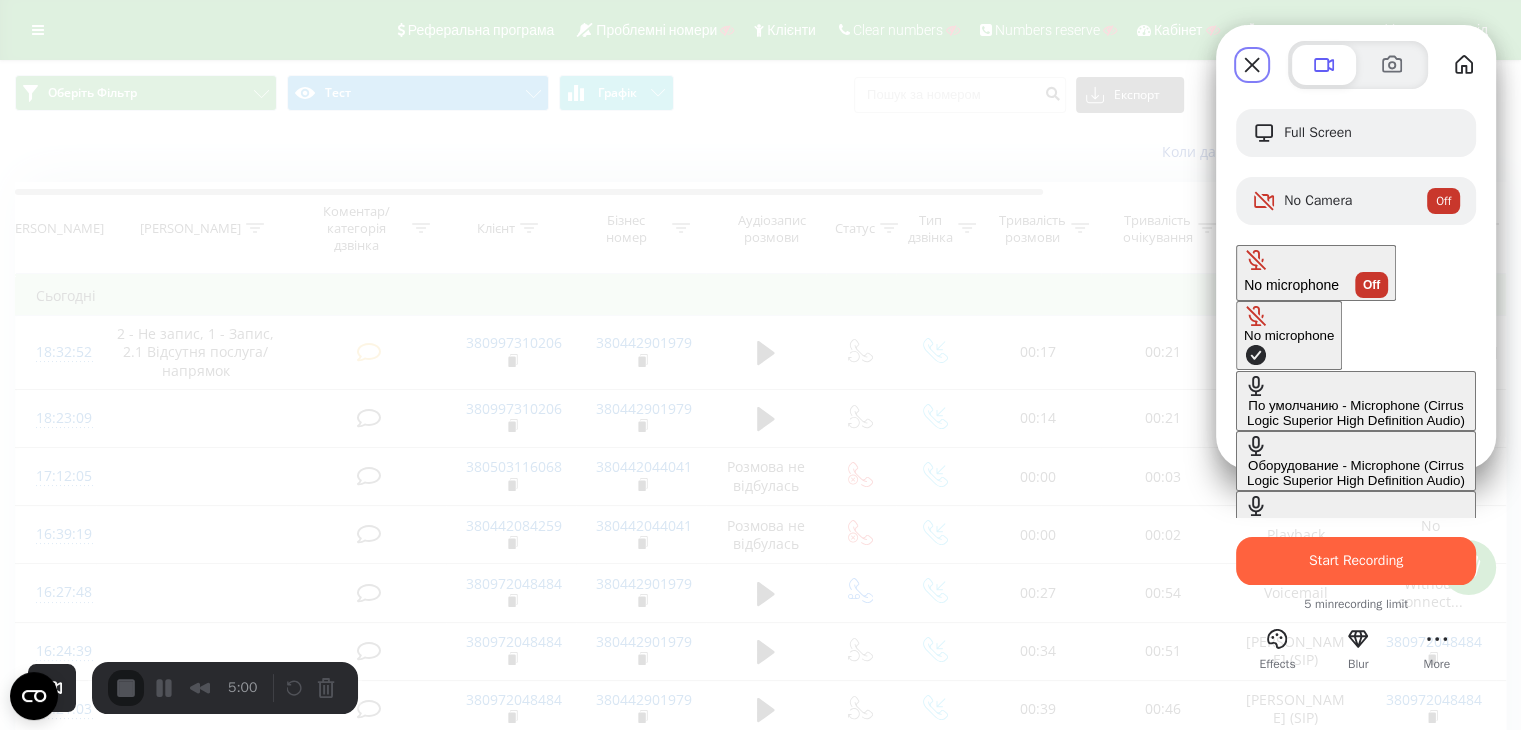 click on "По умолчанию - Microphone (Cirrus Logic Superior High Definition Audio)" at bounding box center [1356, 413] 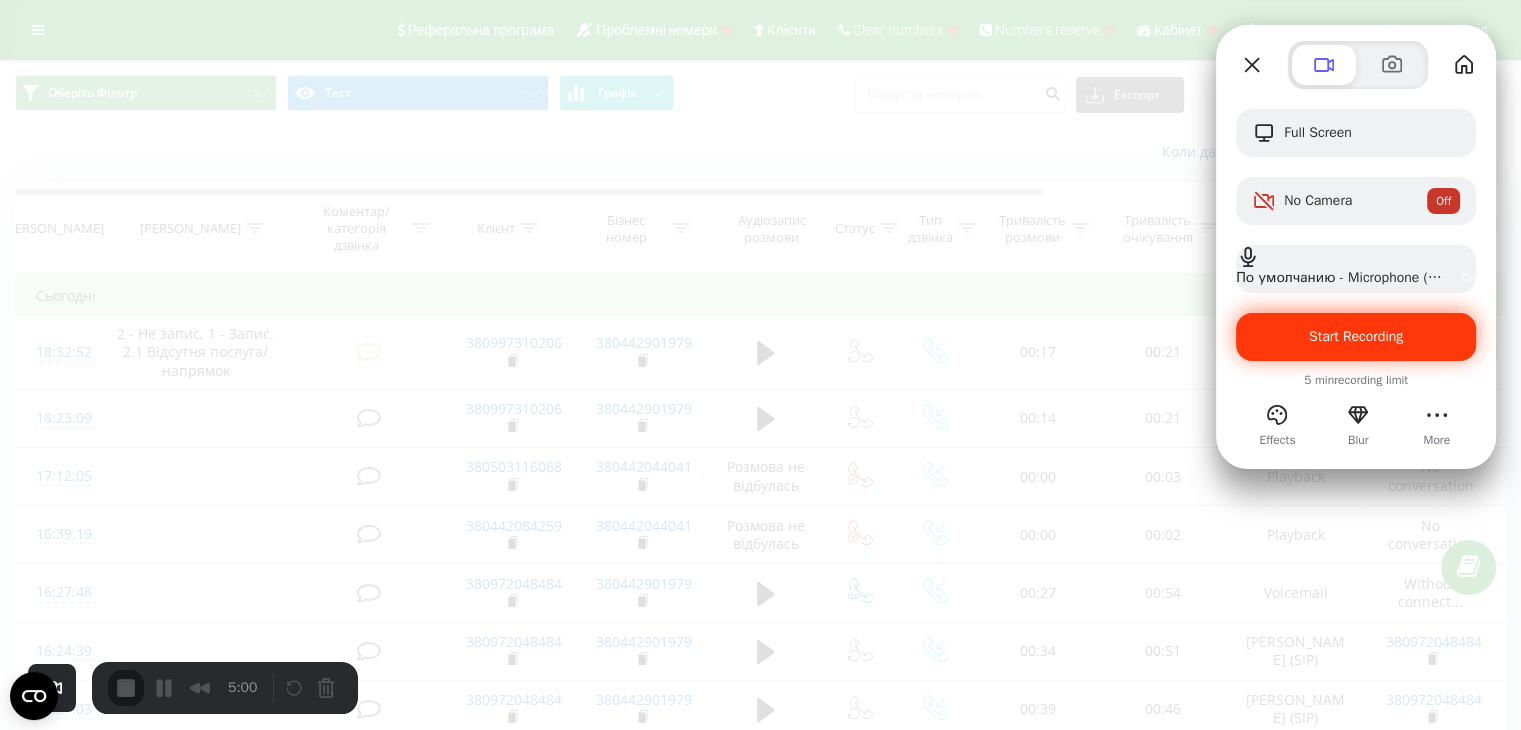 click on "Start Recording" at bounding box center (1356, 336) 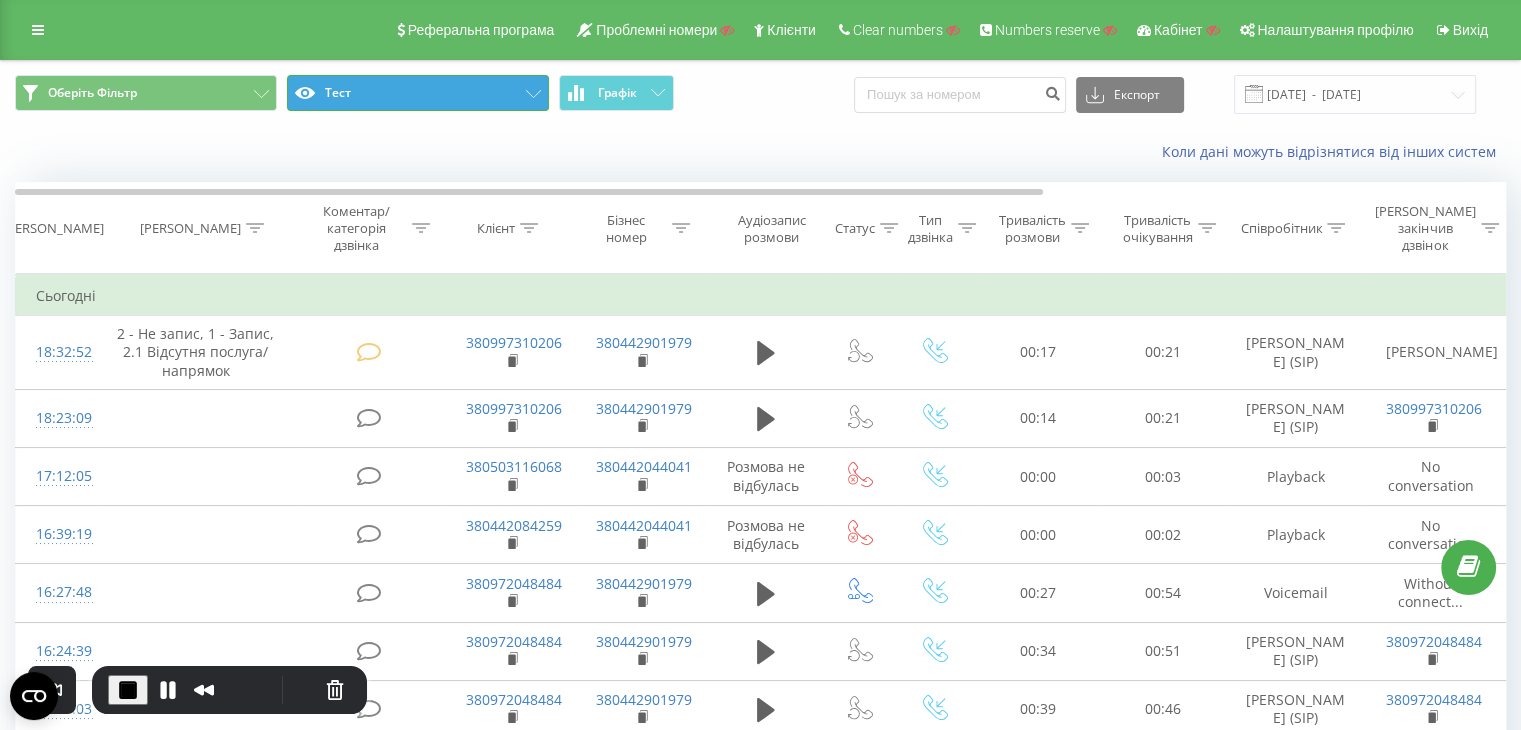 click on "Тест" at bounding box center [418, 93] 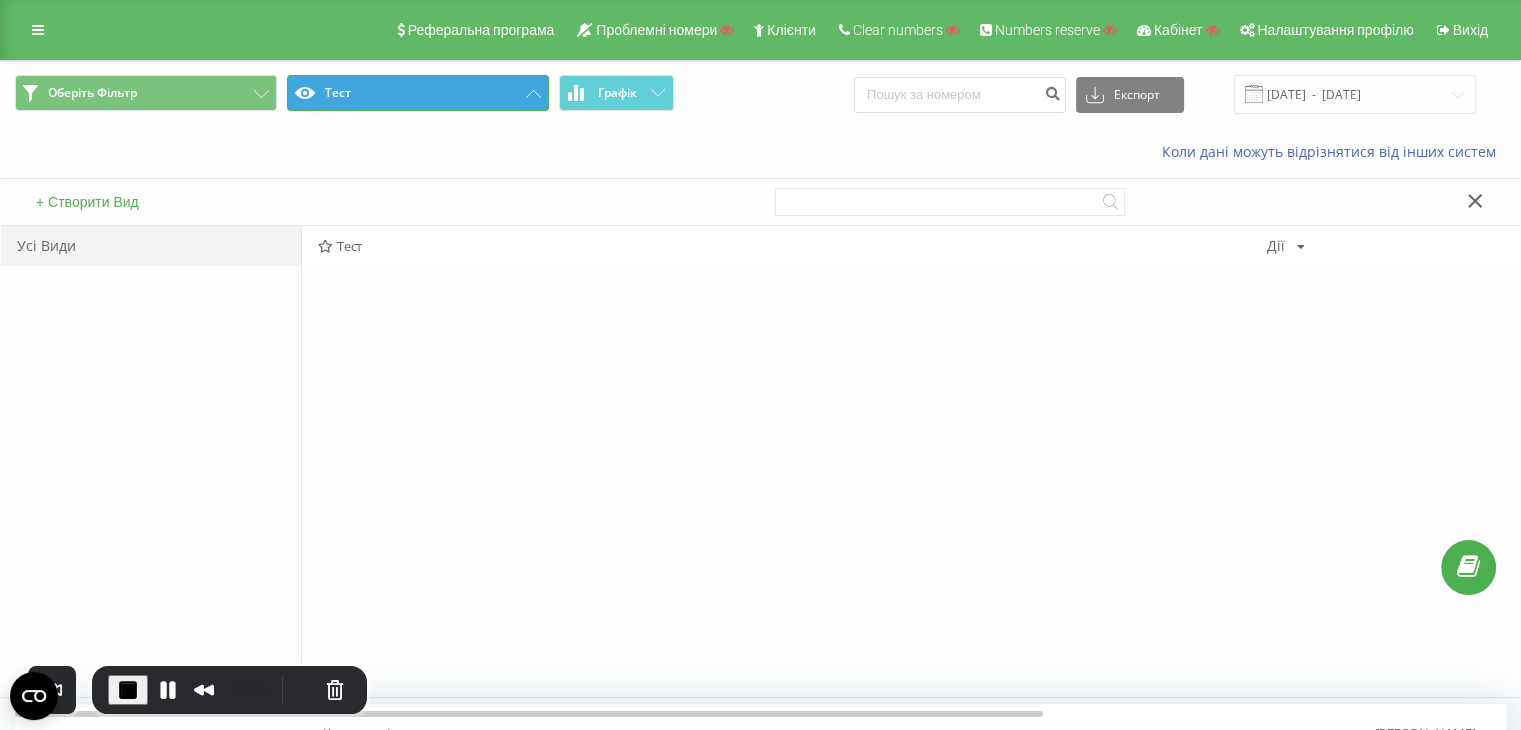 click on "Тест" at bounding box center (418, 93) 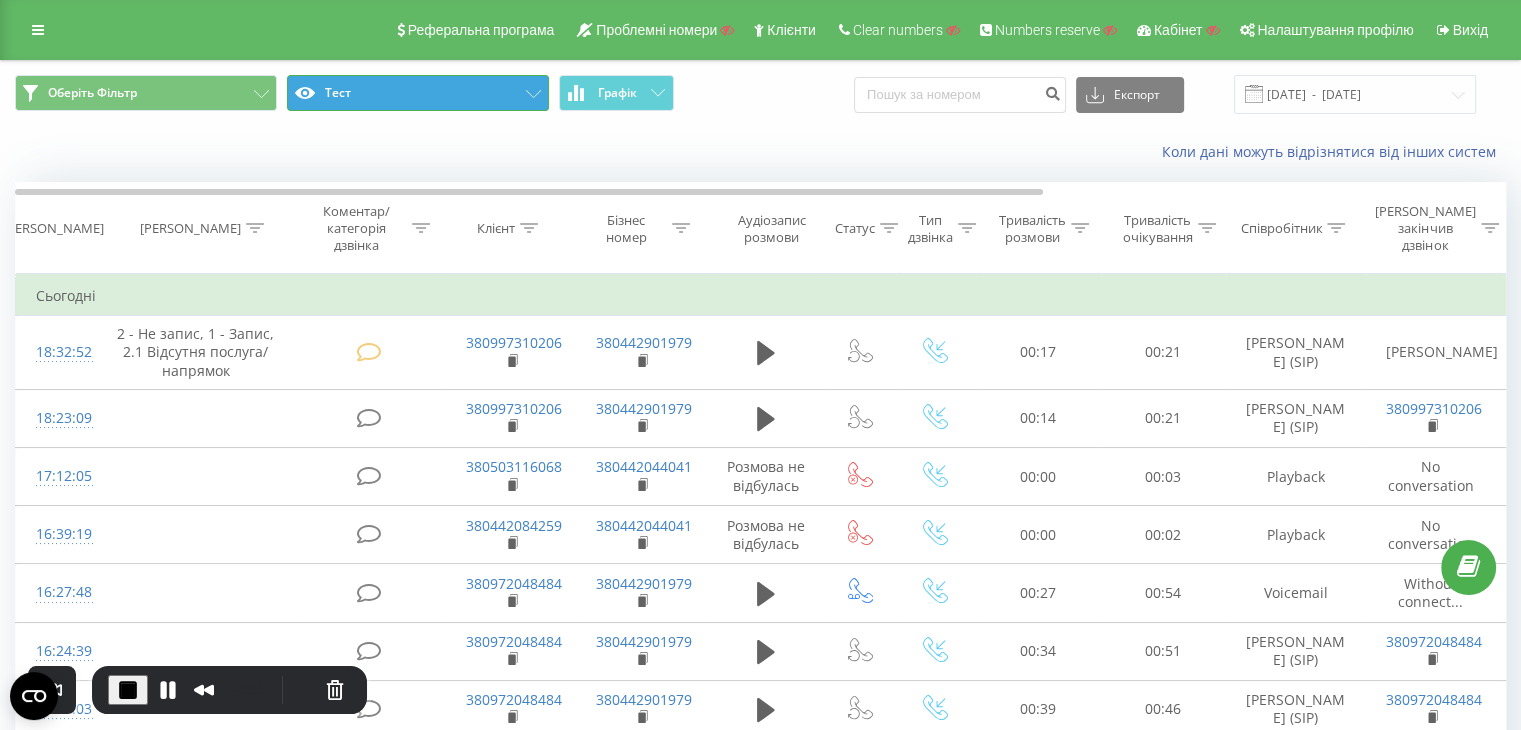 click on "Тест" at bounding box center (418, 93) 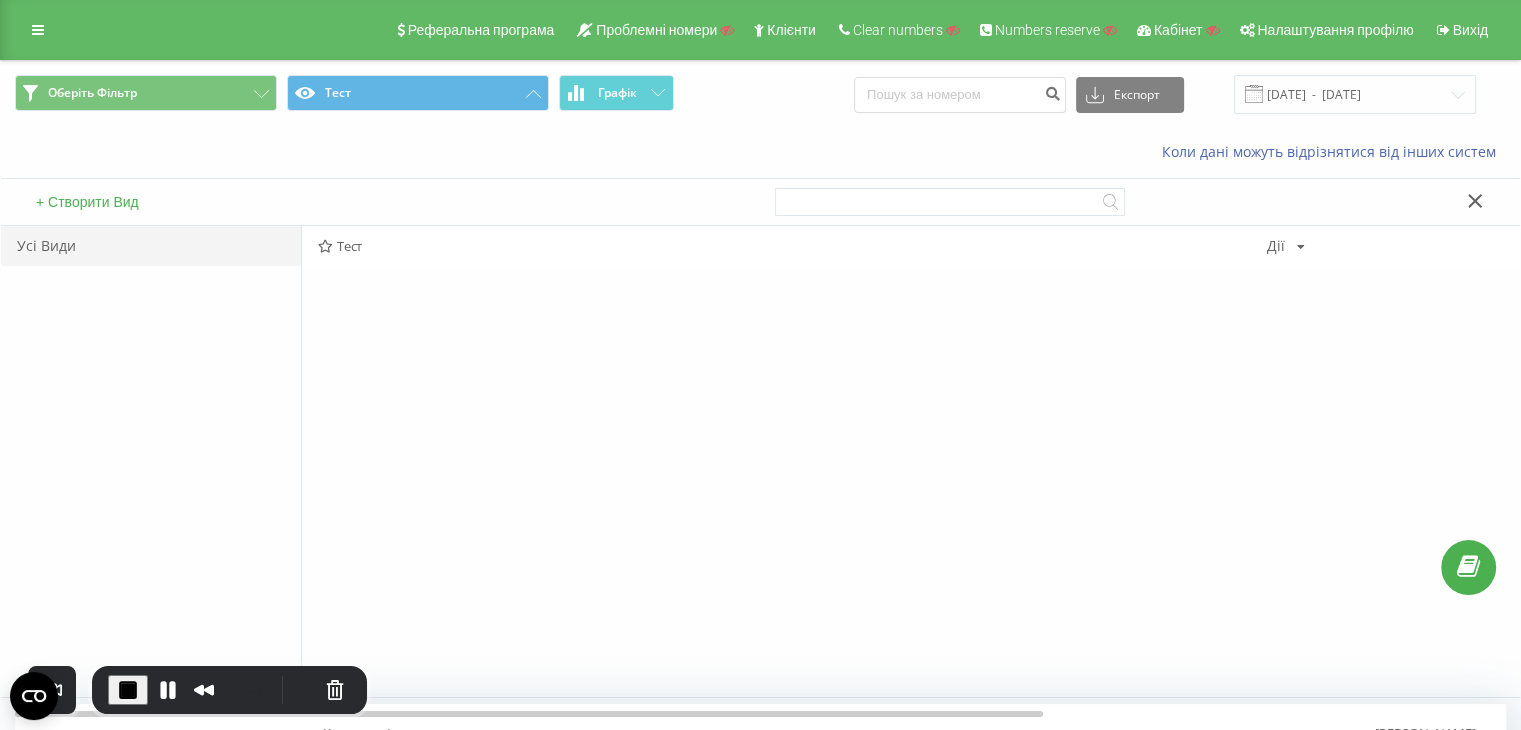 click on "+ Створити Вид" at bounding box center [87, 202] 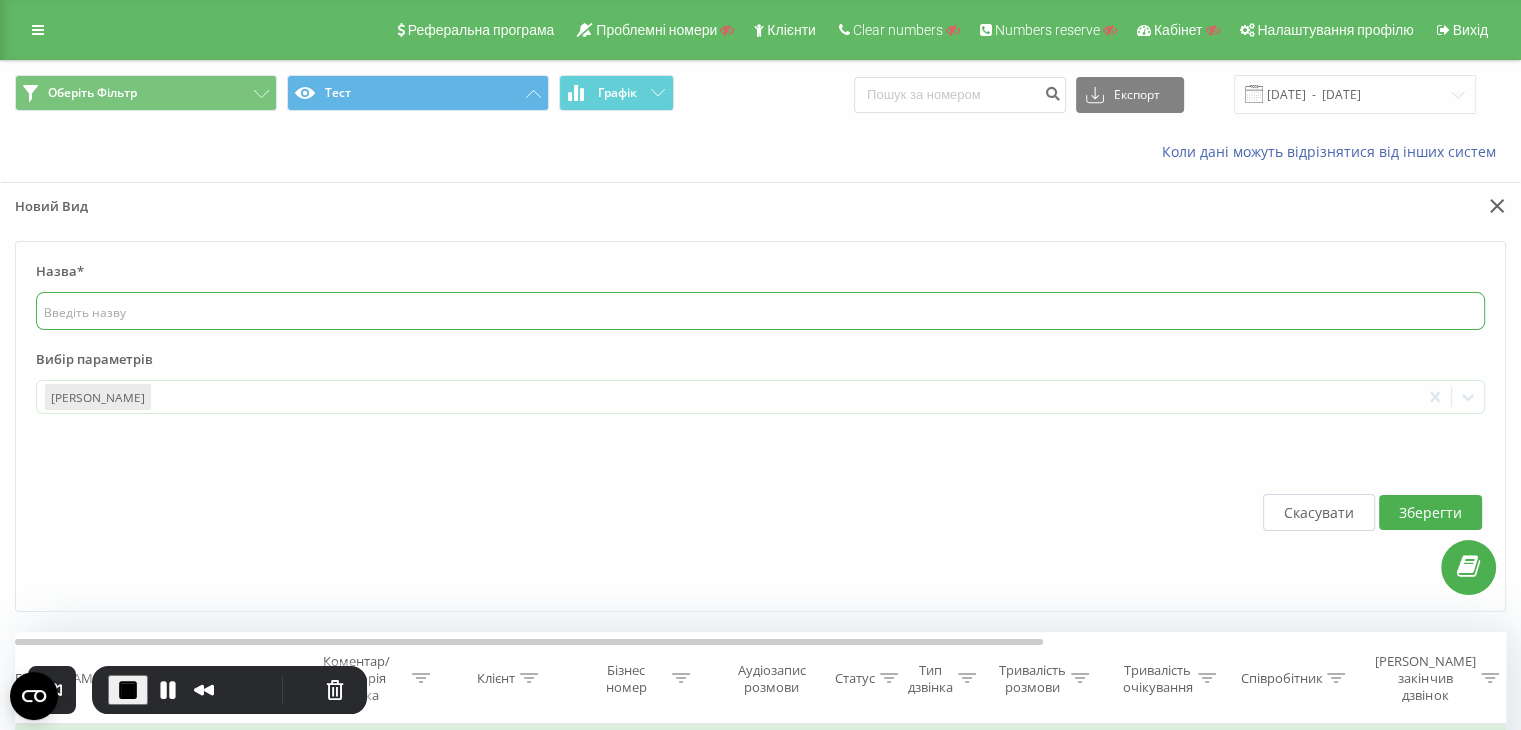 click at bounding box center [760, 311] 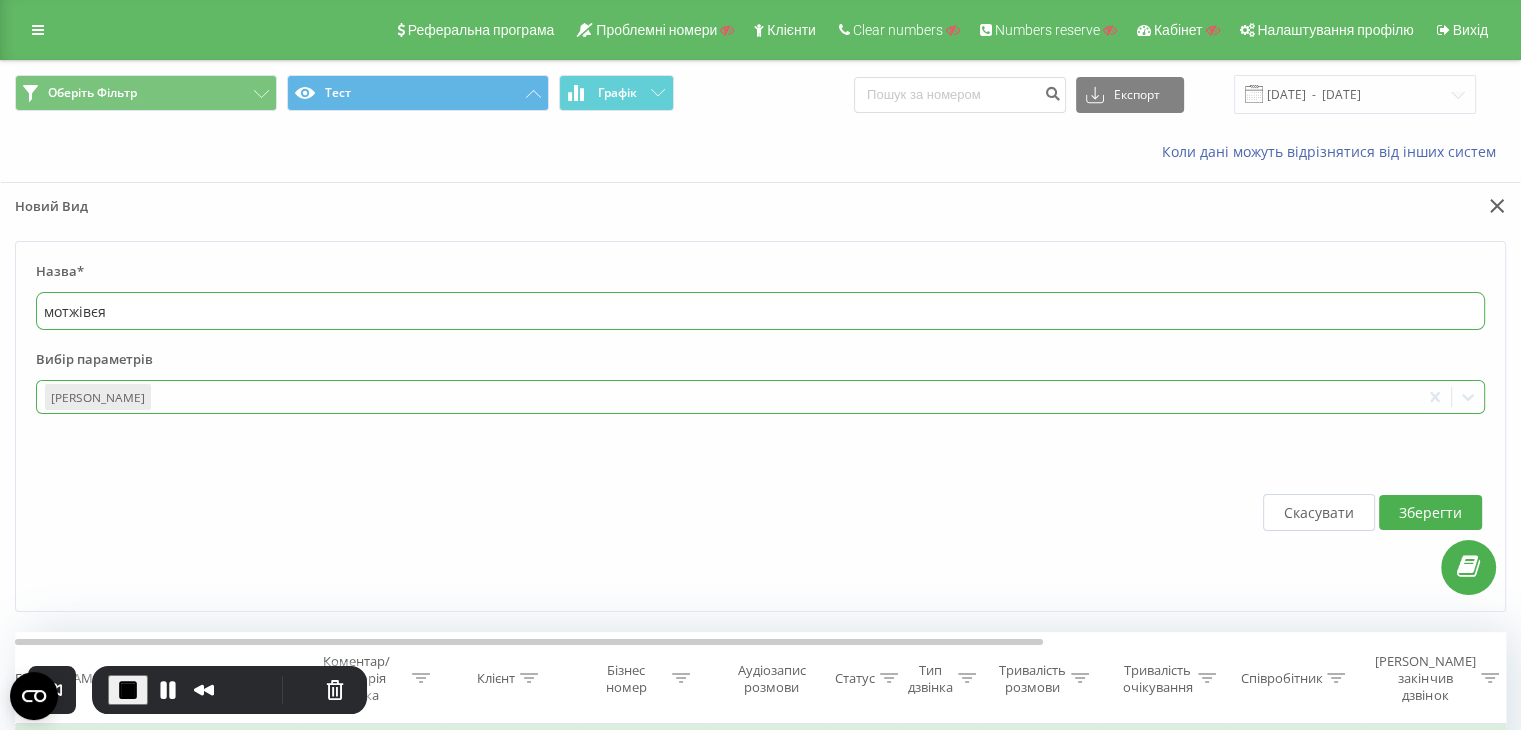 type on "мотжівєя" 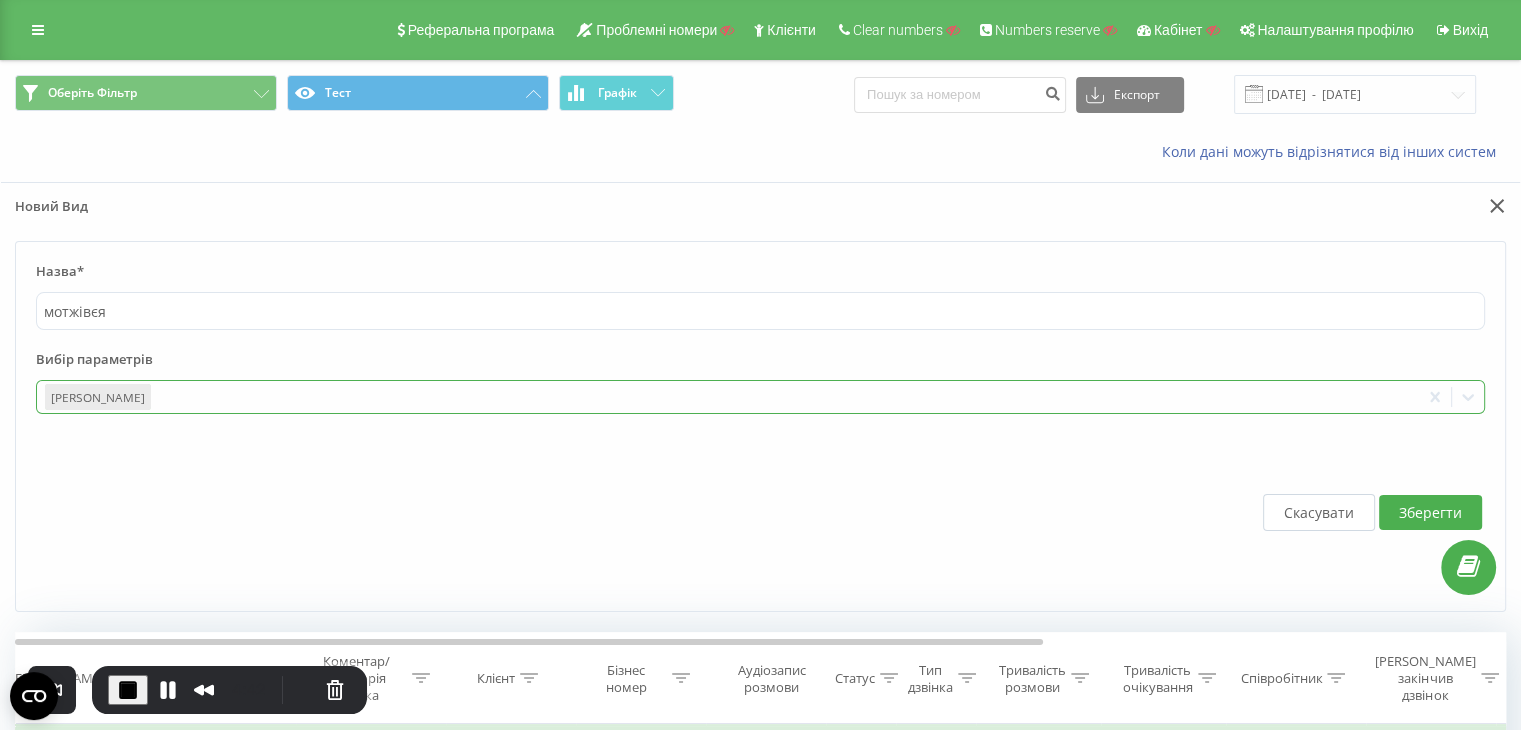 click at bounding box center (783, 397) 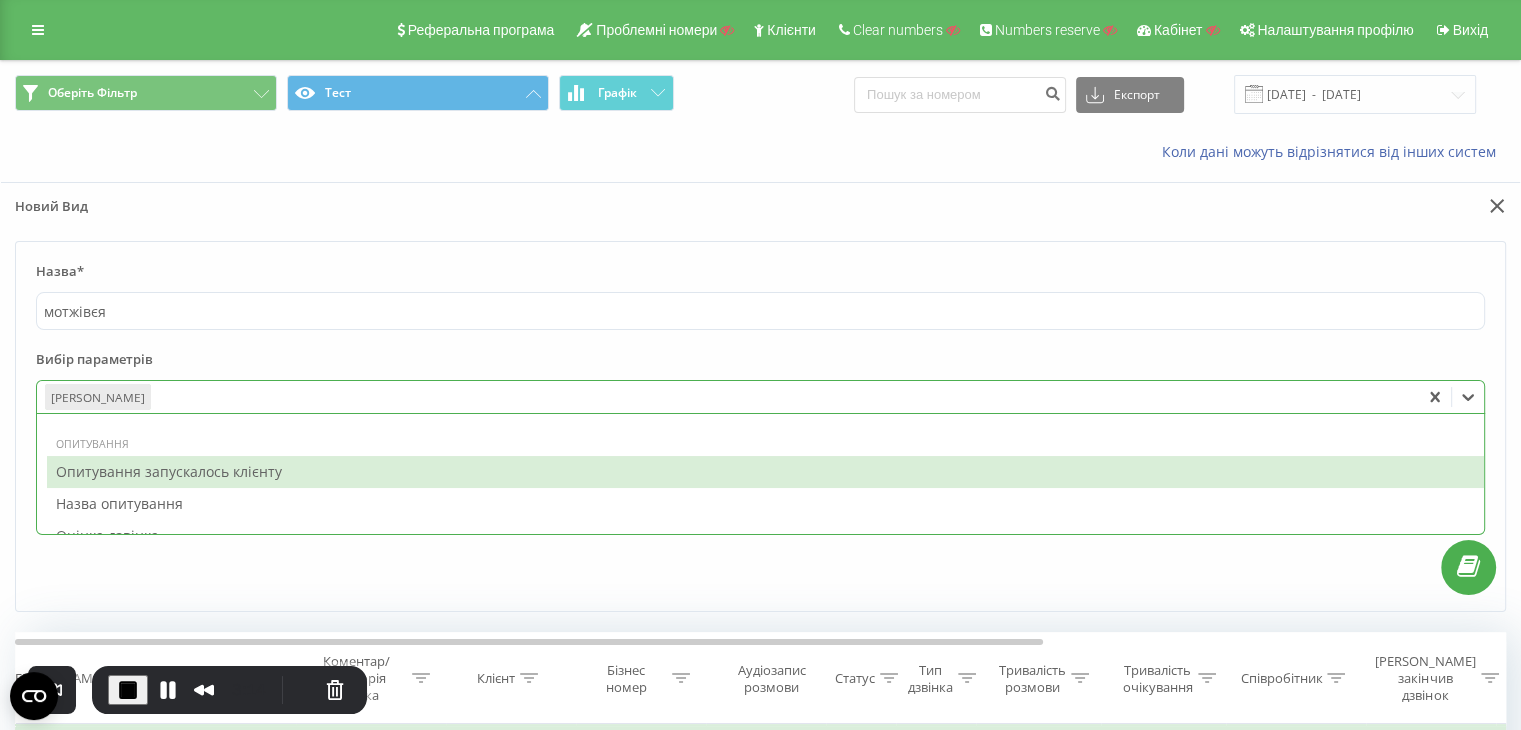 scroll, scrollTop: 2467, scrollLeft: 0, axis: vertical 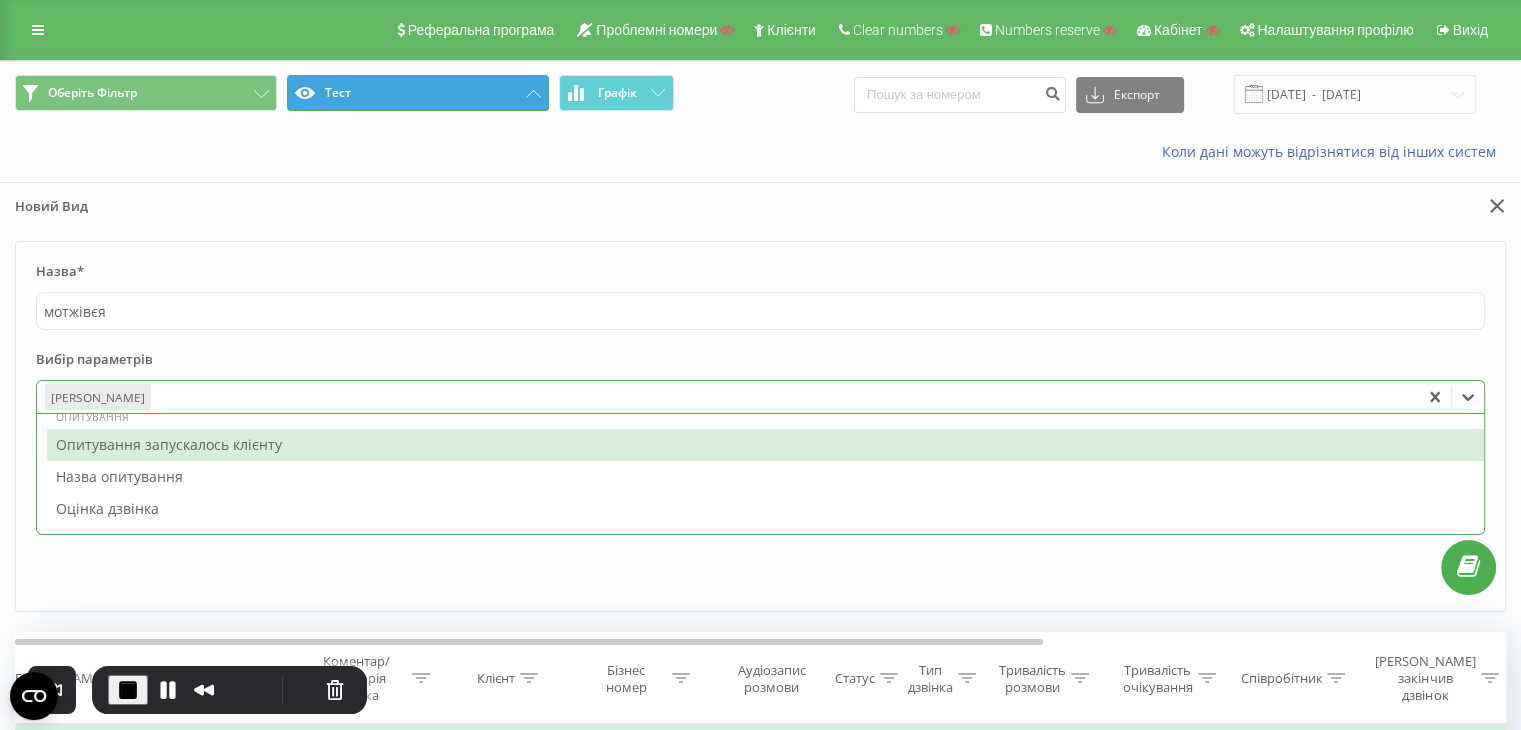 click on "Тест" at bounding box center (418, 93) 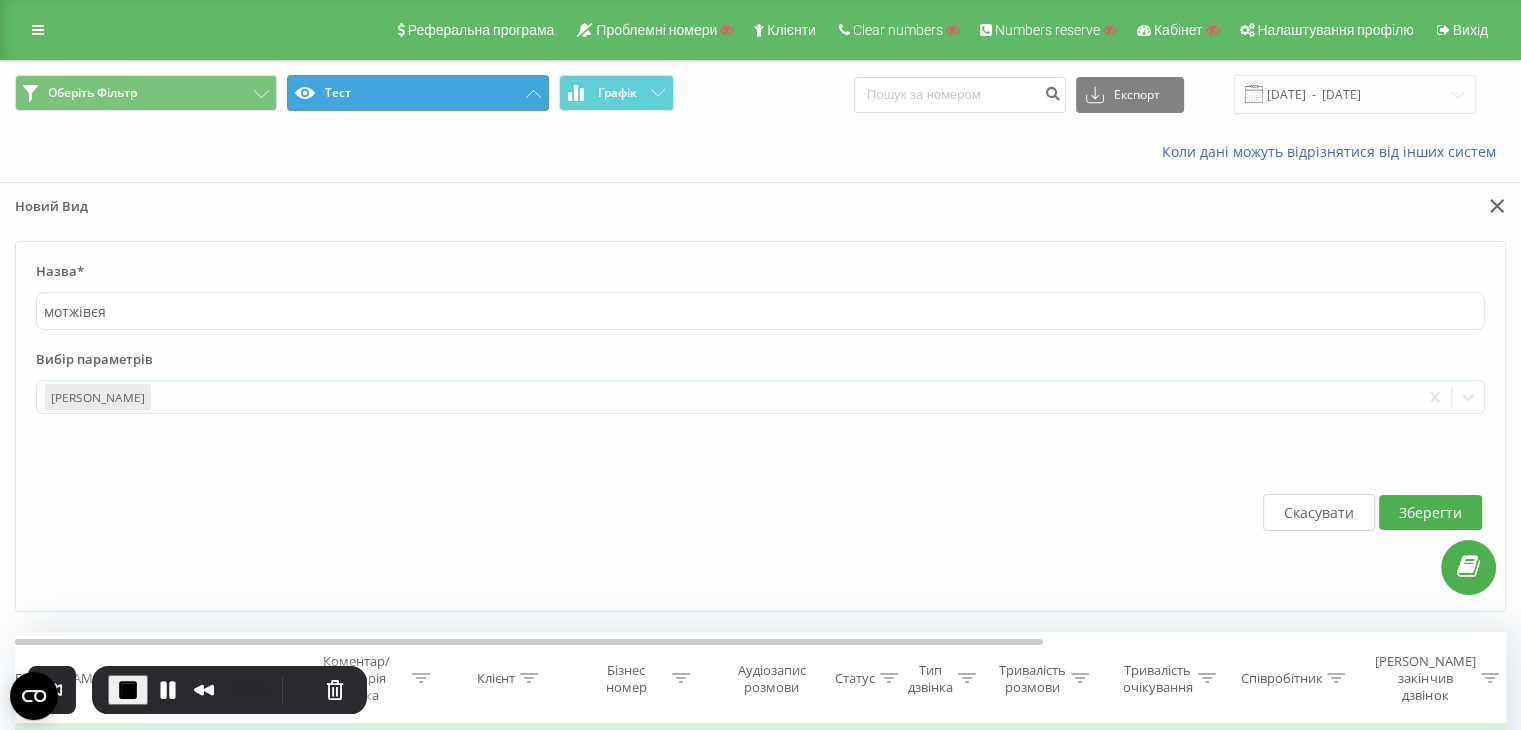 click on "Тест" at bounding box center [418, 93] 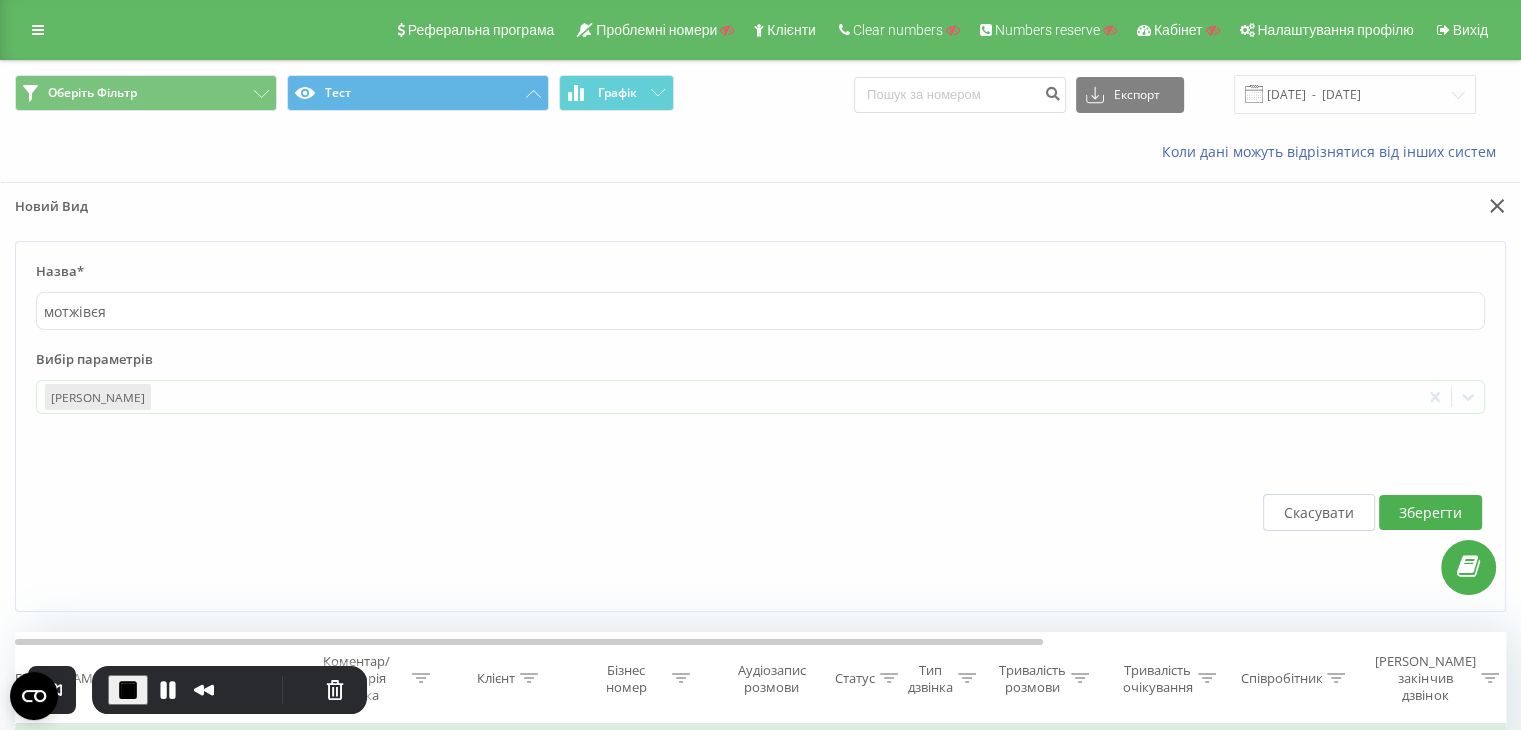 click on "Скасувати" at bounding box center (1319, 512) 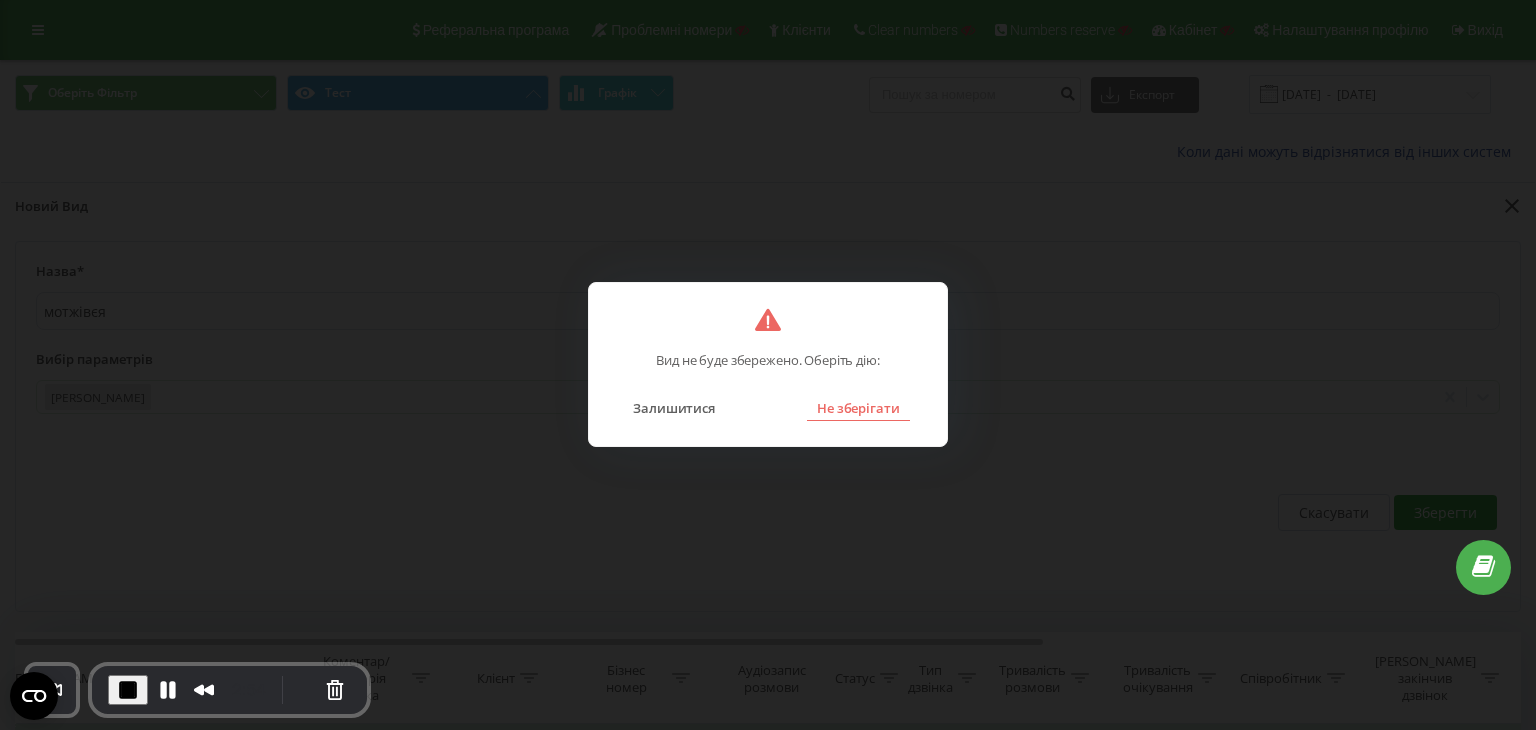 click on "Не зберігати" at bounding box center [858, 408] 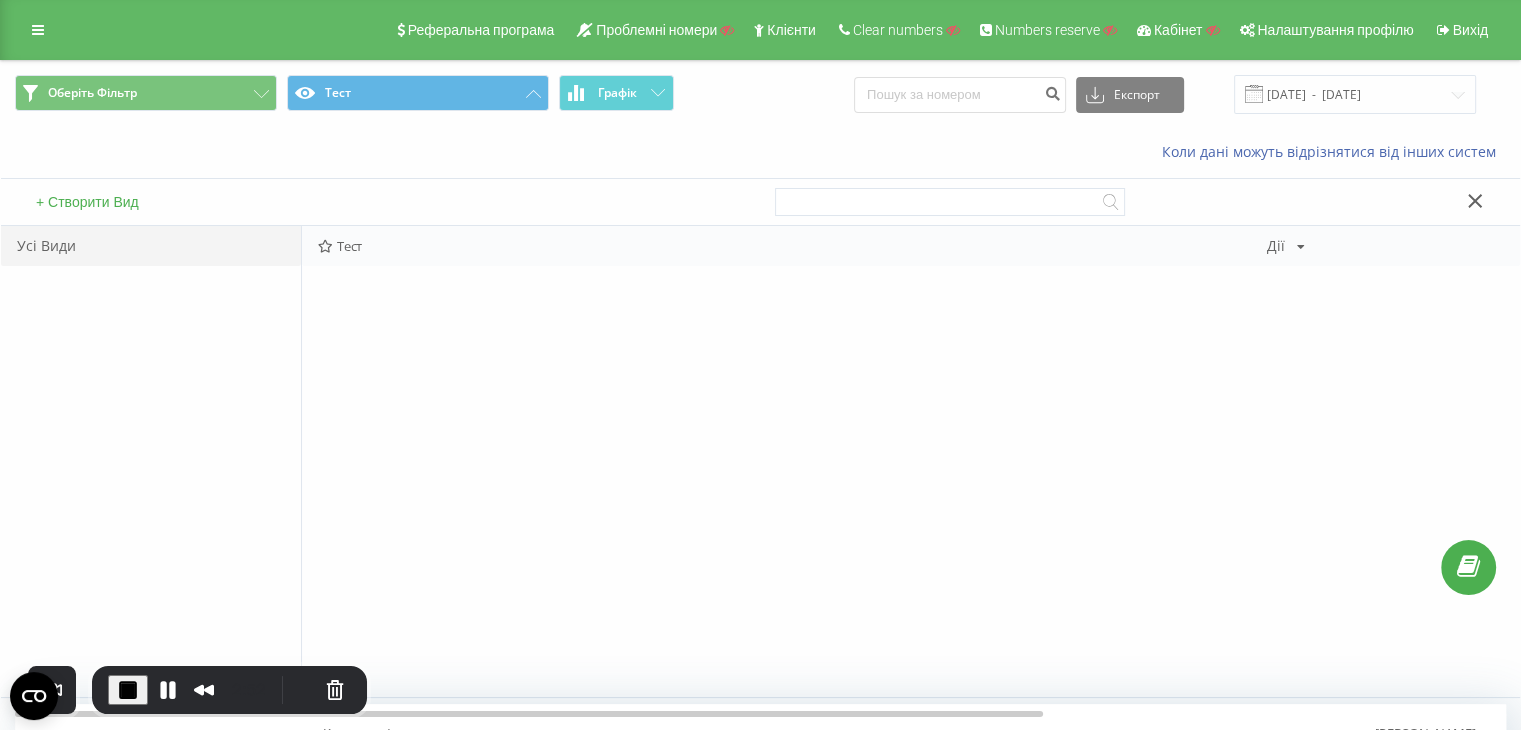 click at bounding box center [325, 246] 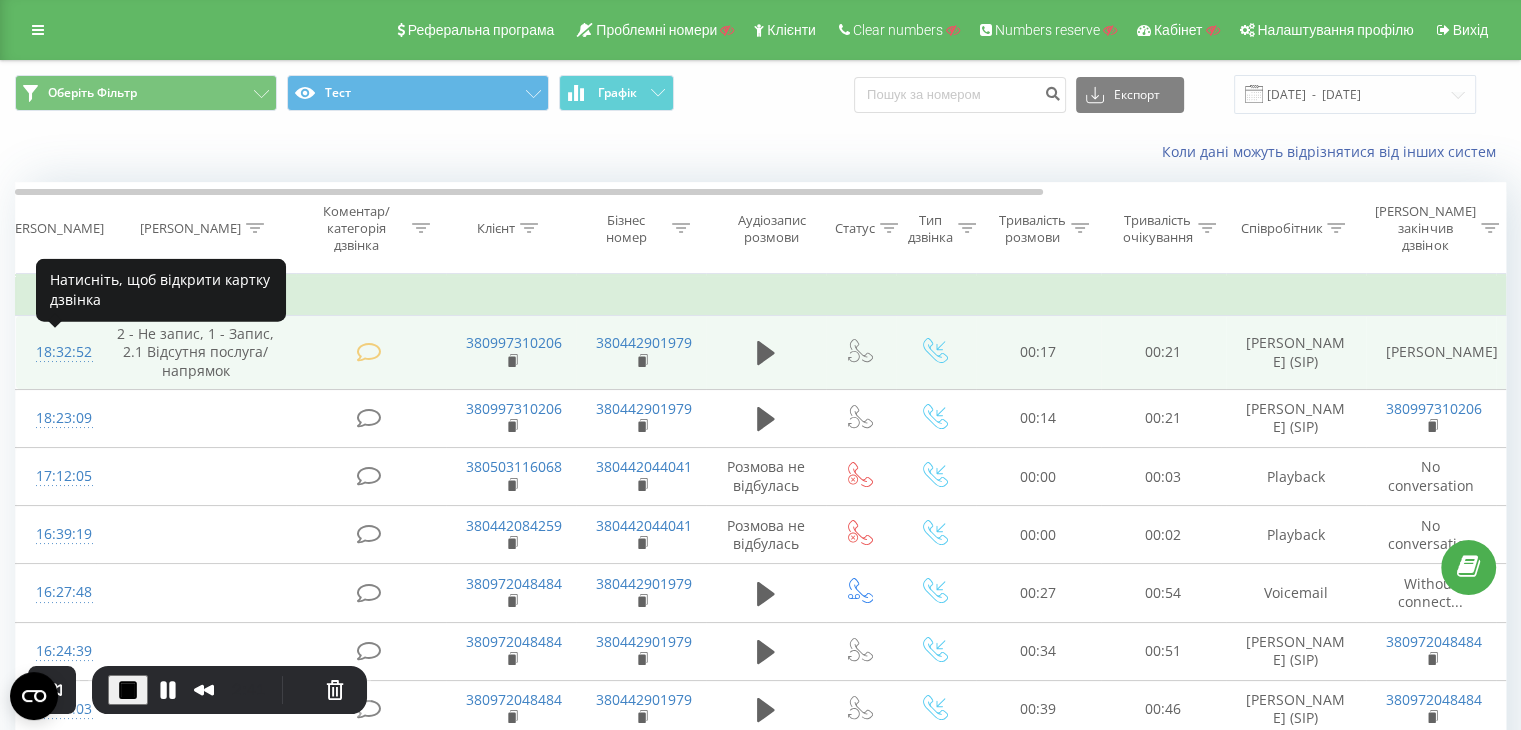 click on "18:32:52" at bounding box center (56, 352) 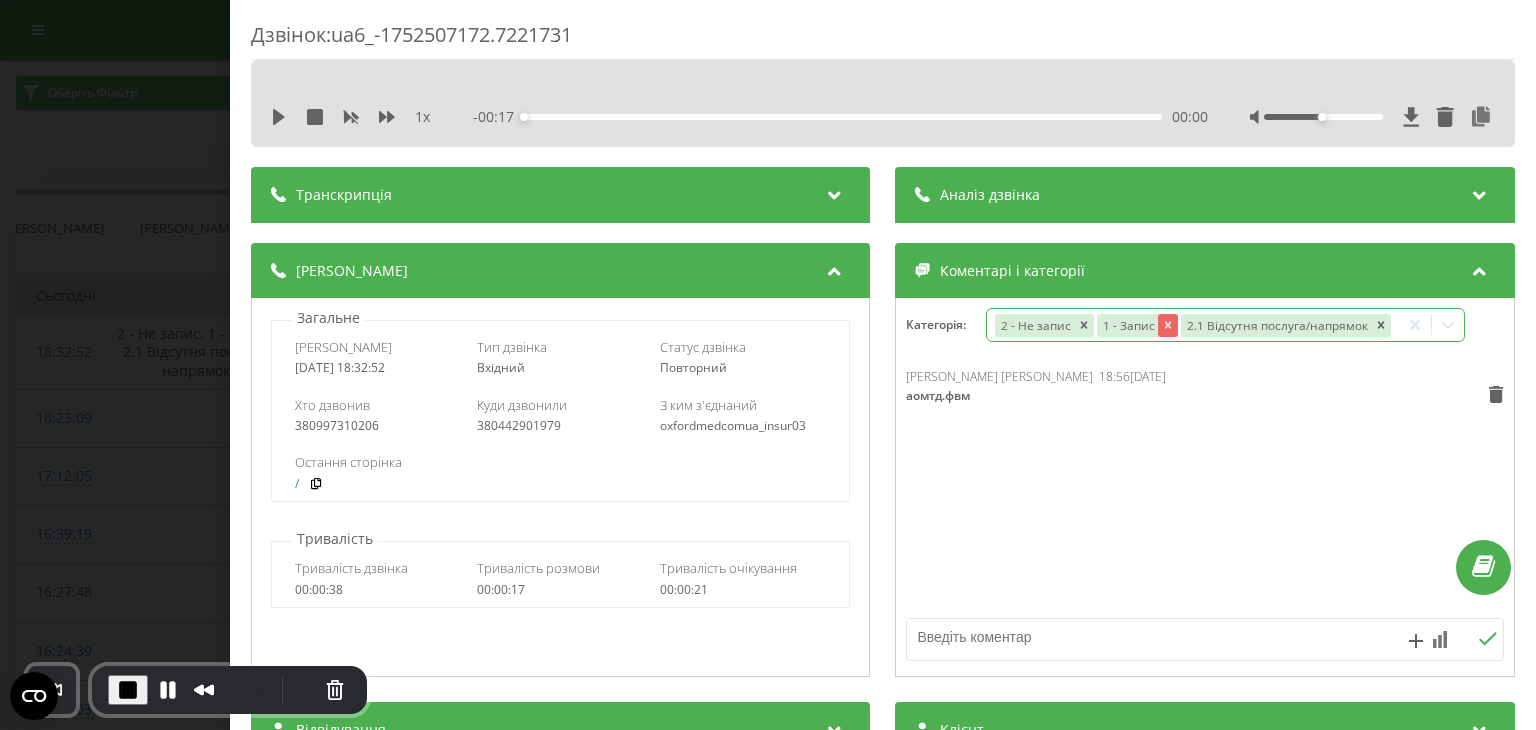 click 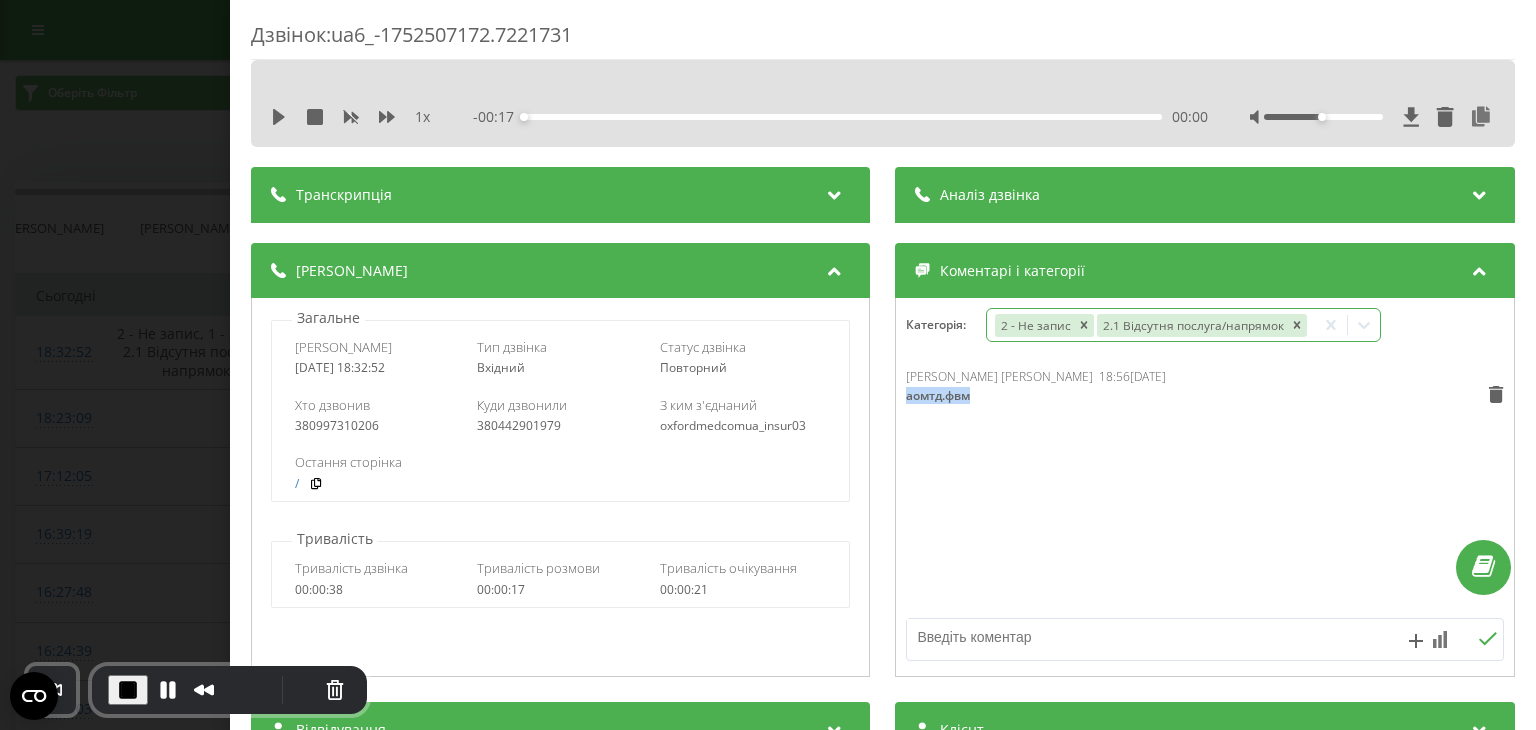 drag, startPoint x: 897, startPoint y: 397, endPoint x: 968, endPoint y: 401, distance: 71.11259 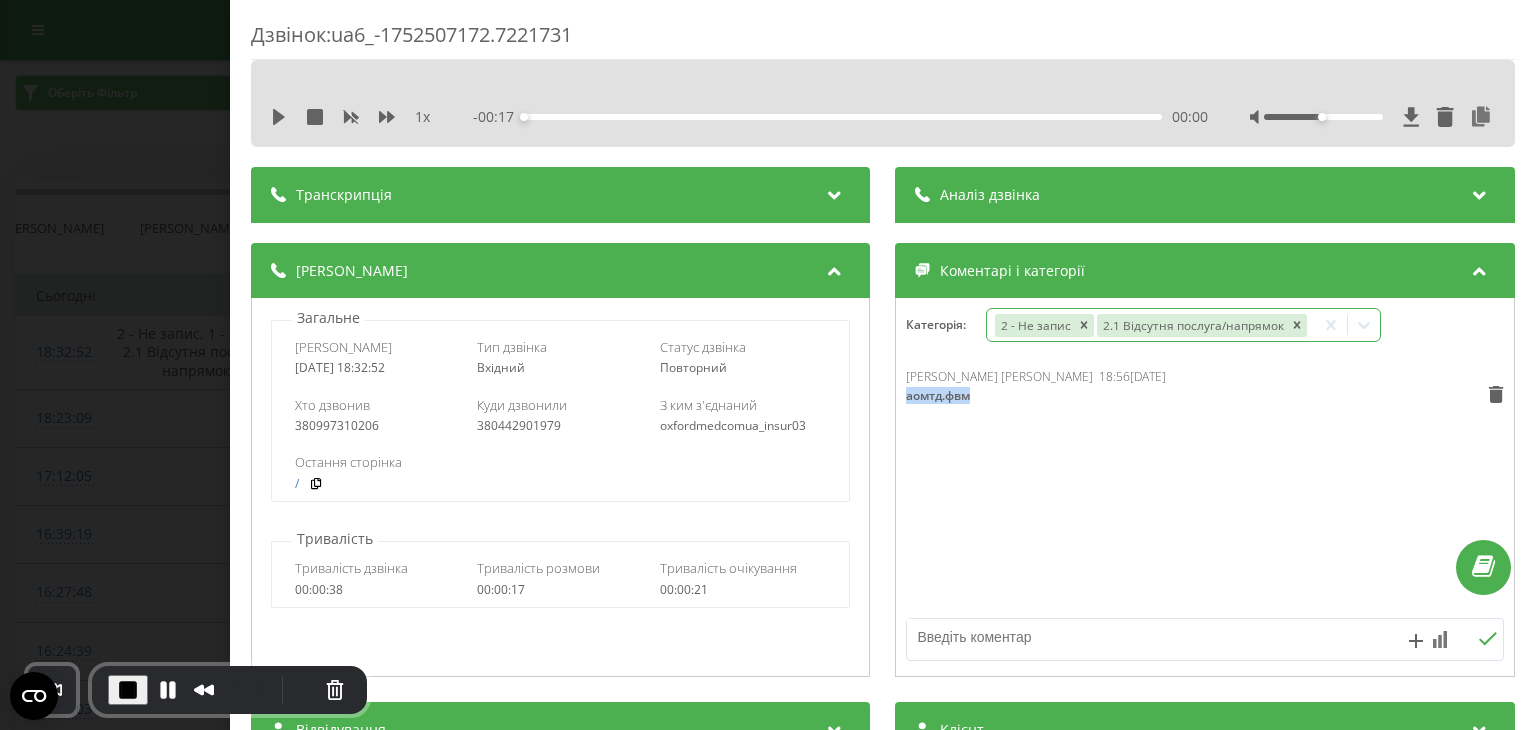 click on "Дзвінок :  ua6_-1752507172.7221731   1 x  - 00:17 00:00   00:00   Транскрипція Для AI-аналізу майбутніх дзвінків  налаштуйте та активуйте профіль на сторінці . Якщо профіль вже є і дзвінок відповідає його умовам, оновіть сторінку через 10 хвилин - AI аналізує поточний дзвінок. Аналіз дзвінка Для AI-аналізу майбутніх дзвінків  налаштуйте та активуйте профіль на сторінці . Якщо профіль вже є і дзвінок відповідає його умовам, оновіть сторінку через 10 хвилин - AI аналізує поточний дзвінок. Деталі дзвінка Загальне Дата дзвінка [DATE] 18:32:52 Тип дзвінка Вхідний Статус дзвінка Повторний 380997310206" at bounding box center [768, 365] 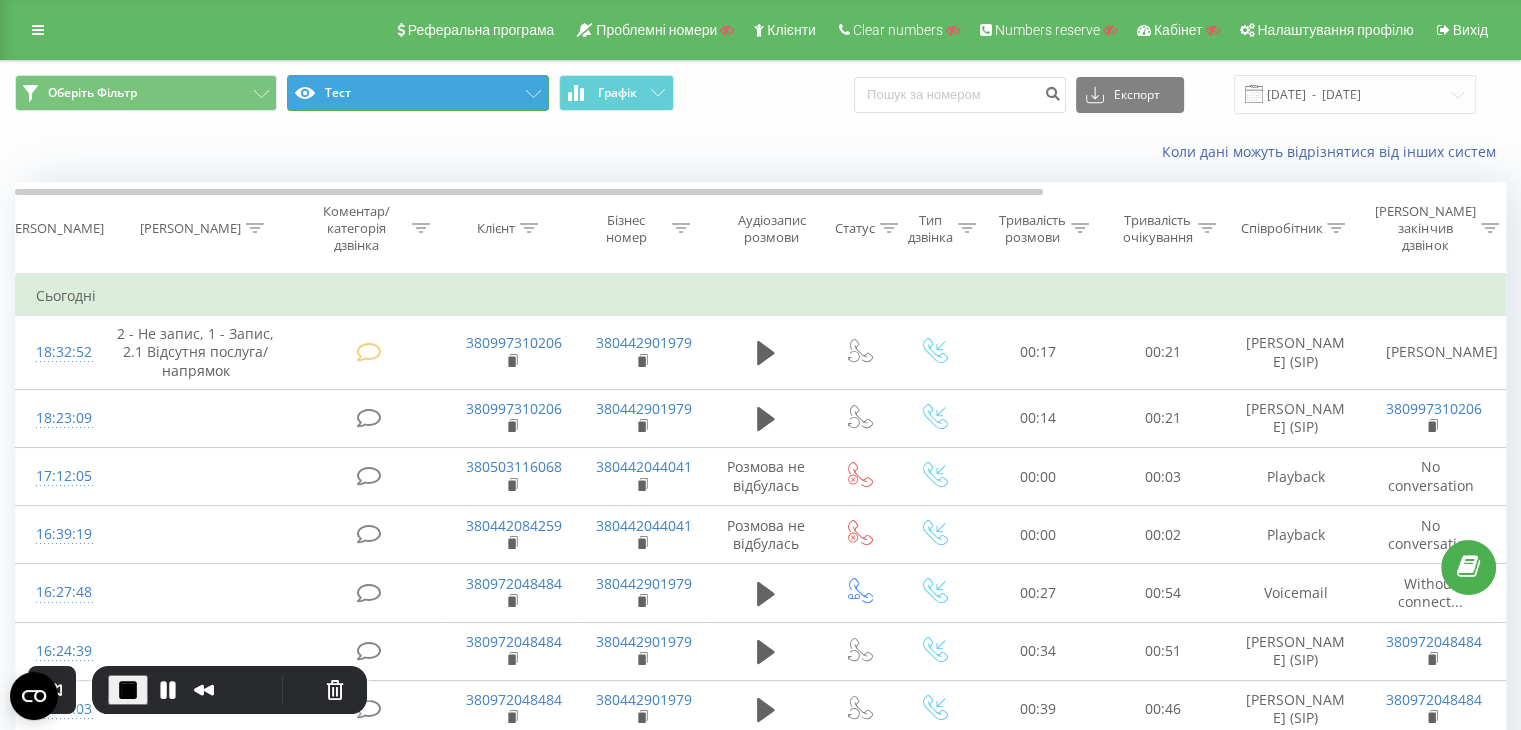 click on "Тест" at bounding box center [418, 93] 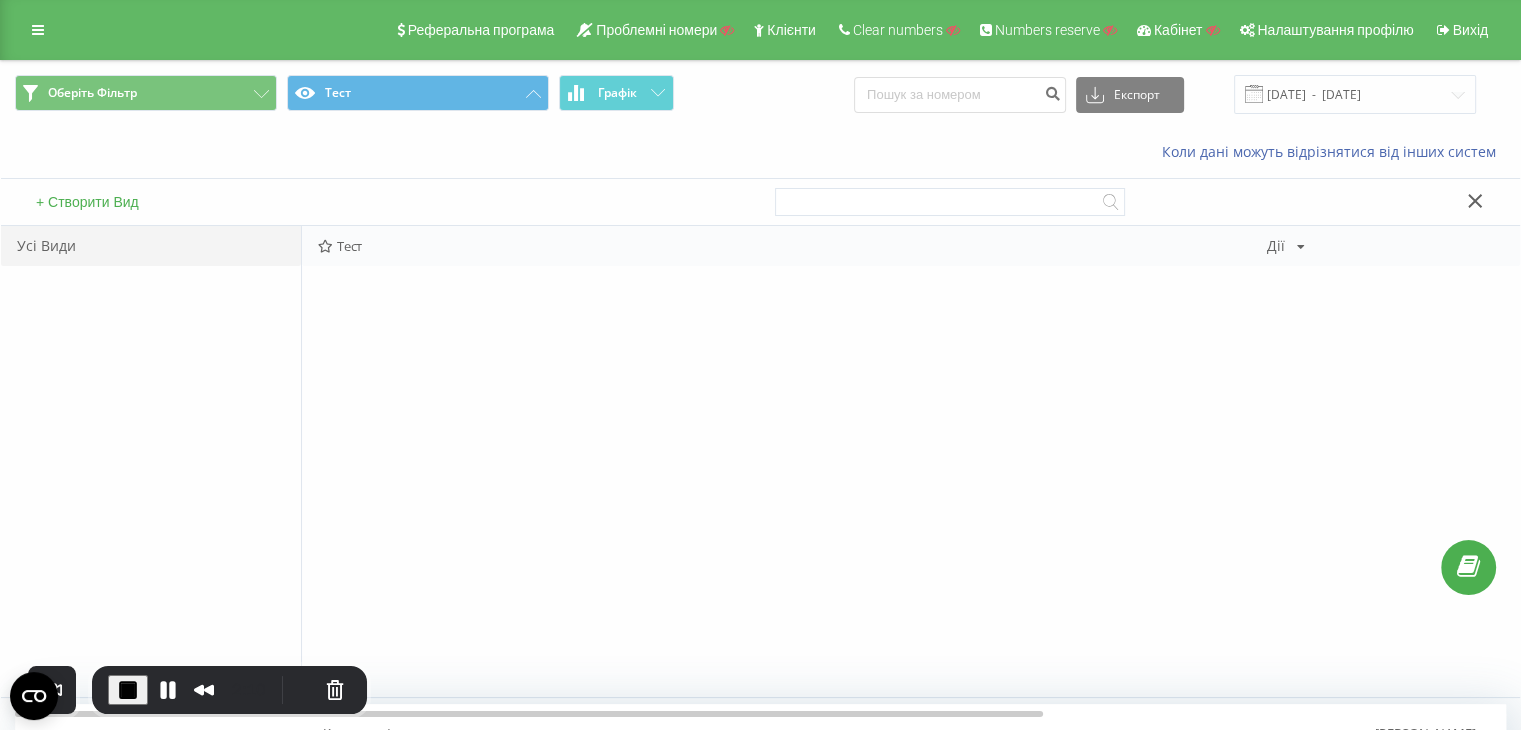 click on "Тест" at bounding box center (792, 246) 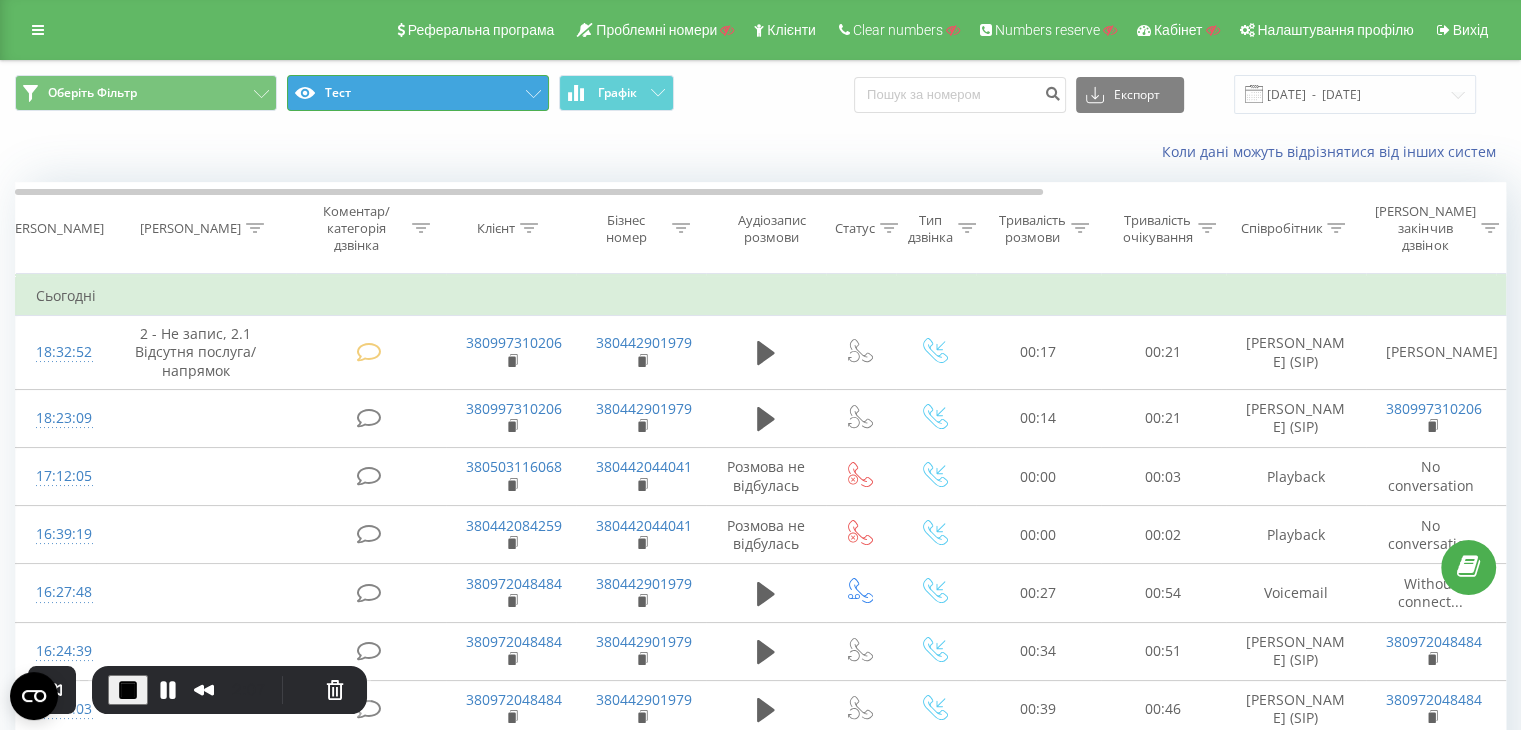 click on "Тест" at bounding box center (418, 93) 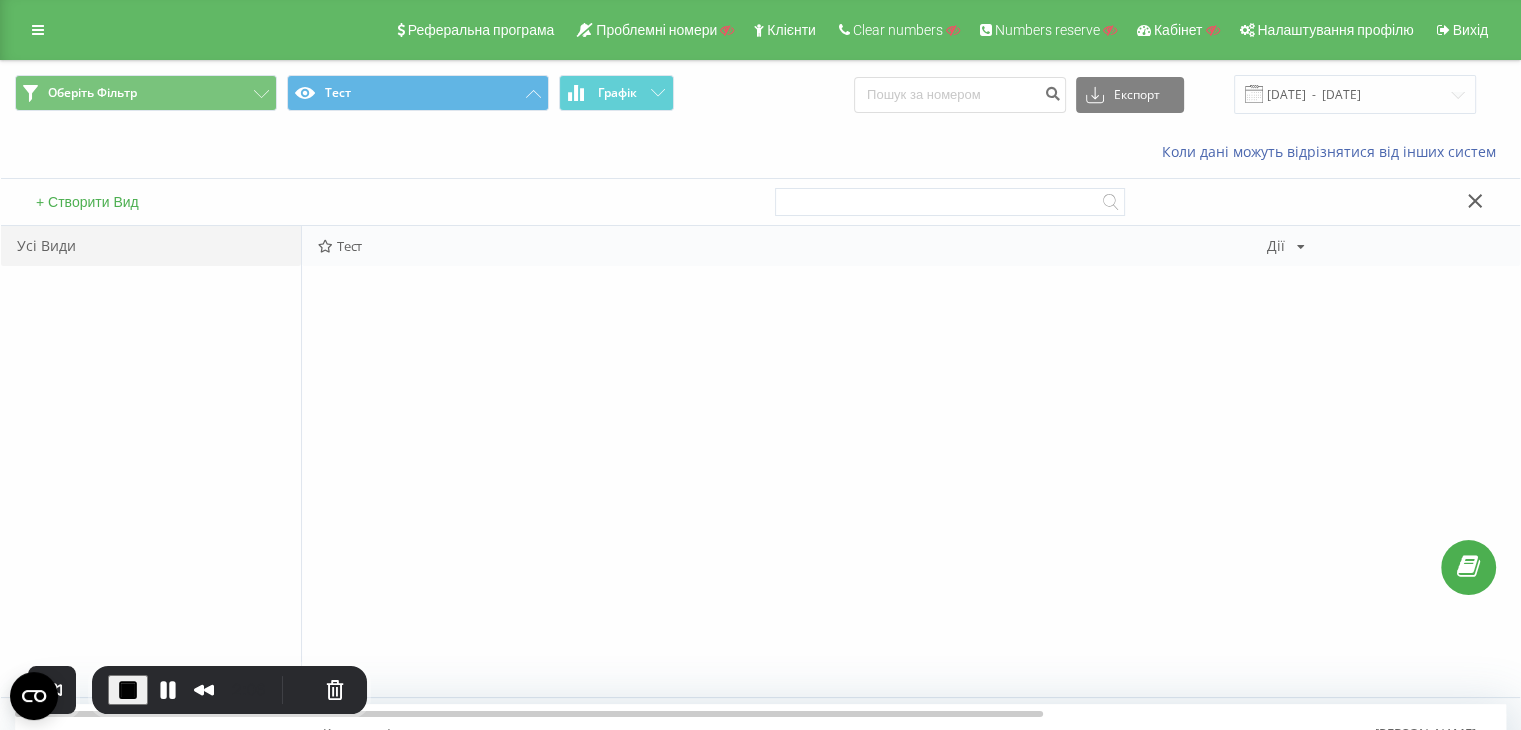 click on "Дії" at bounding box center (1276, 246) 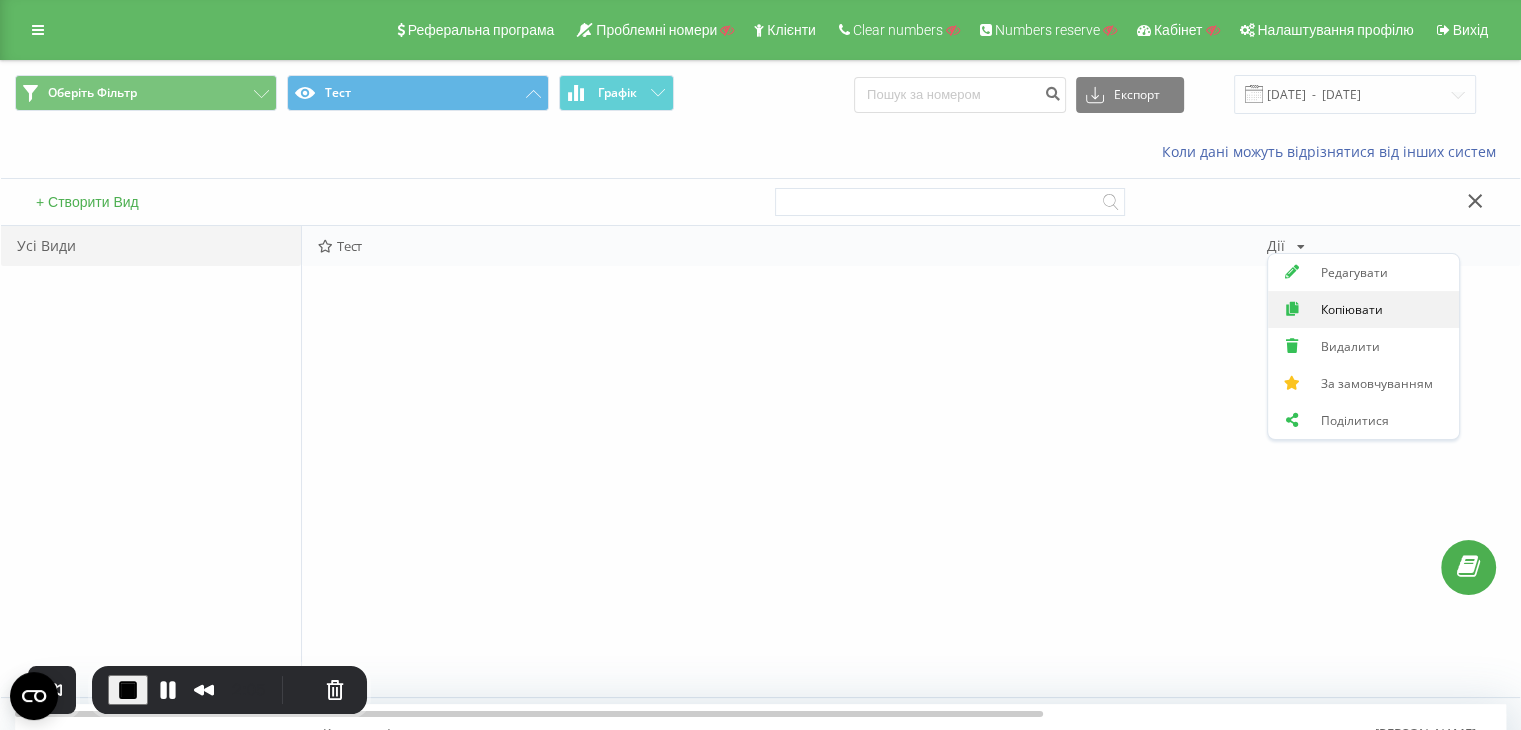 click on "Редагувати" at bounding box center (1363, 272) 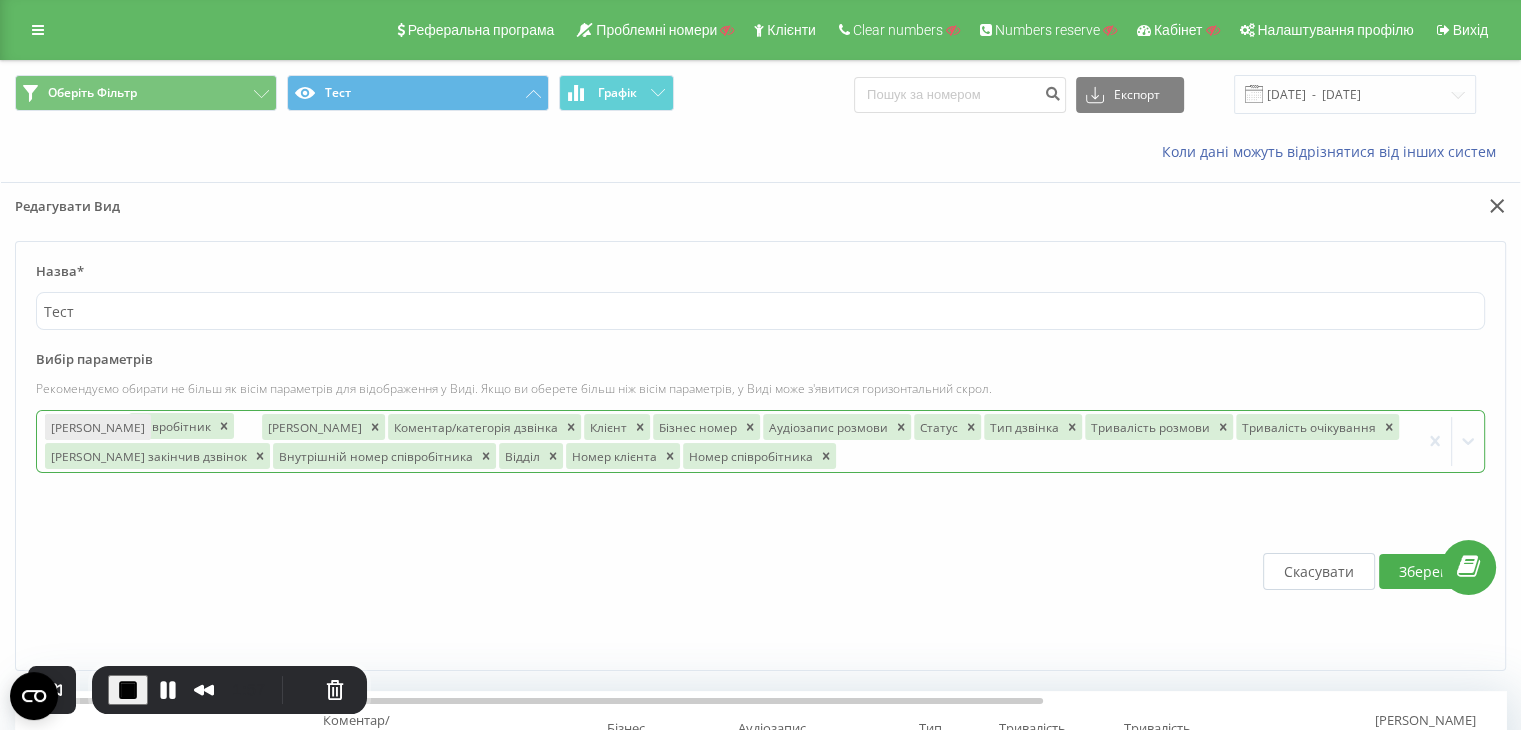 drag, startPoint x: 1325, startPoint y: 428, endPoint x: 164, endPoint y: 429, distance: 1161.0005 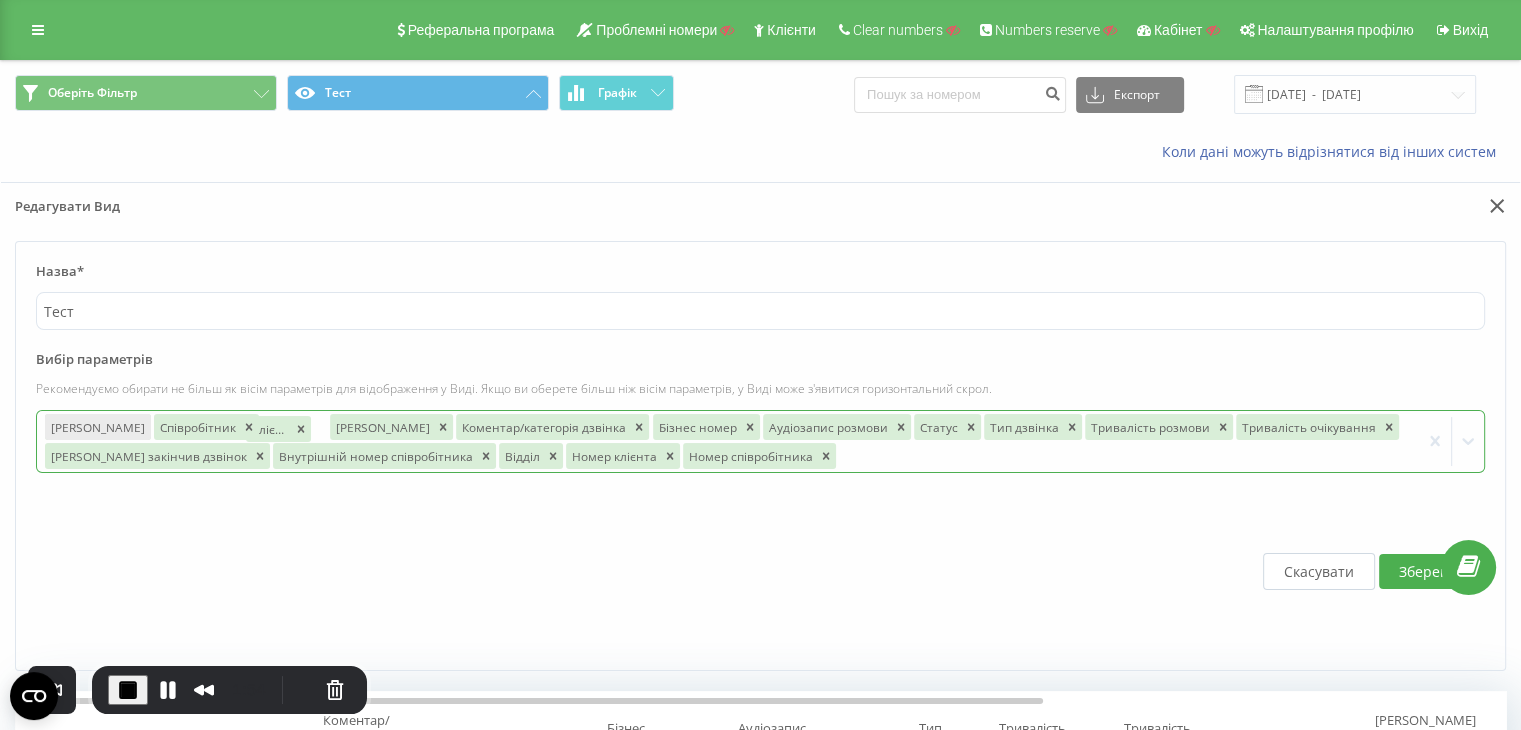 drag, startPoint x: 591, startPoint y: 422, endPoint x: 252, endPoint y: 426, distance: 339.0236 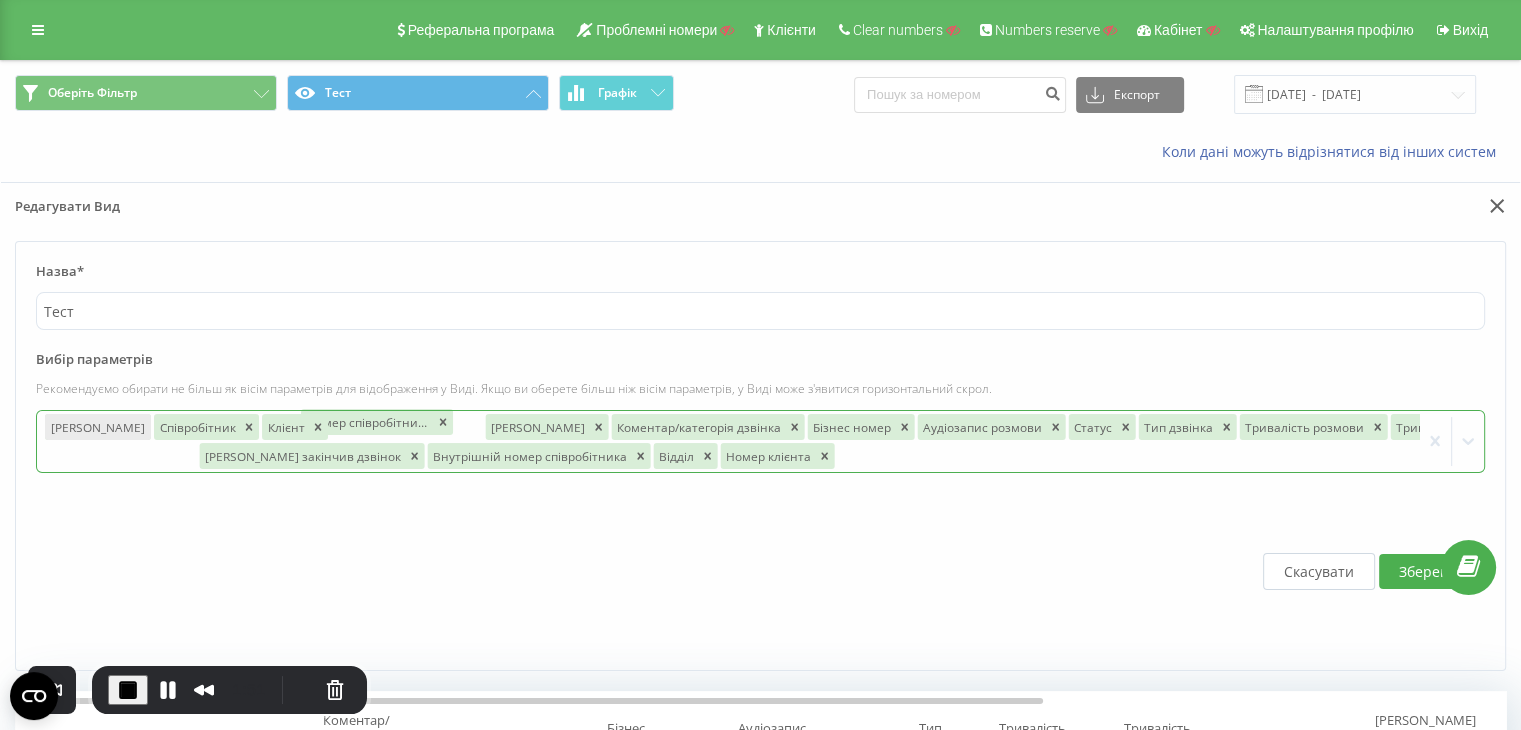 drag, startPoint x: 660, startPoint y: 459, endPoint x: 362, endPoint y: 428, distance: 299.60806 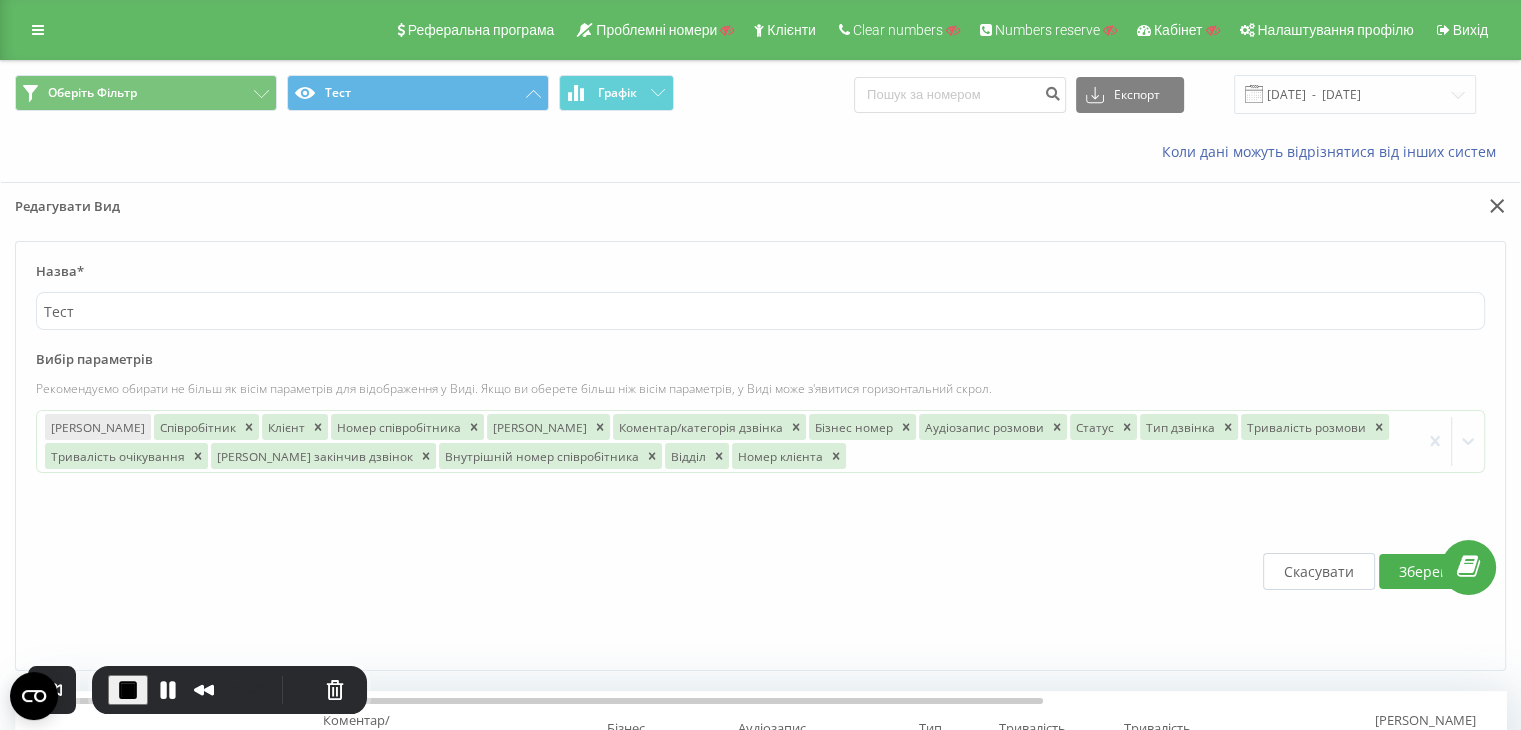 click on "Зберегти" at bounding box center (1430, 571) 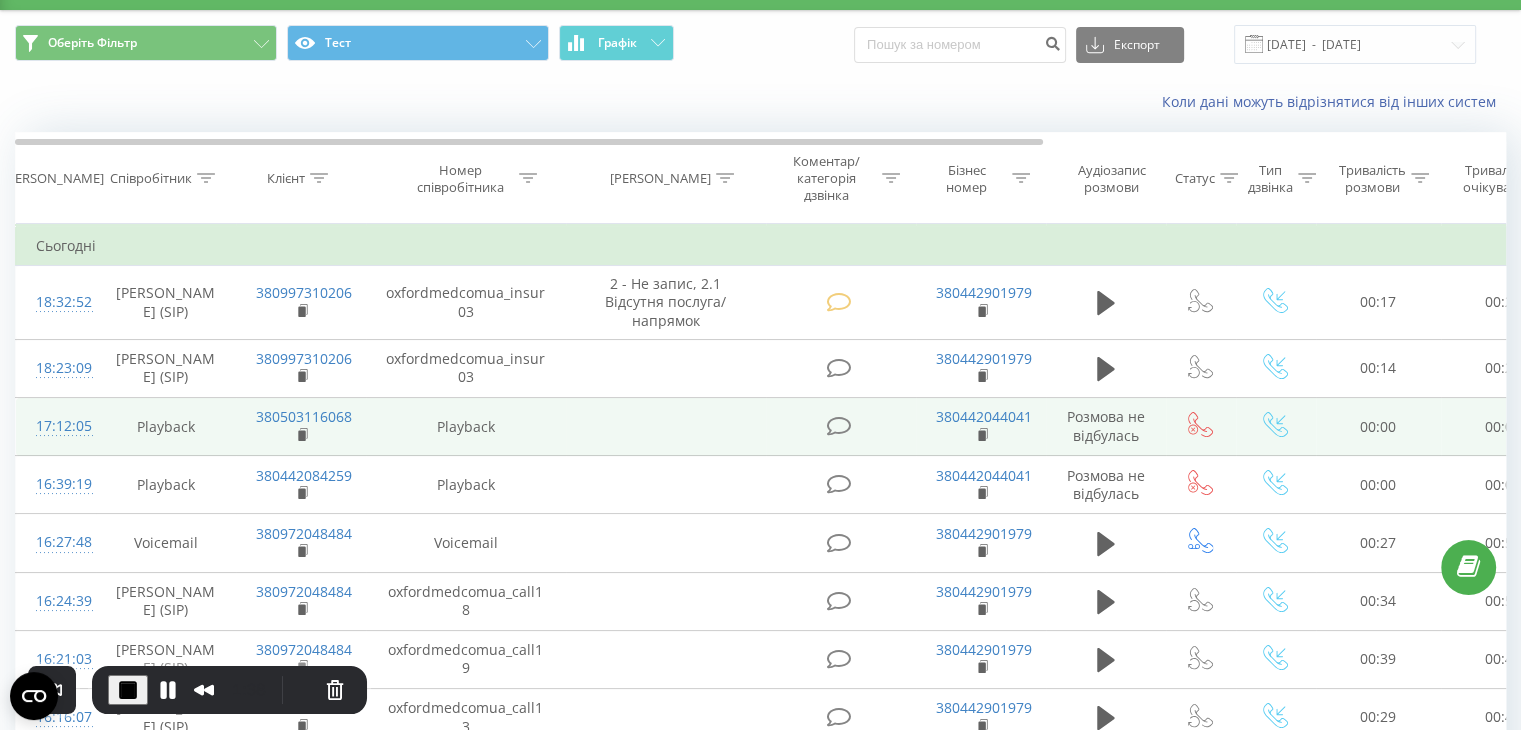 scroll, scrollTop: 0, scrollLeft: 0, axis: both 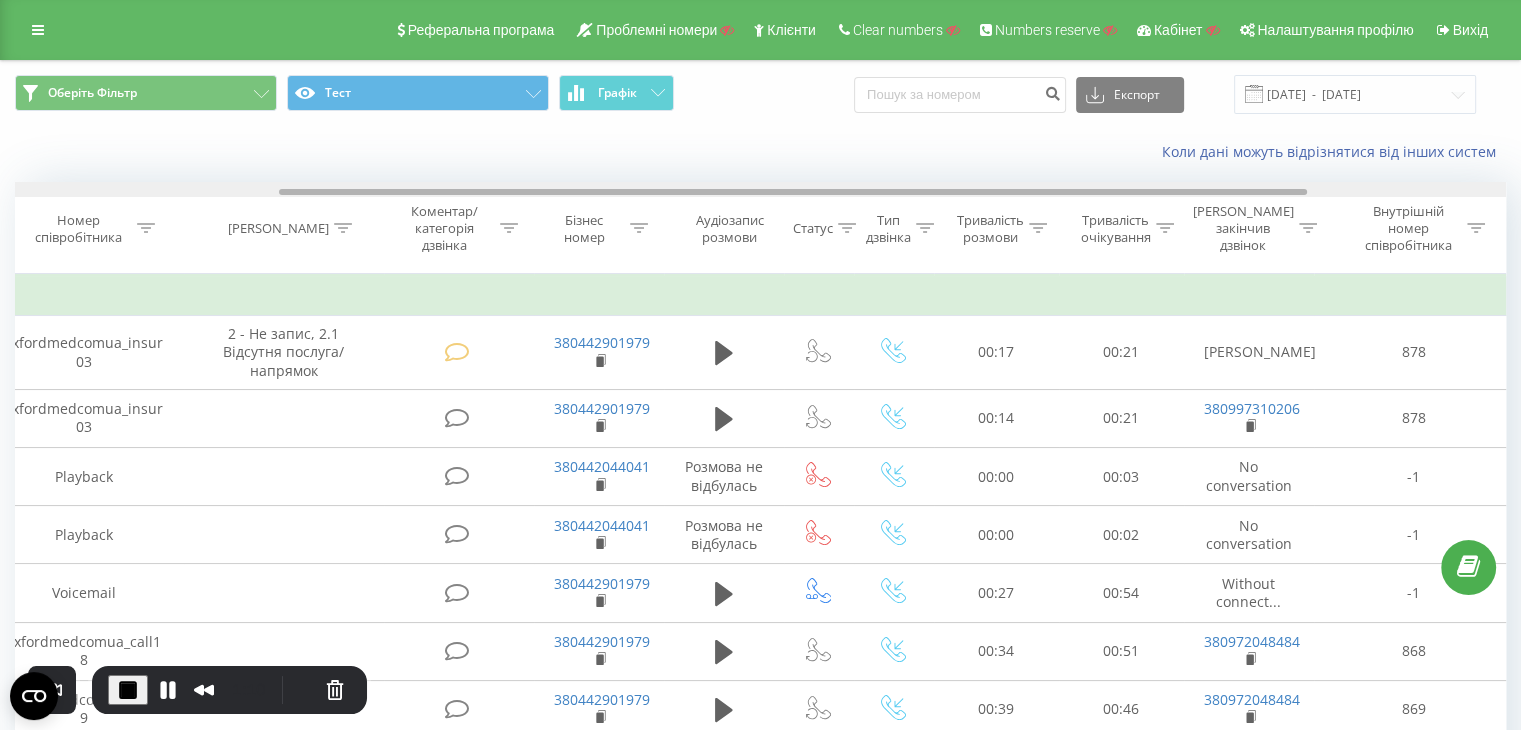 drag, startPoint x: 920, startPoint y: 193, endPoint x: 1184, endPoint y: 195, distance: 264.00757 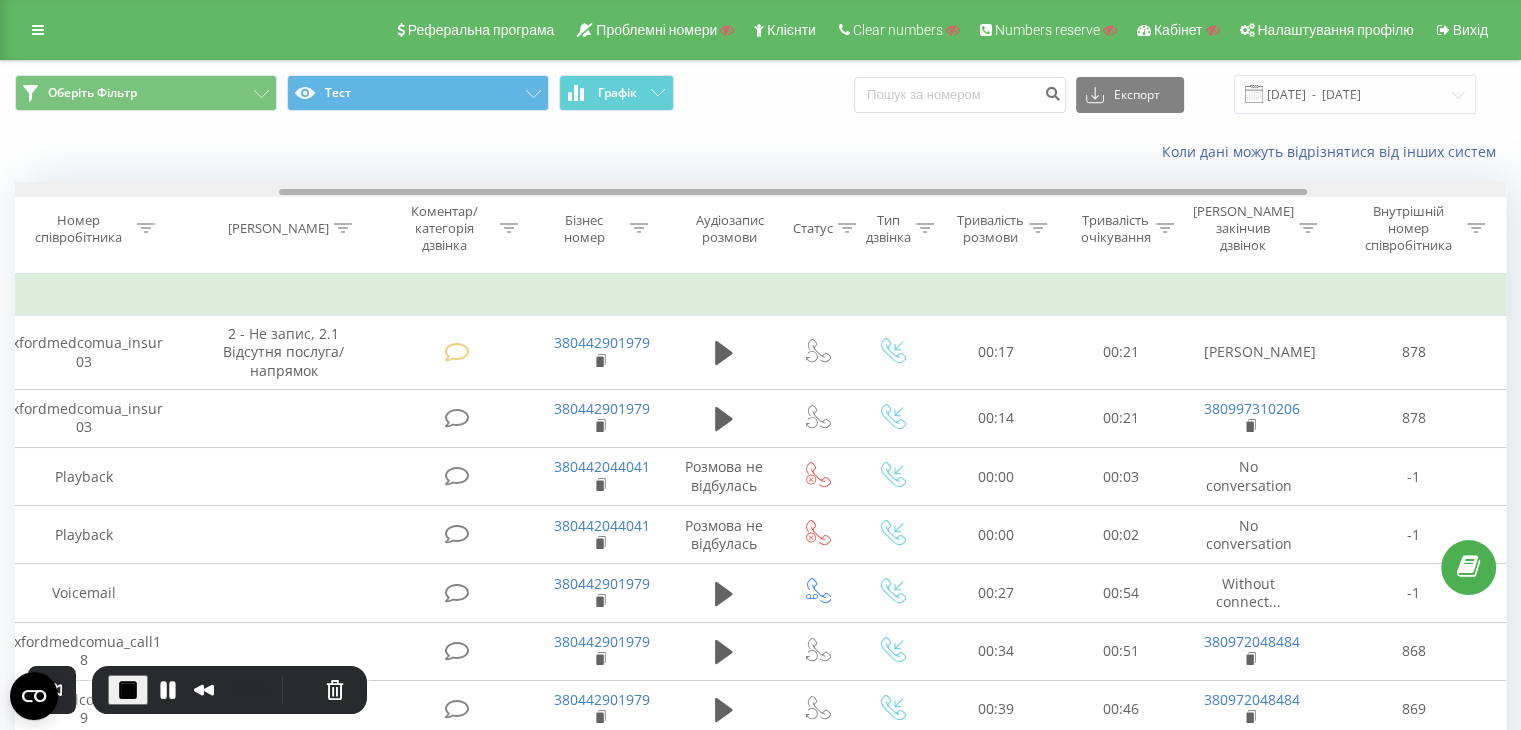 scroll, scrollTop: 0, scrollLeft: 500, axis: horizontal 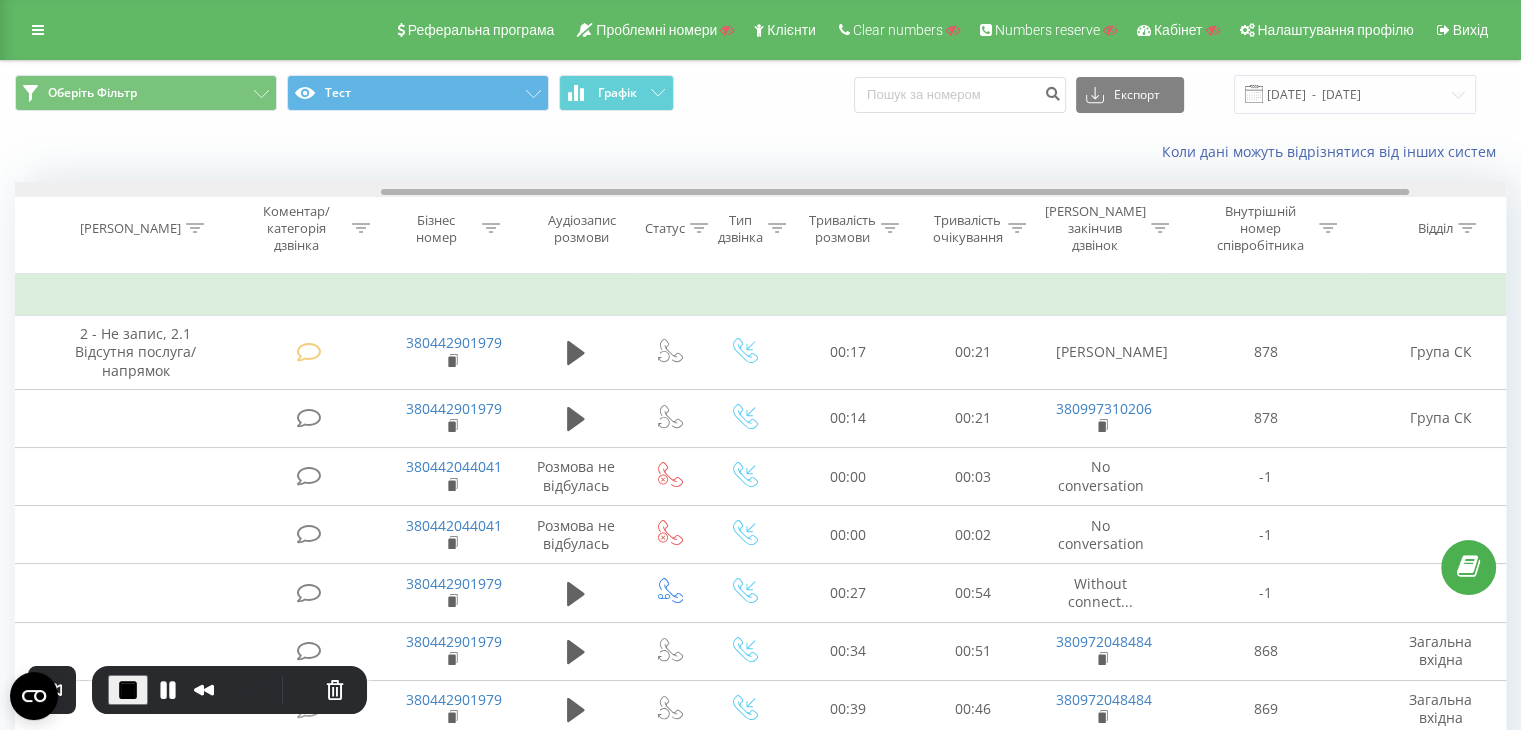 drag, startPoint x: 1198, startPoint y: 192, endPoint x: 1300, endPoint y: 192, distance: 102 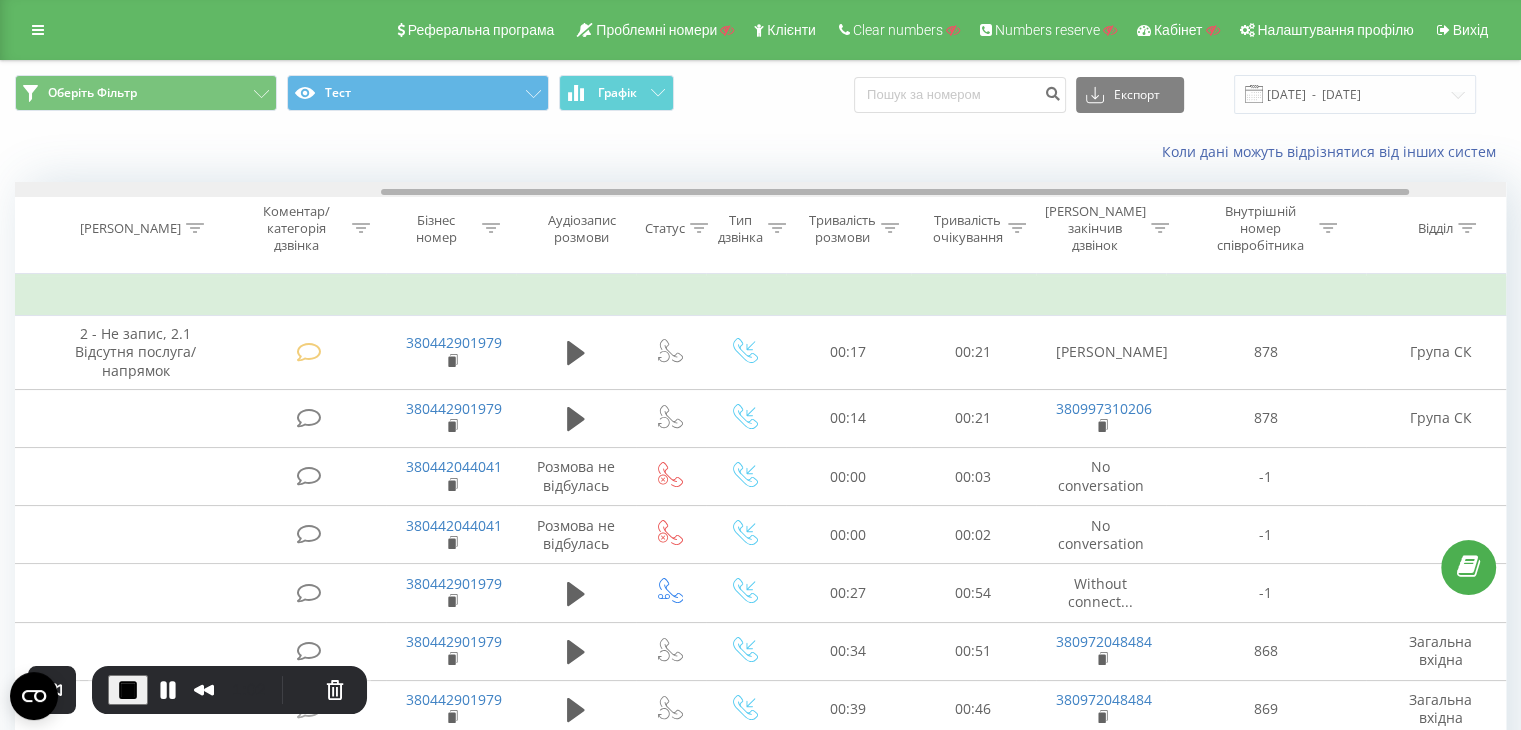scroll, scrollTop: 0, scrollLeft: 669, axis: horizontal 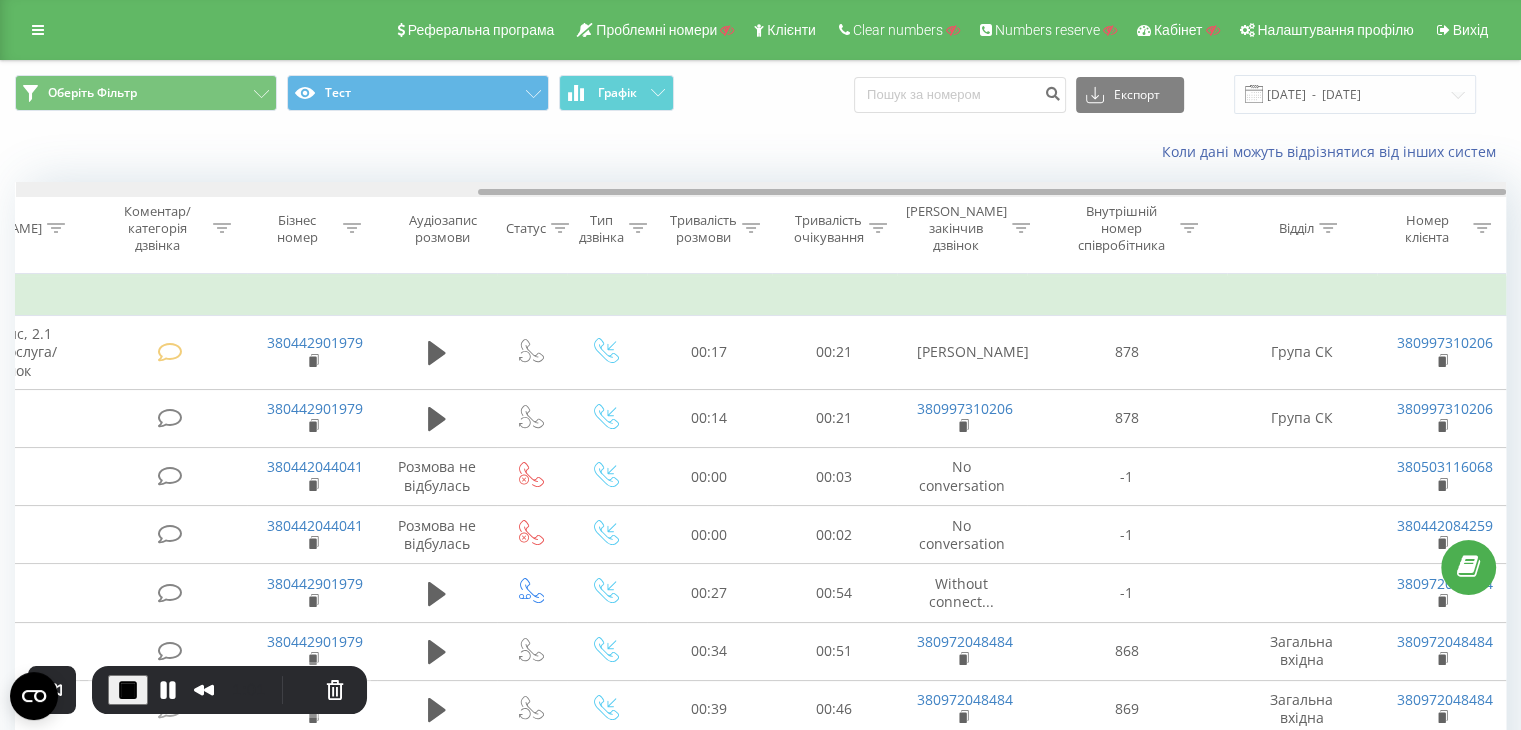 drag, startPoint x: 1188, startPoint y: 191, endPoint x: 1281, endPoint y: 213, distance: 95.566734 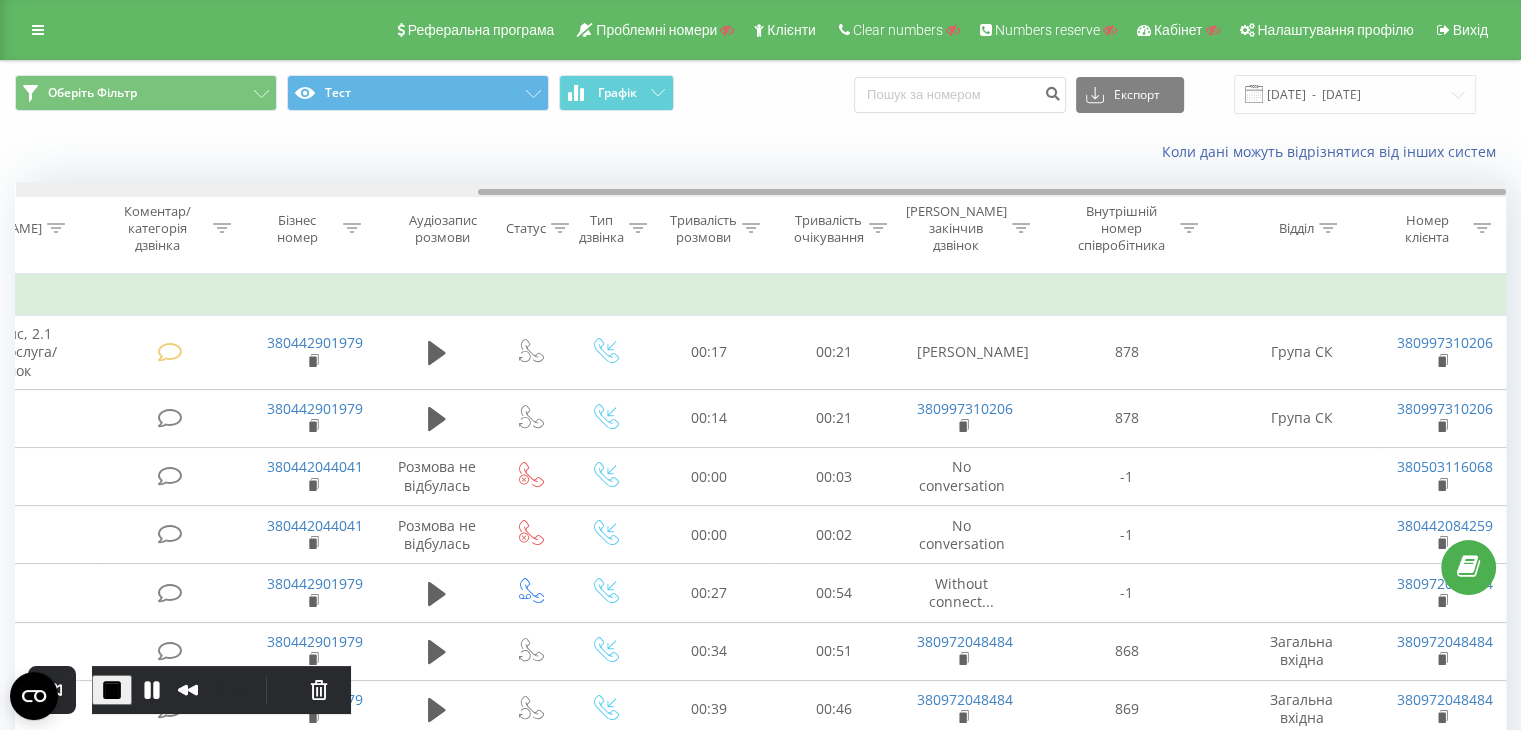 scroll, scrollTop: 0, scrollLeft: 399, axis: horizontal 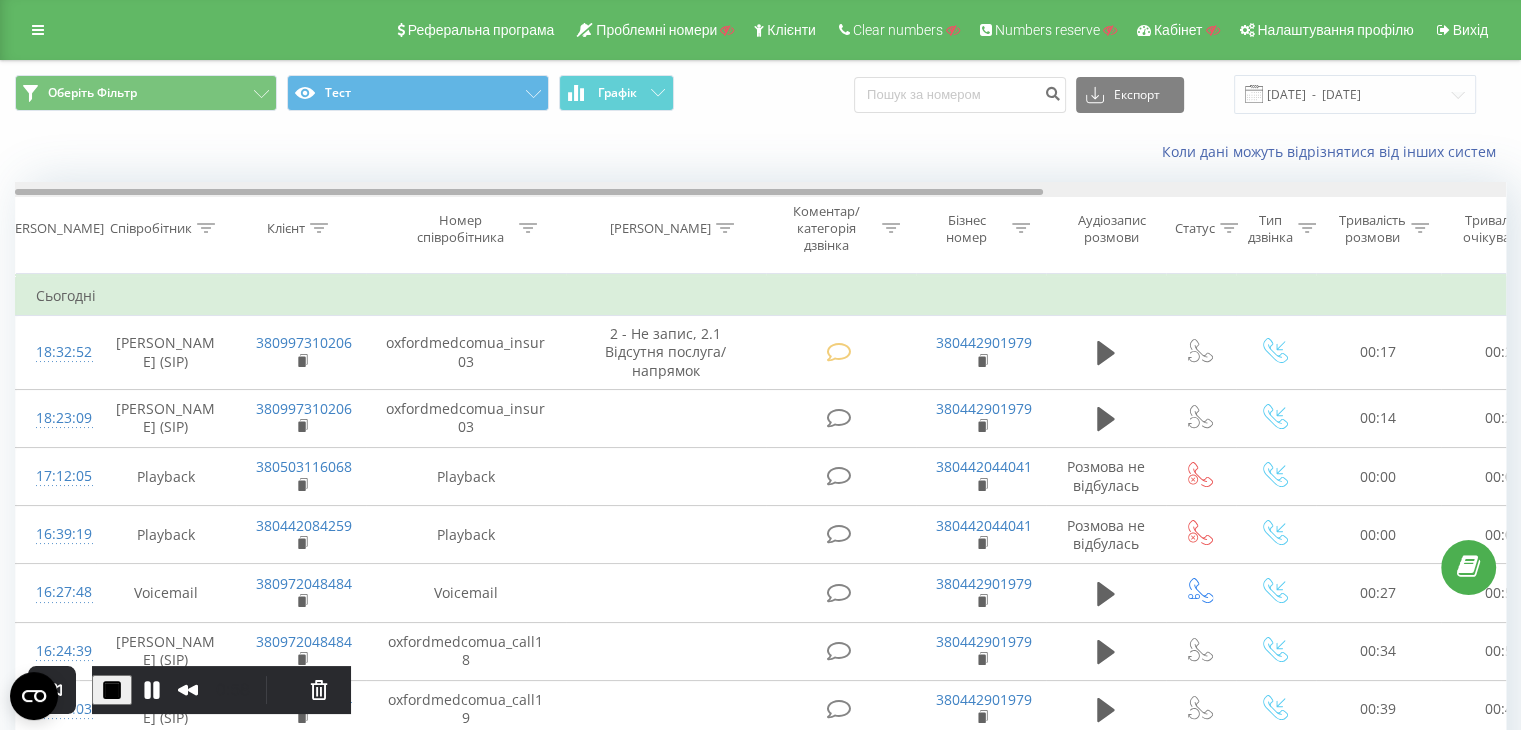 drag, startPoint x: 1003, startPoint y: 194, endPoint x: 297, endPoint y: 245, distance: 707.83966 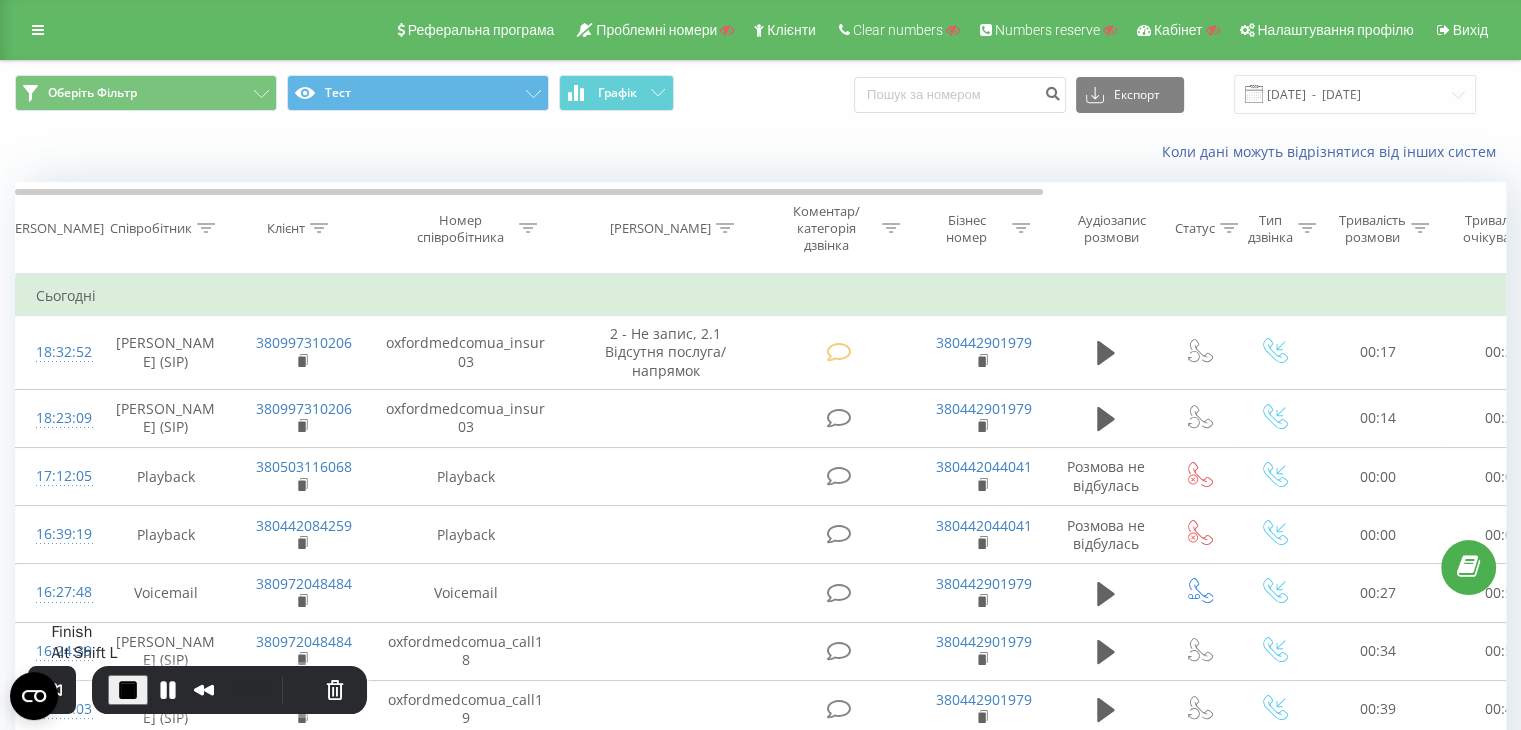click at bounding box center [128, 690] 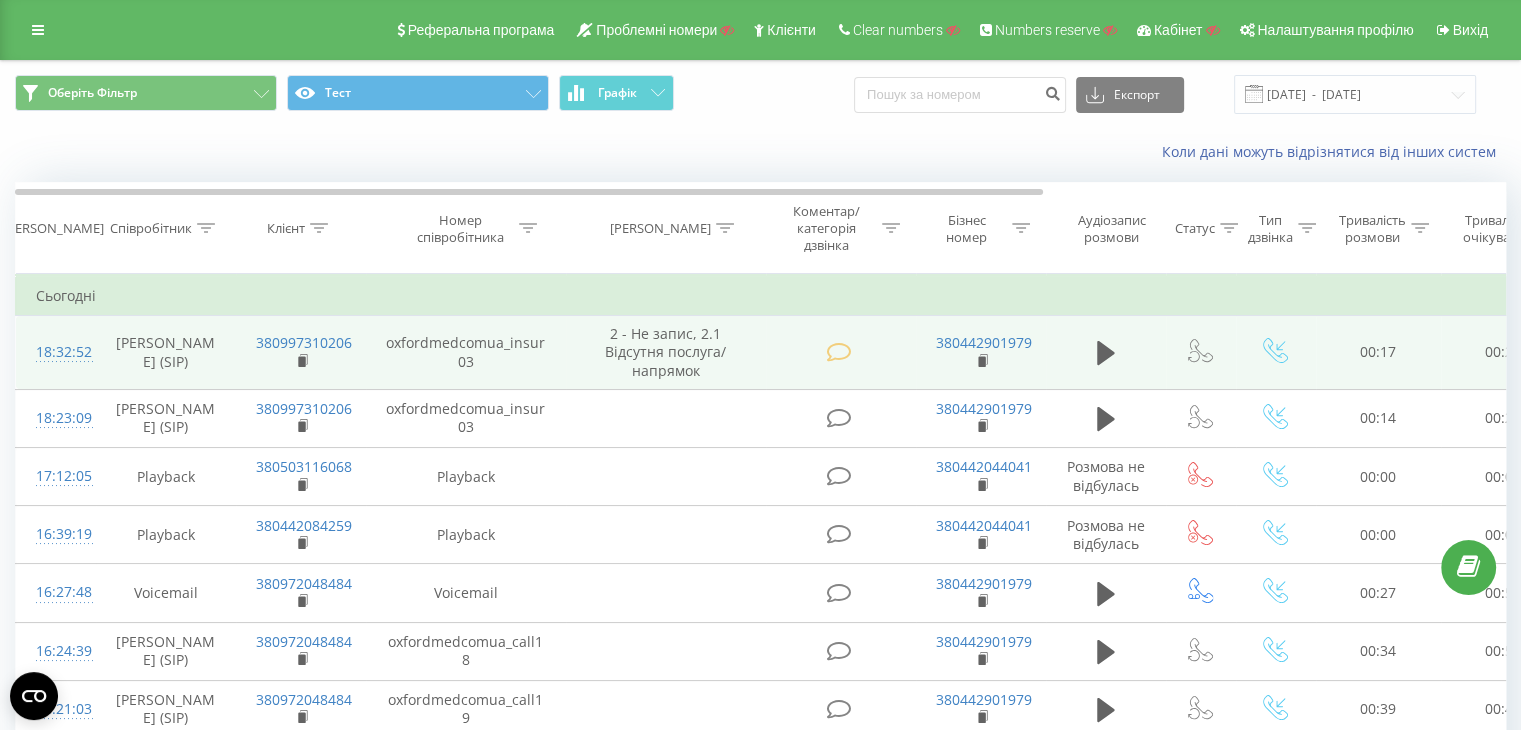 click on "18:32:52" at bounding box center [56, 352] 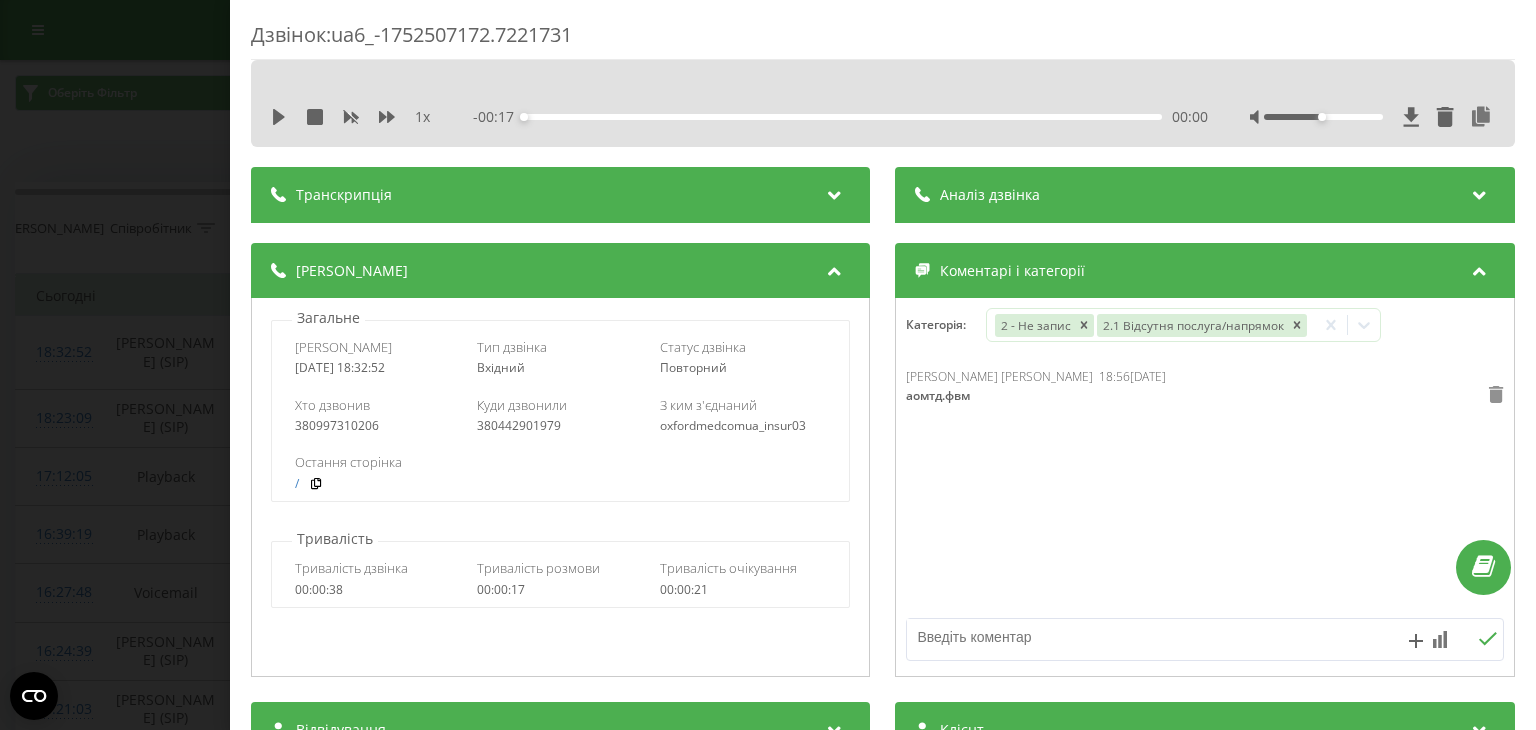 click 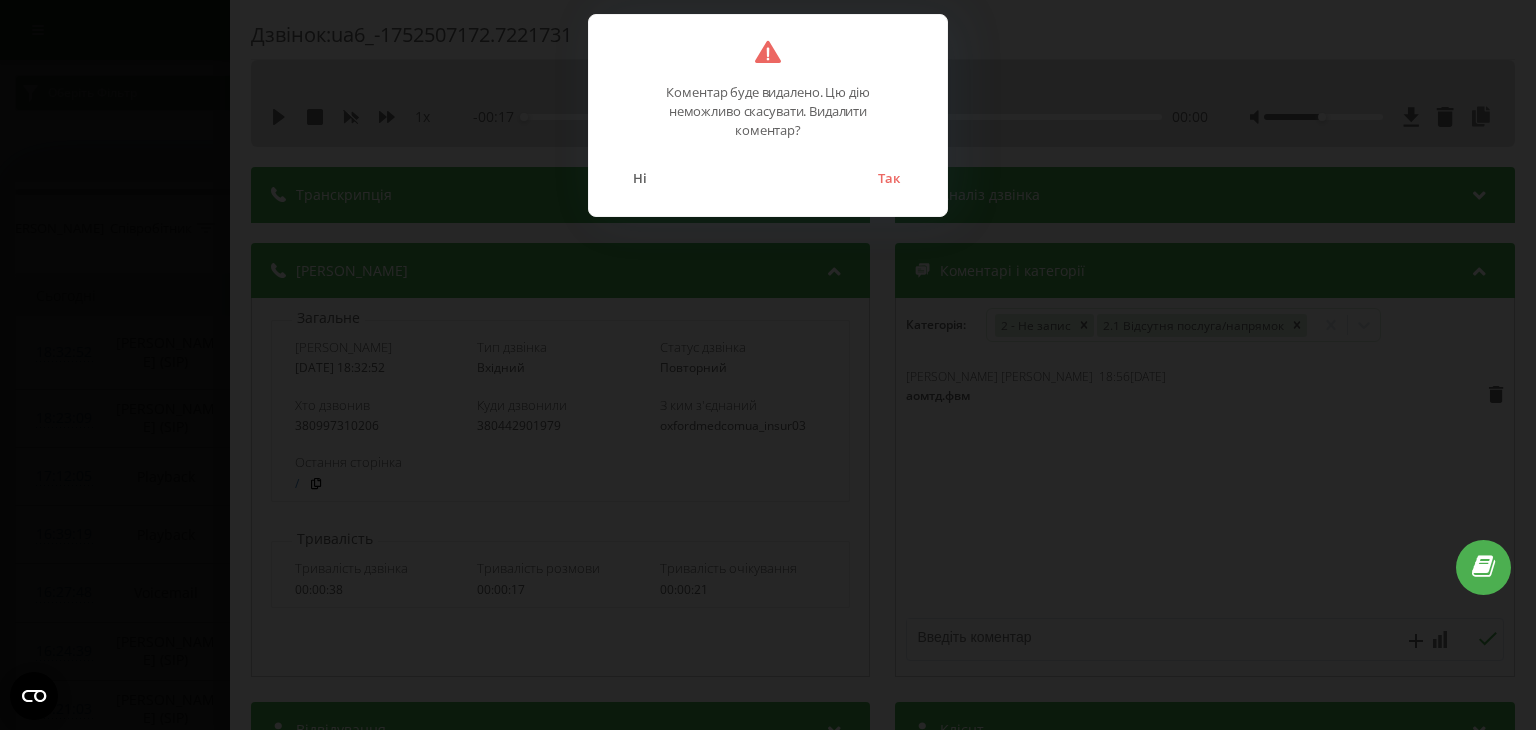 click on "Ні Так" at bounding box center (768, 165) 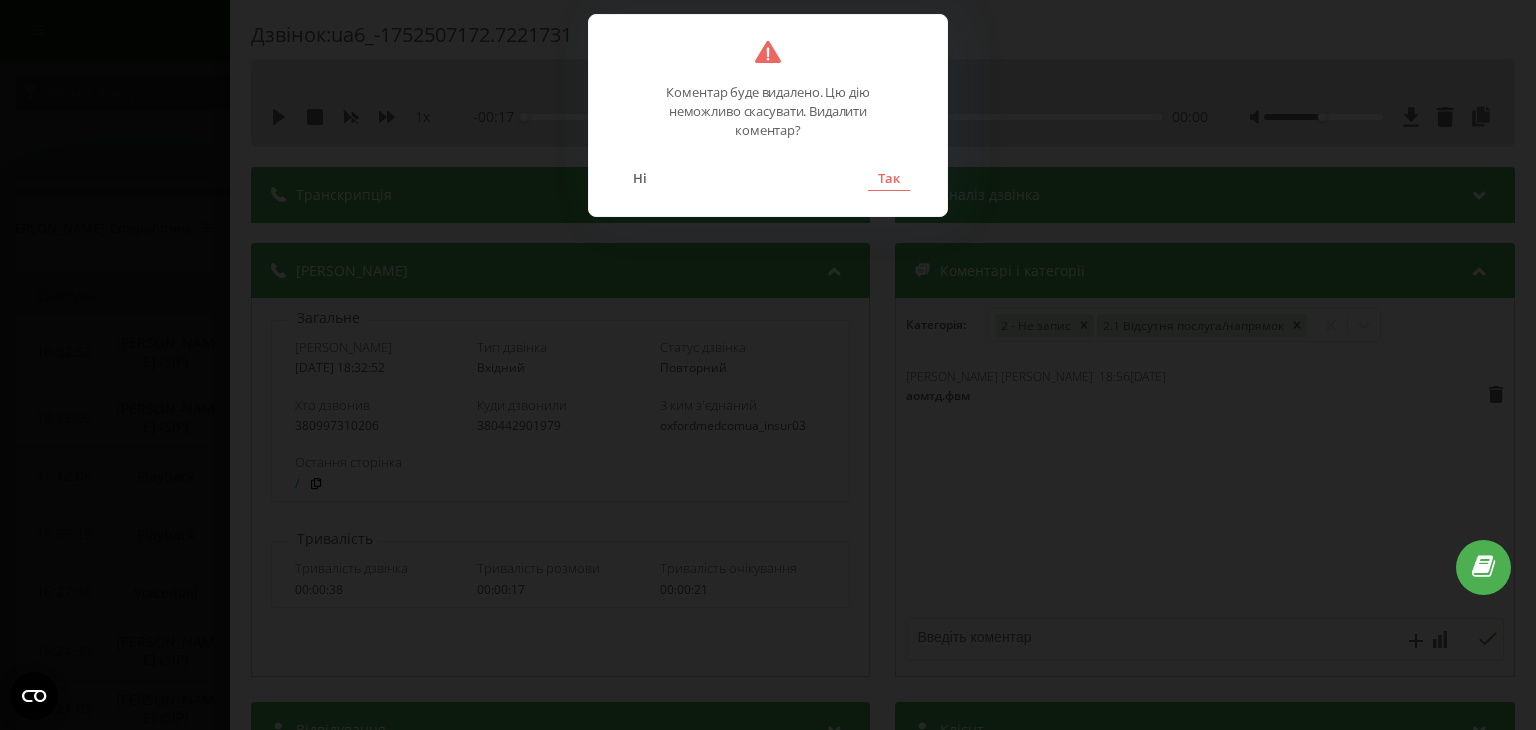 click on "Так" at bounding box center [889, 178] 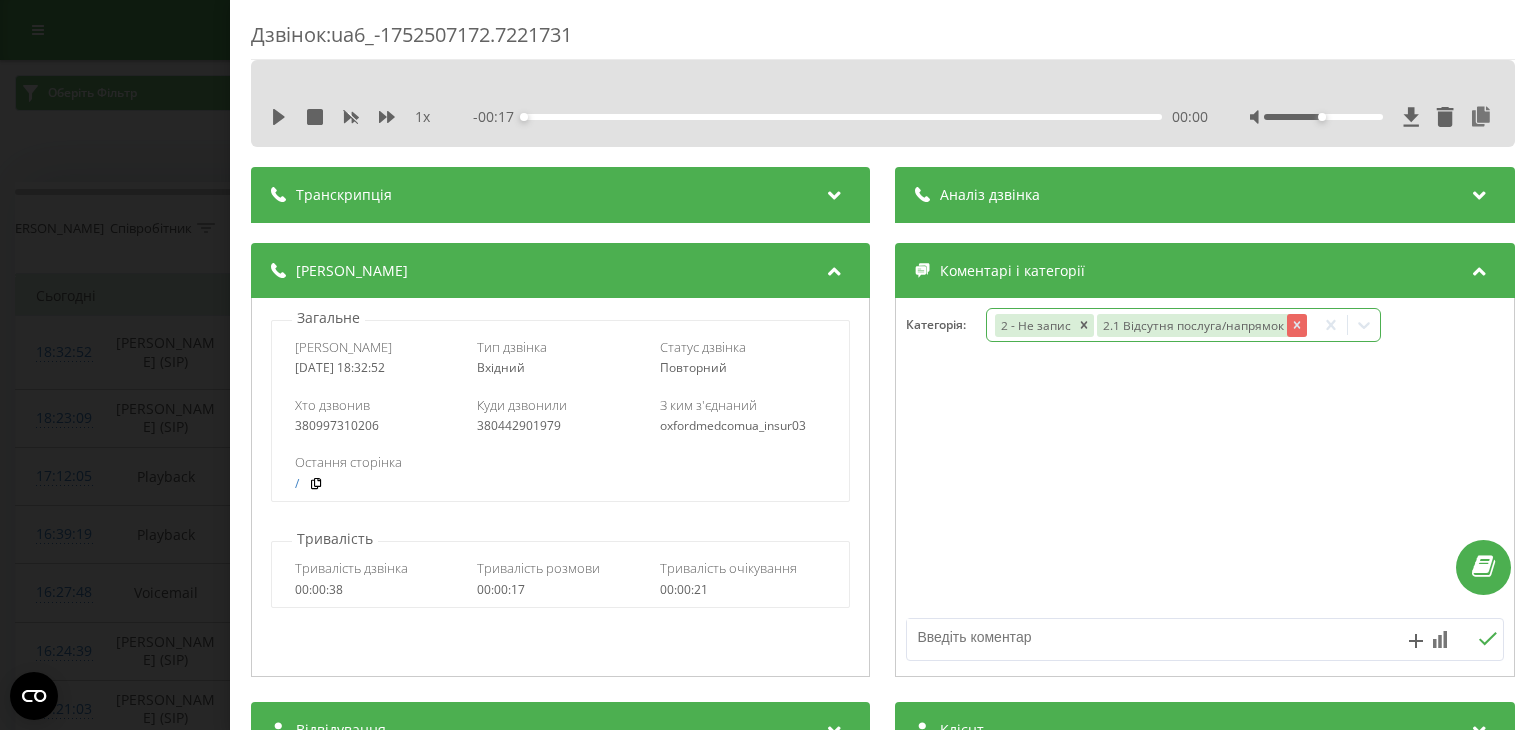 drag, startPoint x: 1282, startPoint y: 324, endPoint x: 1196, endPoint y: 333, distance: 86.46965 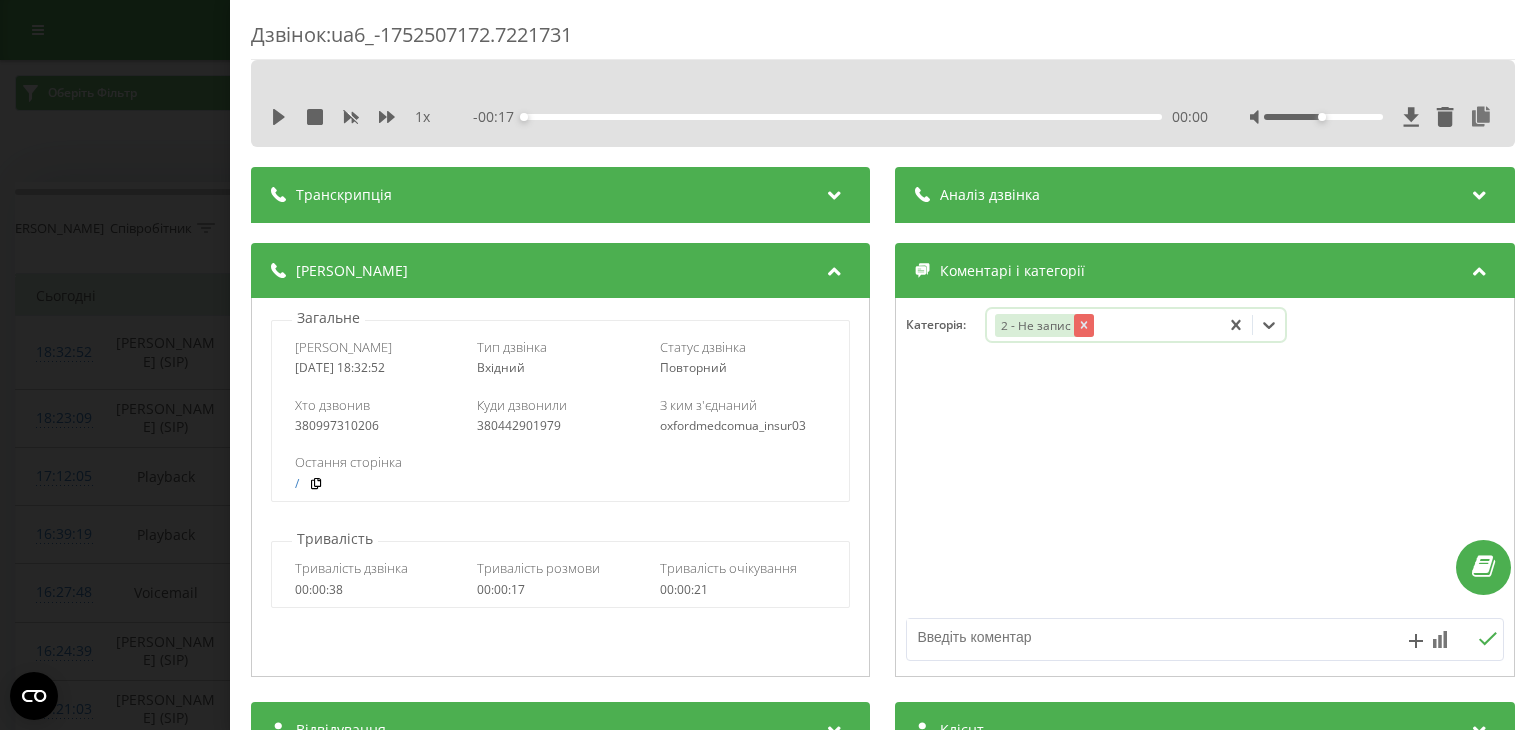 click 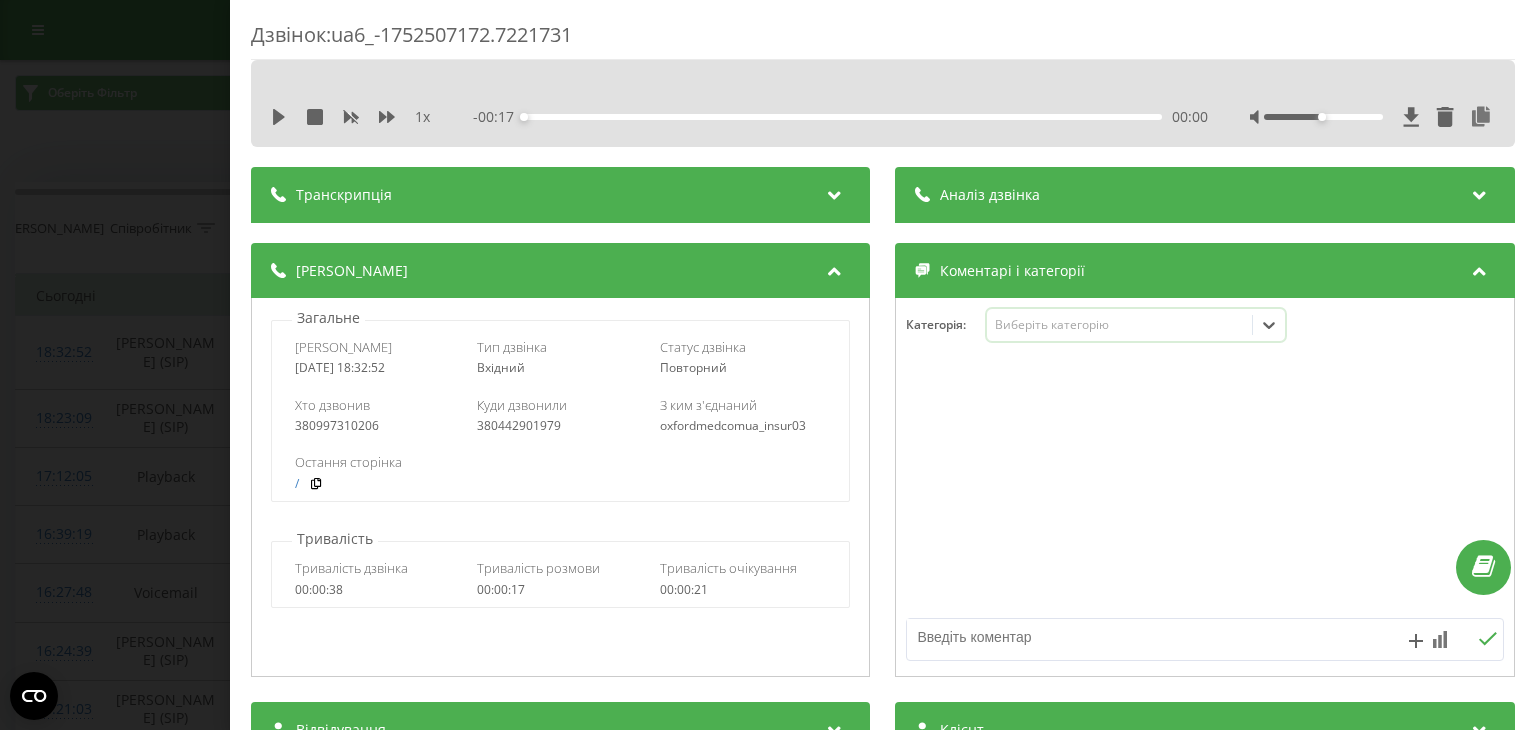 click on "Дзвінок :  ua6_-1752507172.7221731   1 x  - 00:17 00:00   00:00   Транскрипція Для AI-аналізу майбутніх дзвінків  налаштуйте та активуйте профіль на сторінці . Якщо профіль вже є і дзвінок відповідає його умовам, оновіть сторінку через 10 хвилин - AI аналізує поточний дзвінок. Аналіз дзвінка Для AI-аналізу майбутніх дзвінків  налаштуйте та активуйте профіль на сторінці . Якщо профіль вже є і дзвінок відповідає його умовам, оновіть сторінку через 10 хвилин - AI аналізує поточний дзвінок. Деталі дзвінка Загальне Дата дзвінка [DATE] 18:32:52 Тип дзвінка Вхідний Статус дзвінка Повторний 380997310206" at bounding box center [768, 365] 